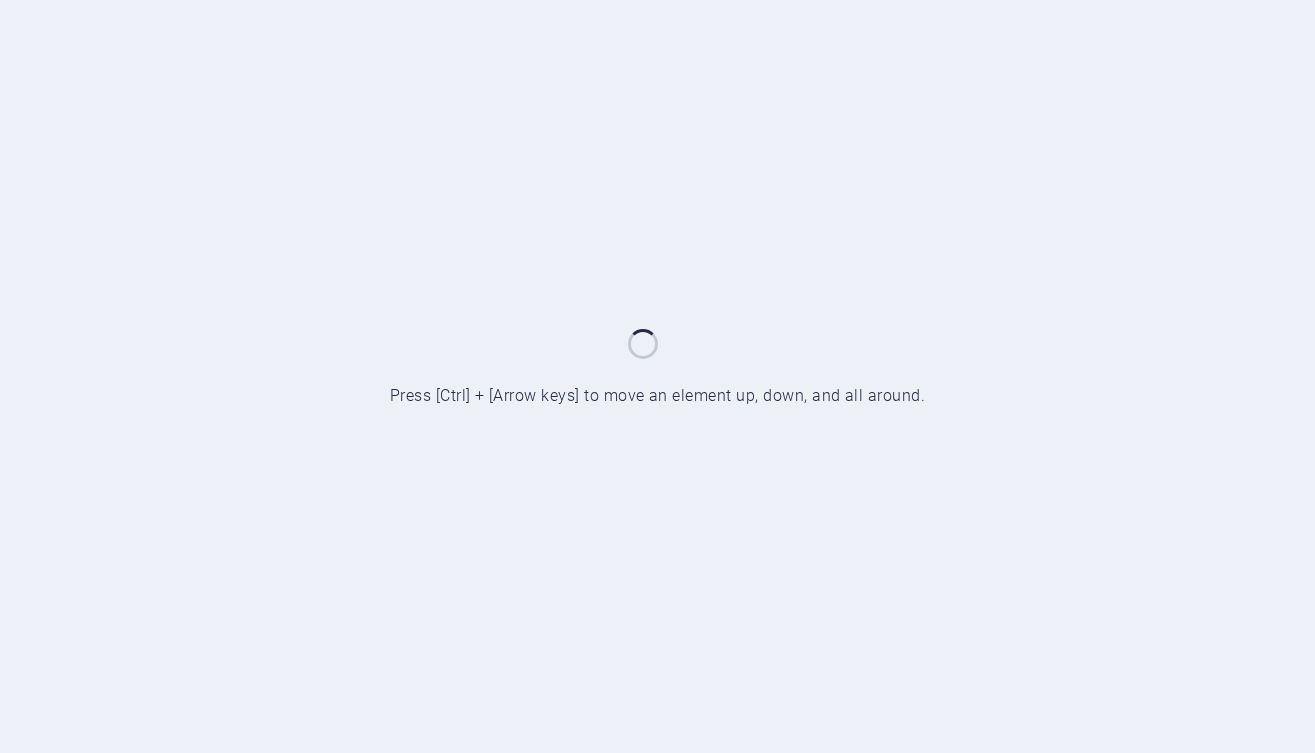 scroll, scrollTop: 0, scrollLeft: 0, axis: both 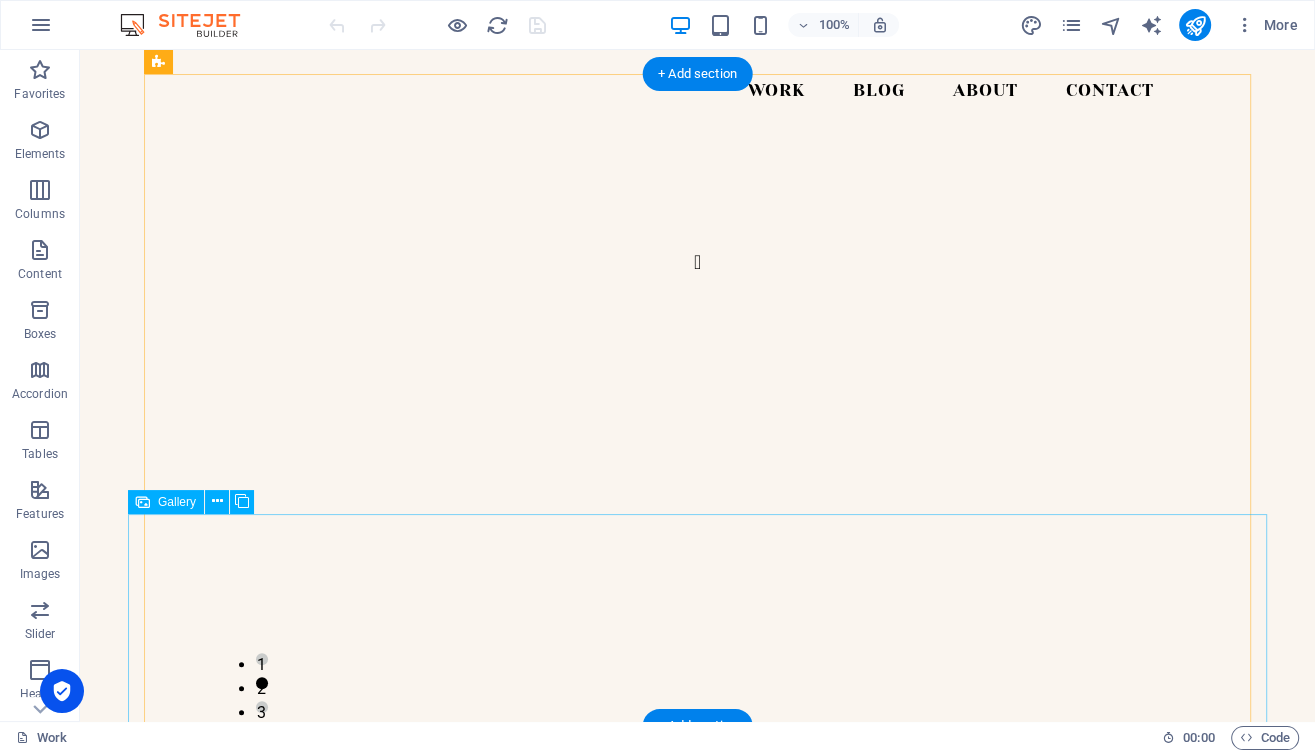 click at bounding box center (697, 1338) 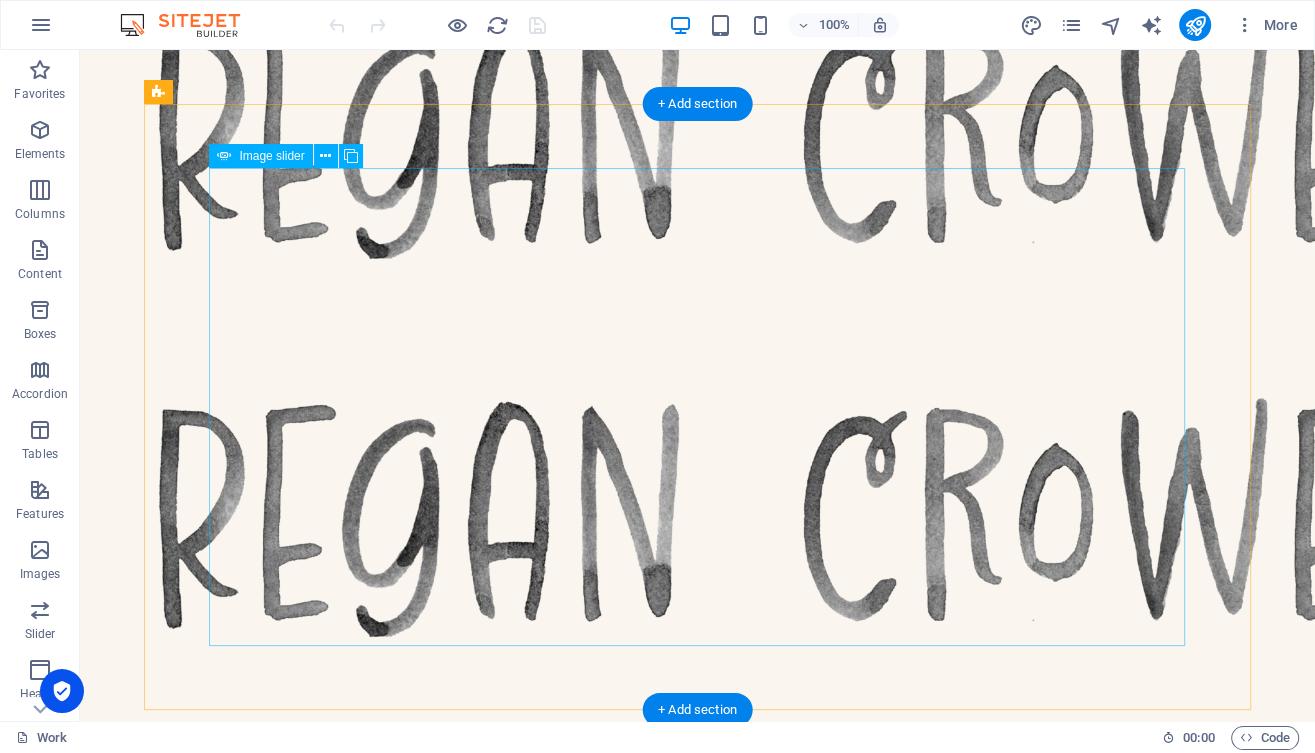 scroll, scrollTop: 180, scrollLeft: 0, axis: vertical 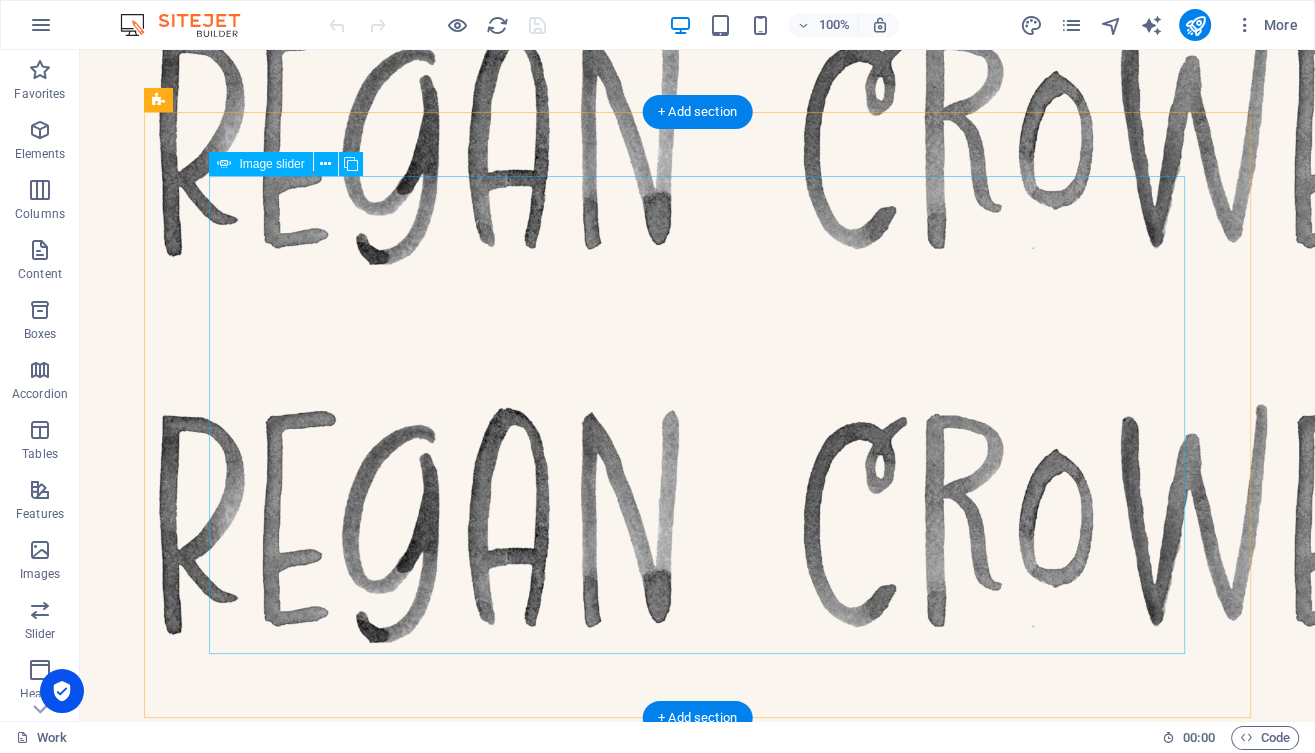 click at bounding box center (698, 4402) 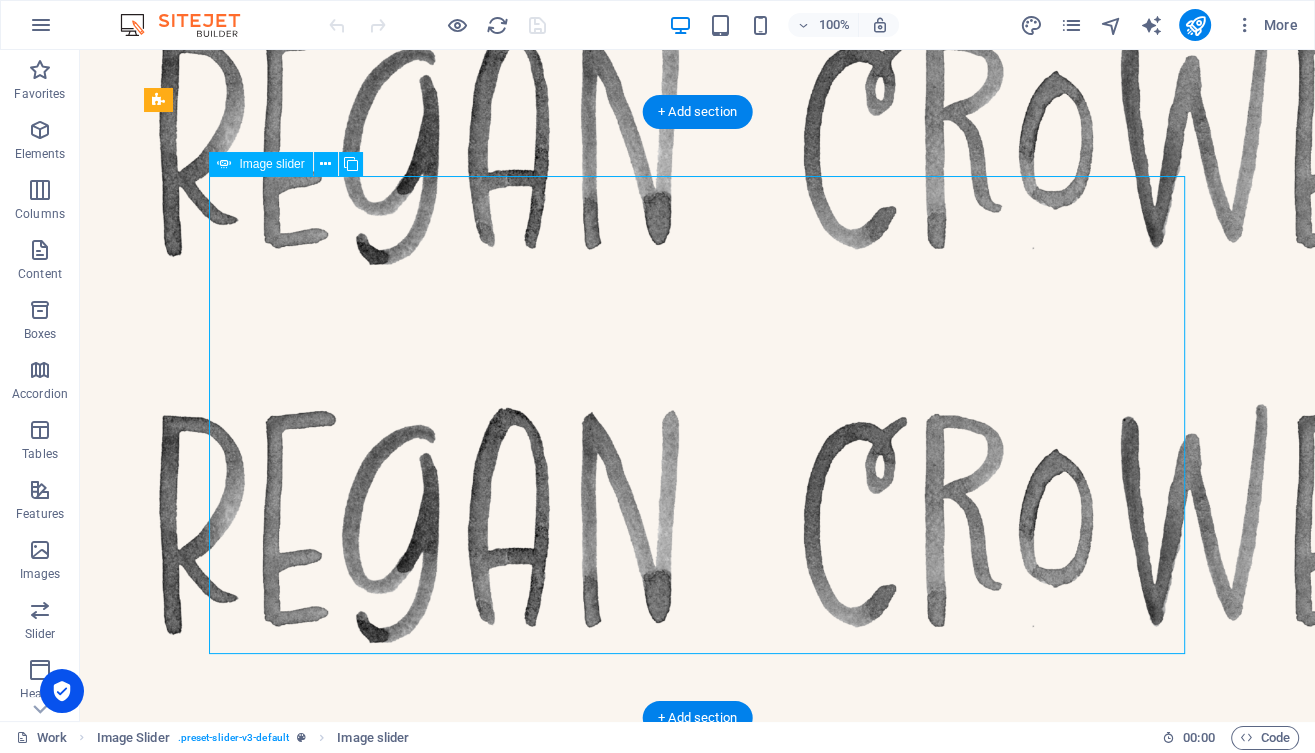 click at bounding box center (698, 4402) 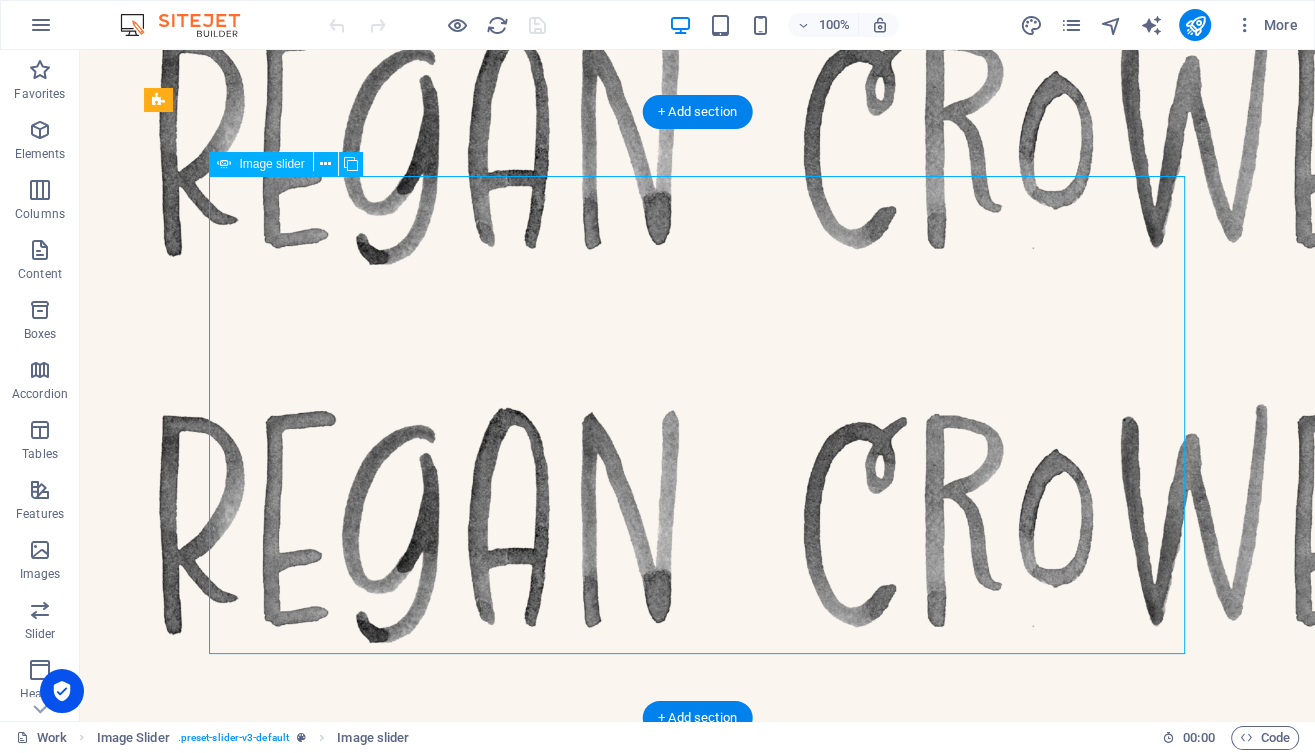 click at bounding box center (698, 4402) 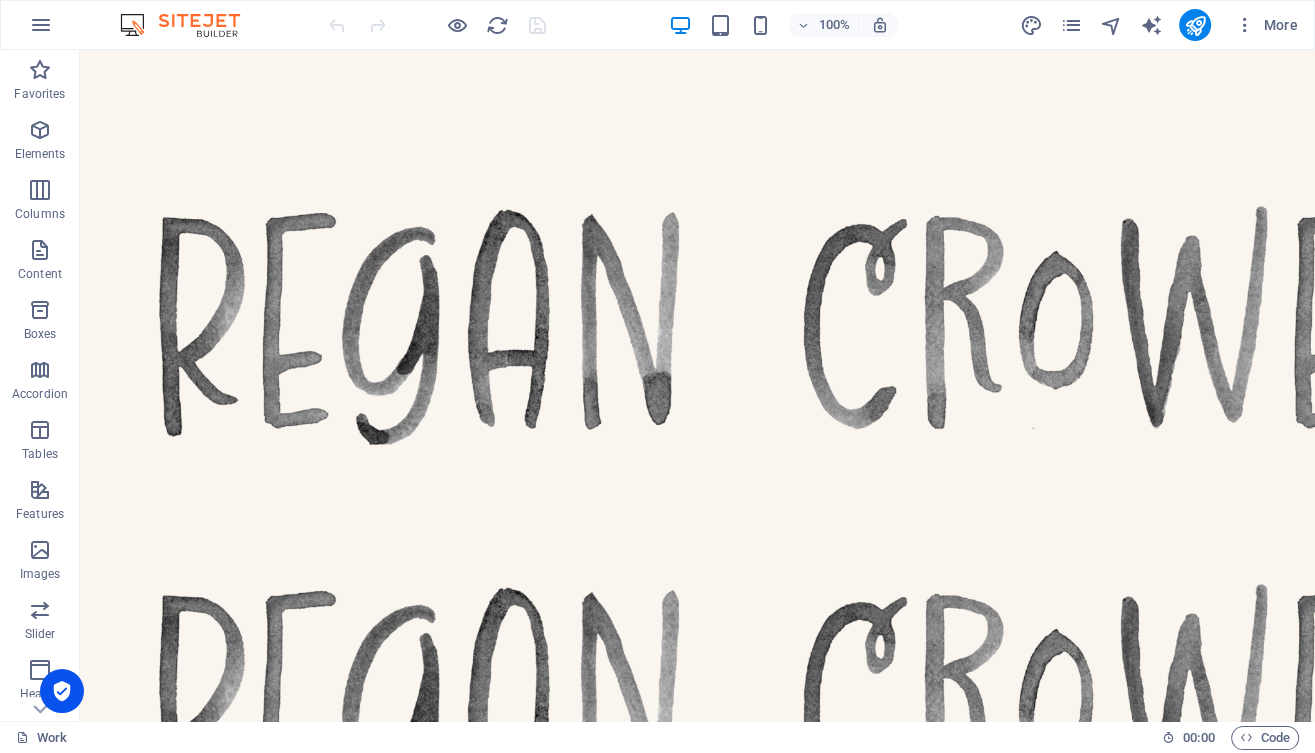 scroll, scrollTop: 0, scrollLeft: 0, axis: both 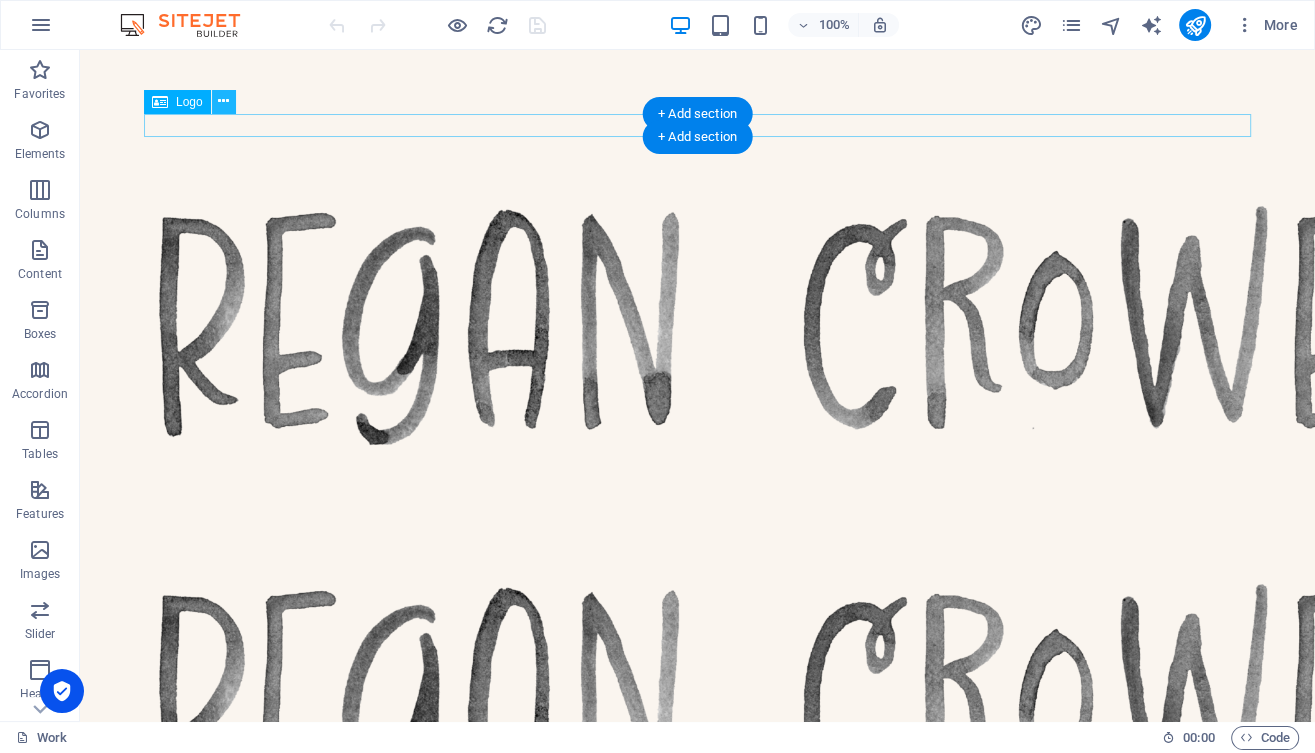 click at bounding box center (223, 101) 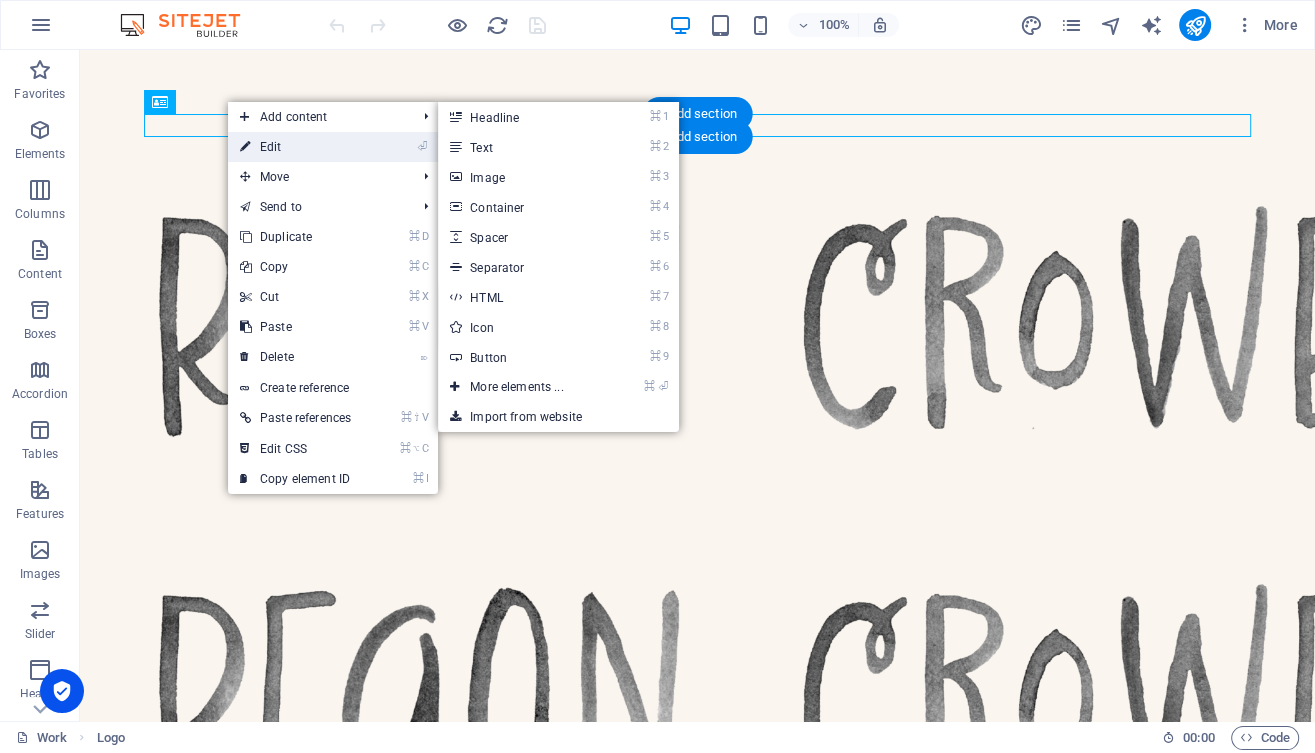 click on "⏎  Edit" at bounding box center [295, 147] 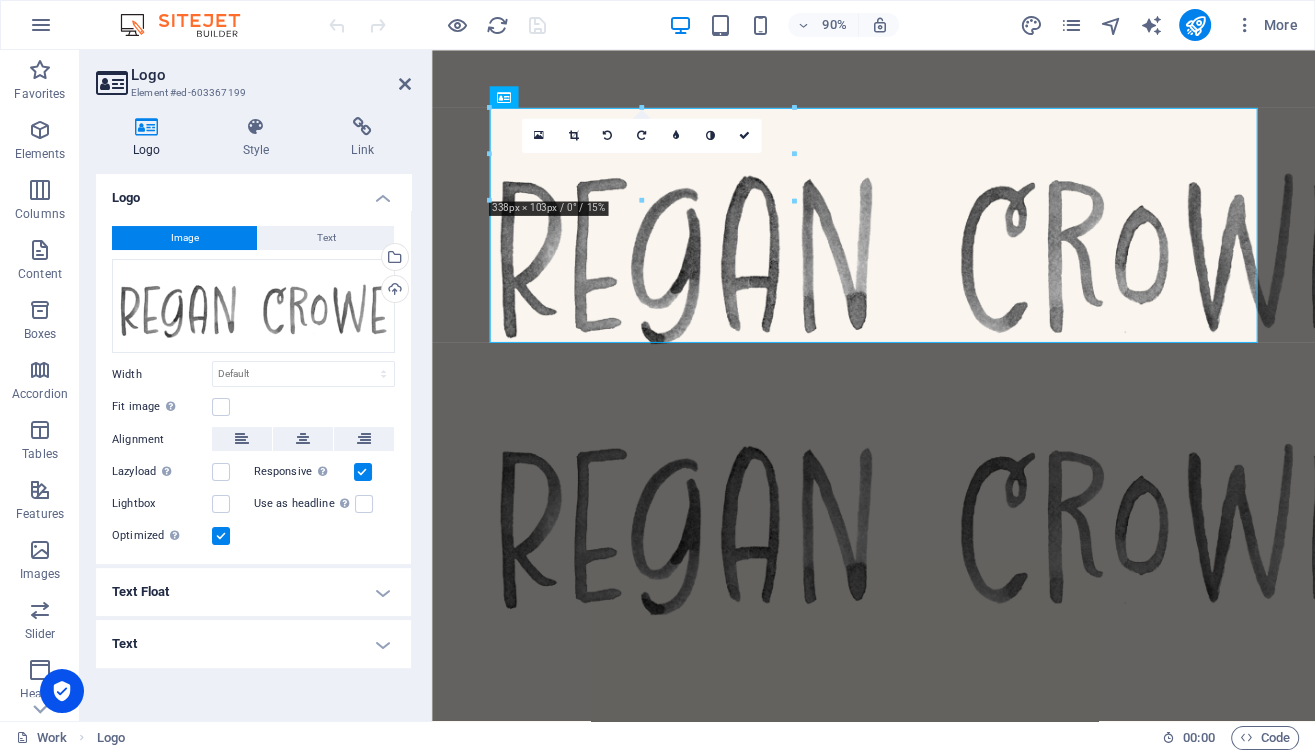 click on "Work Blog About Contact 1 2 3 4 Headline Lorem ipsum dolor sit amet, consectetuer adipiscing elit. Aenean commodo ligula eget dolor. Lorem ipsum dolor sit amet. Headline Lorem ipsum dolor sit amet, consectetuer adipiscing elit. Aenean commodo ligula eget dolor. Lorem ipsum dolor sit amet. Headline Lorem ipsum dolor sit amet, consectetuer adipiscing elit. Aenean commodo ligula eget dolor. Lorem ipsum dolor sit amet. Phone Call me! [PHONE_NUMBER] Social Facebook Instagram Twitter Contact [EMAIL_ADDRESS] Legal Notice Privacy" at bounding box center (922, 2117) 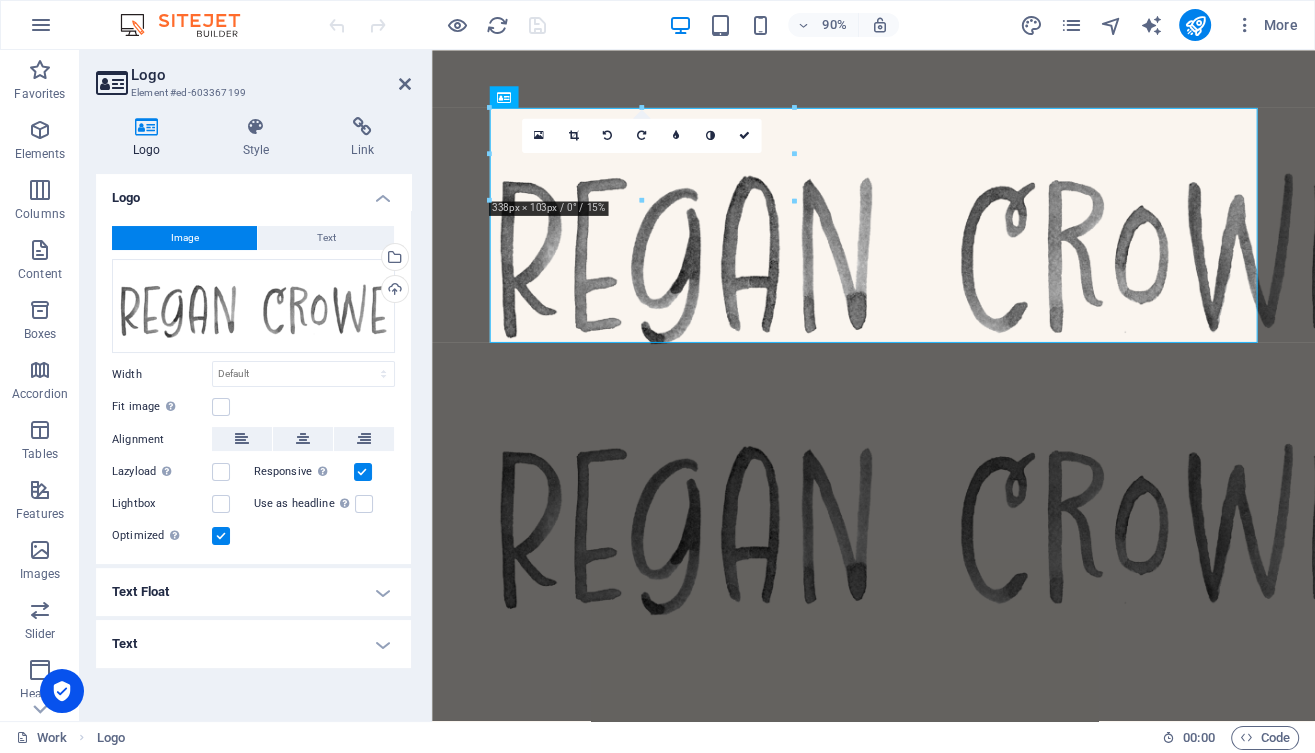 click on "Logo" at bounding box center (271, 75) 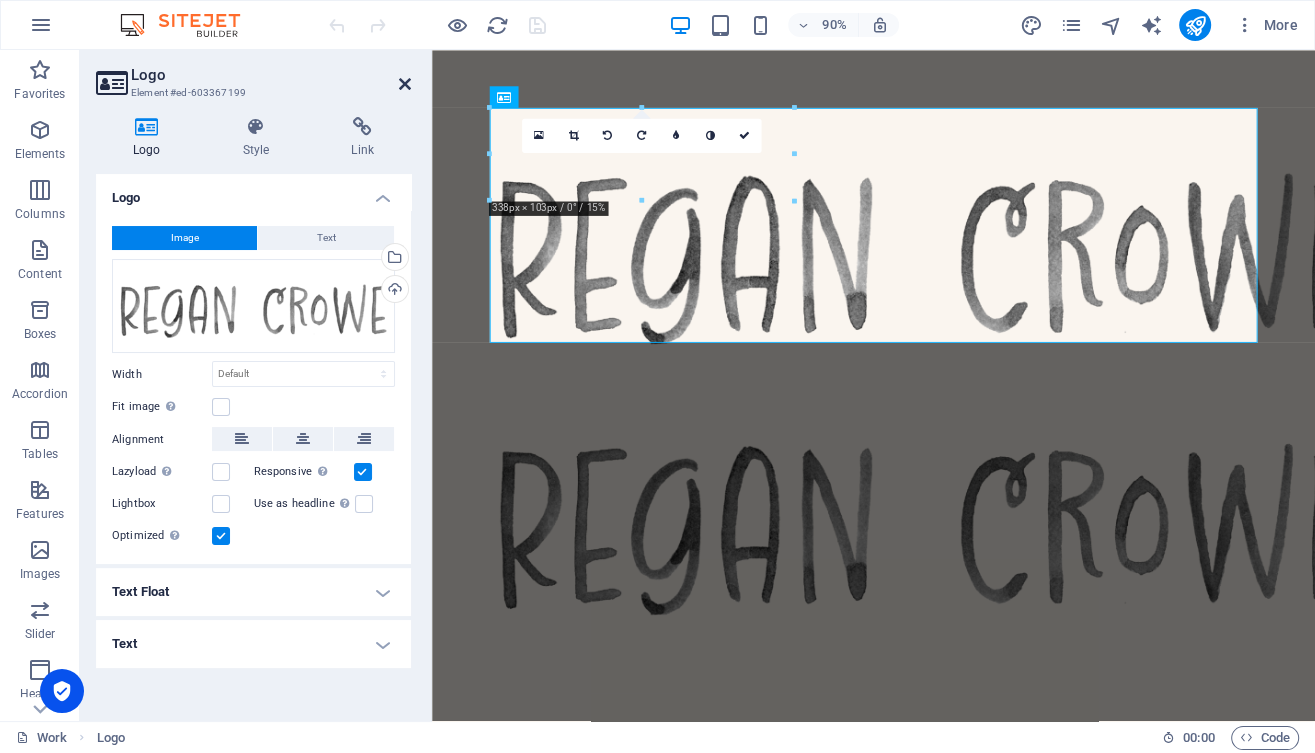 click at bounding box center [405, 84] 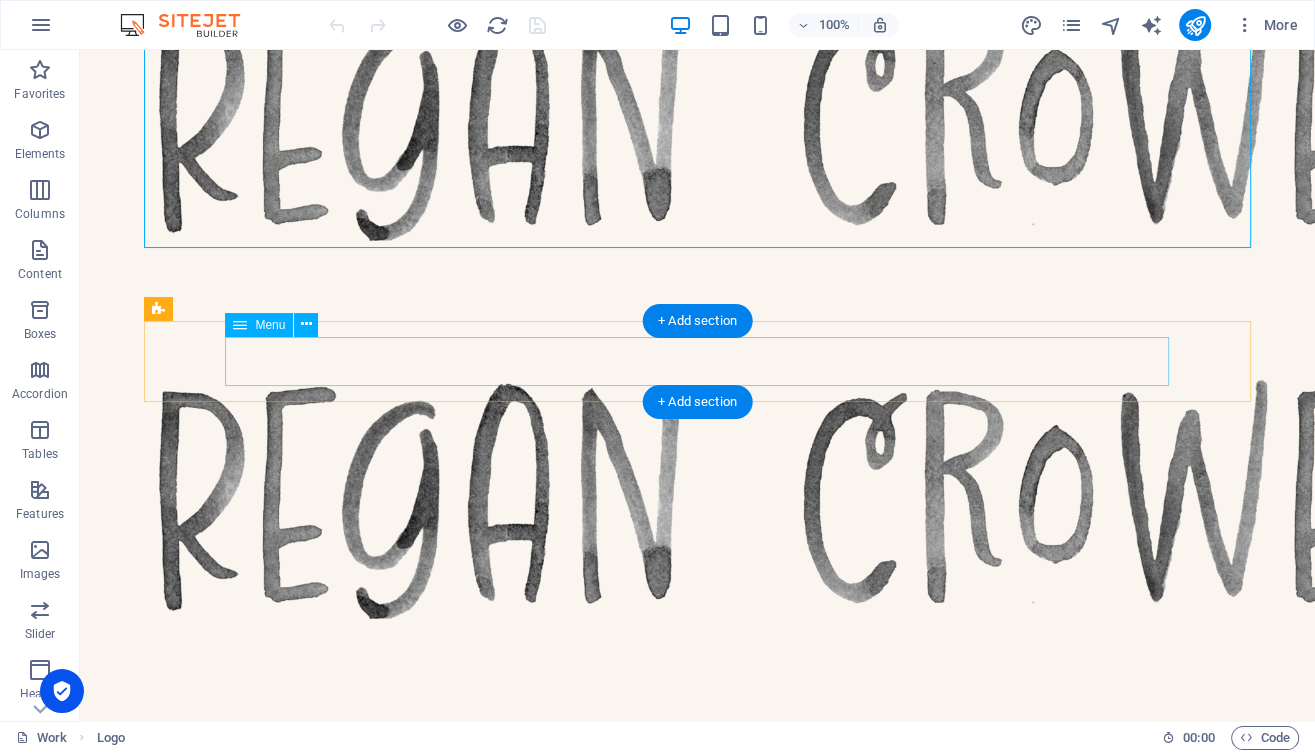 scroll, scrollTop: 211, scrollLeft: 0, axis: vertical 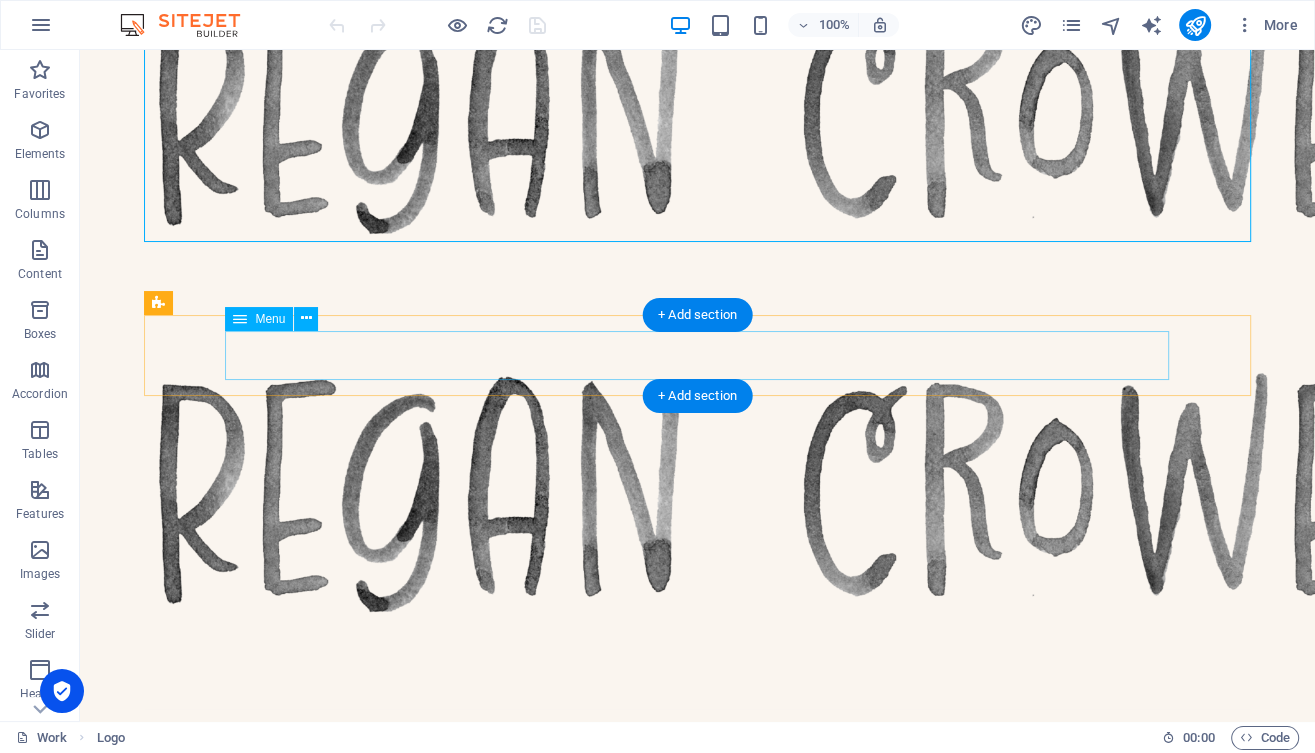 click on "Work Blog About Contact" at bounding box center (698, 750) 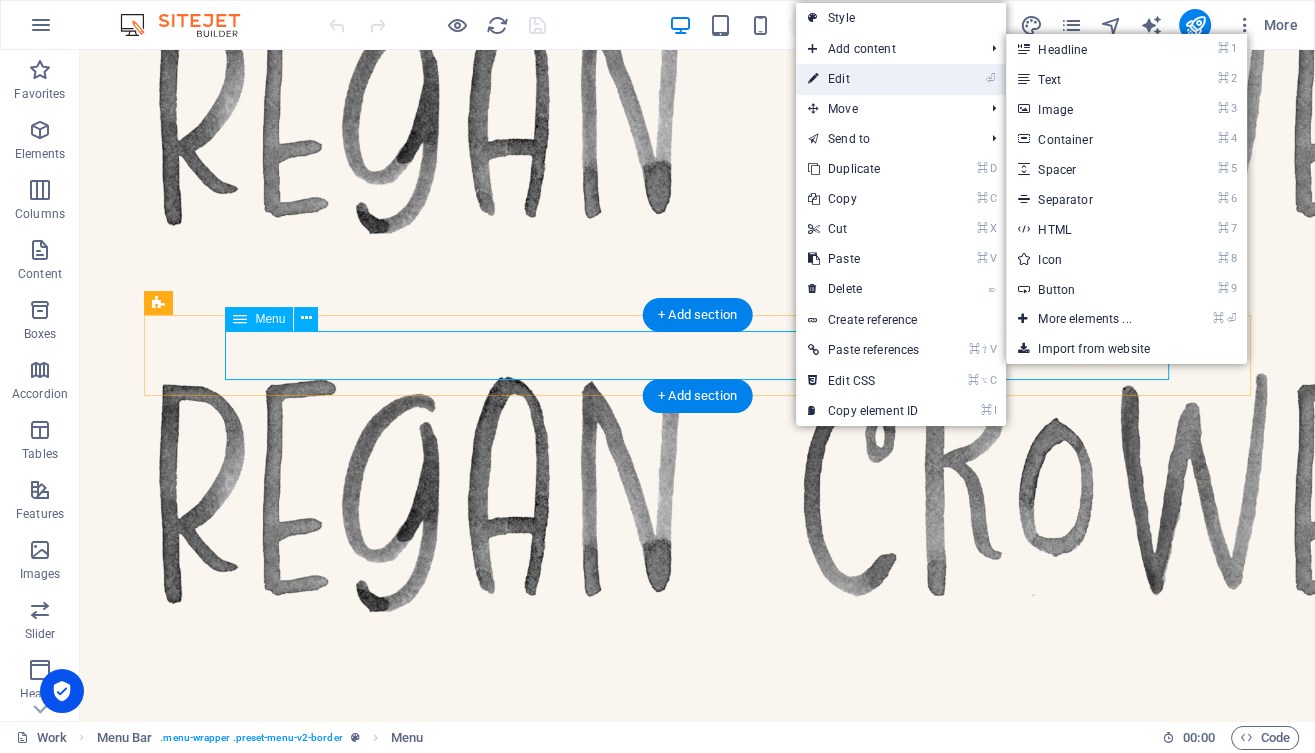 click on "⏎  Edit" at bounding box center [863, 79] 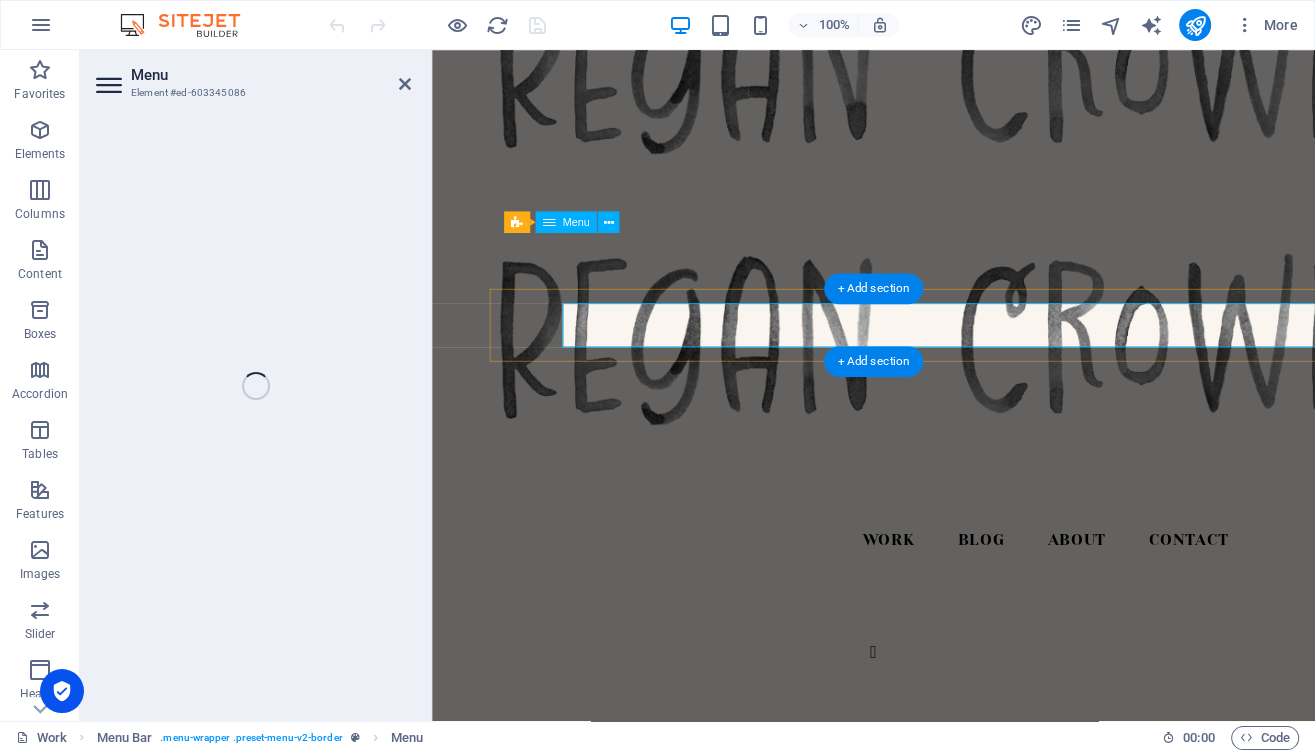select 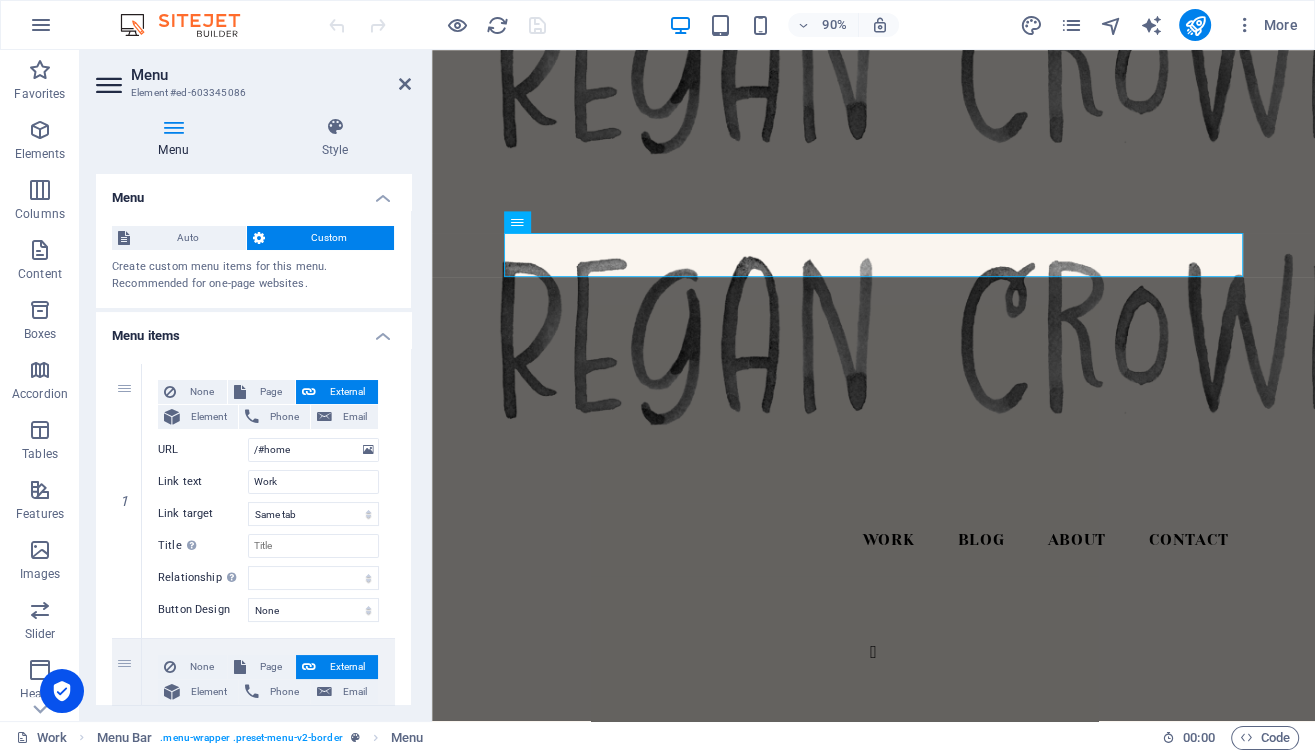 scroll, scrollTop: 0, scrollLeft: 0, axis: both 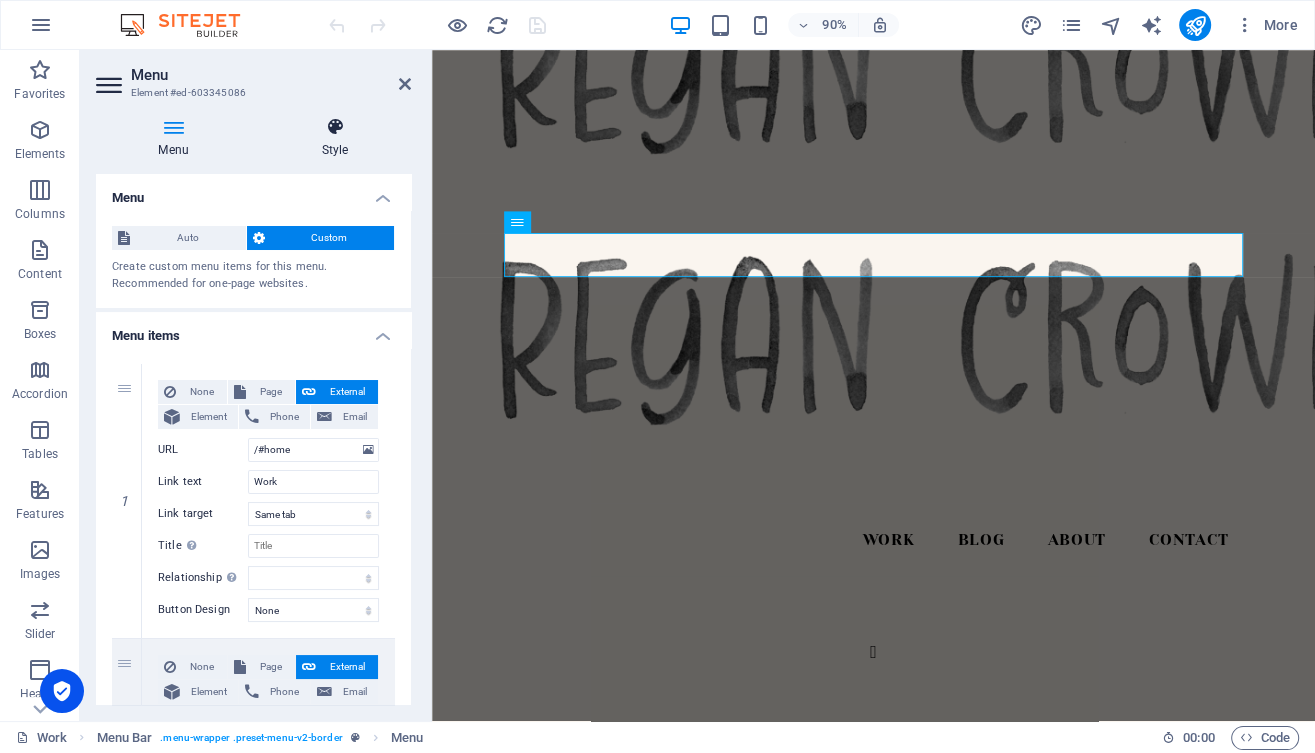 click at bounding box center (335, 127) 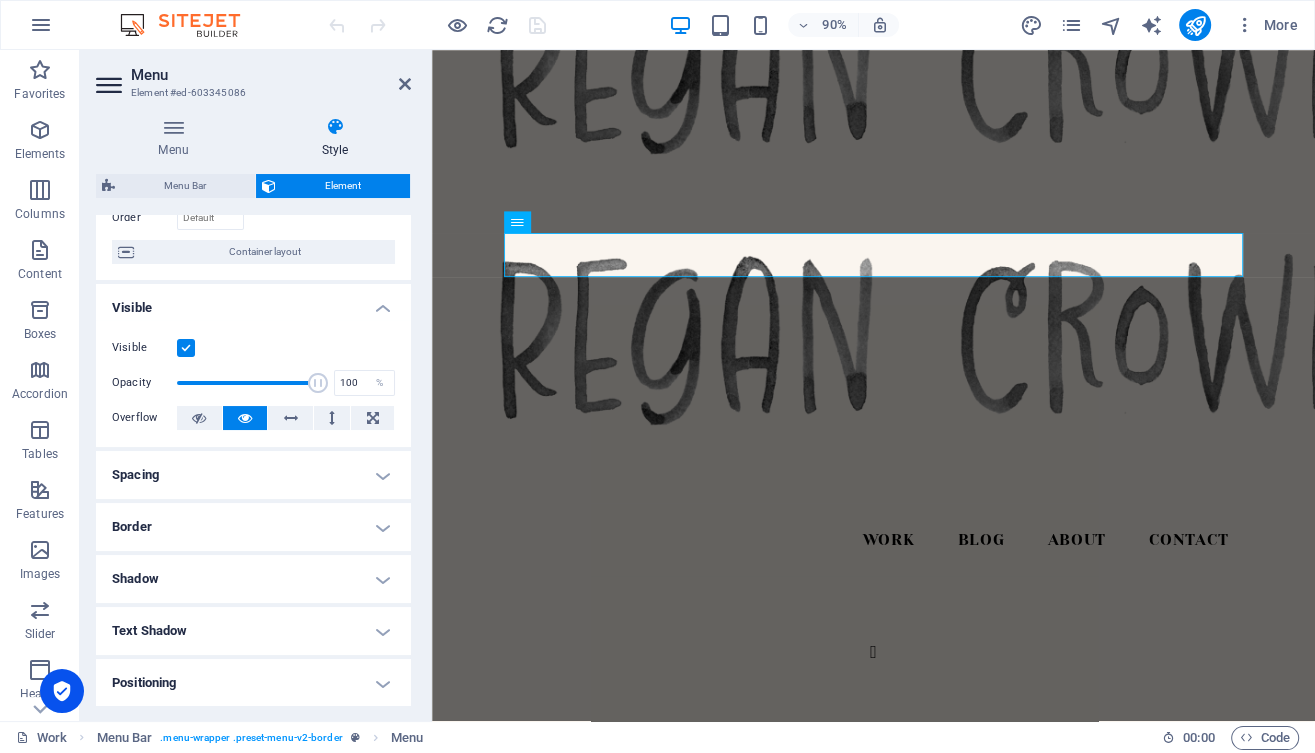 scroll, scrollTop: 148, scrollLeft: 0, axis: vertical 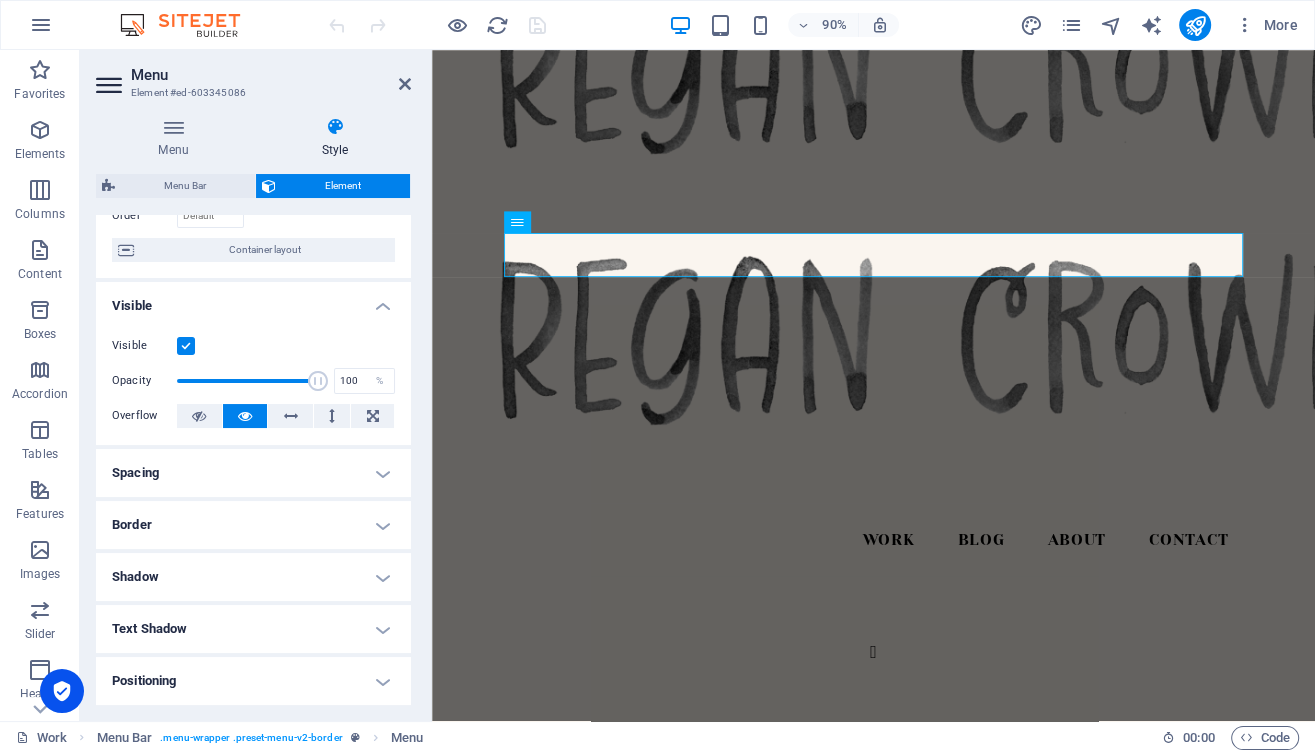 click on "Spacing" at bounding box center (253, 473) 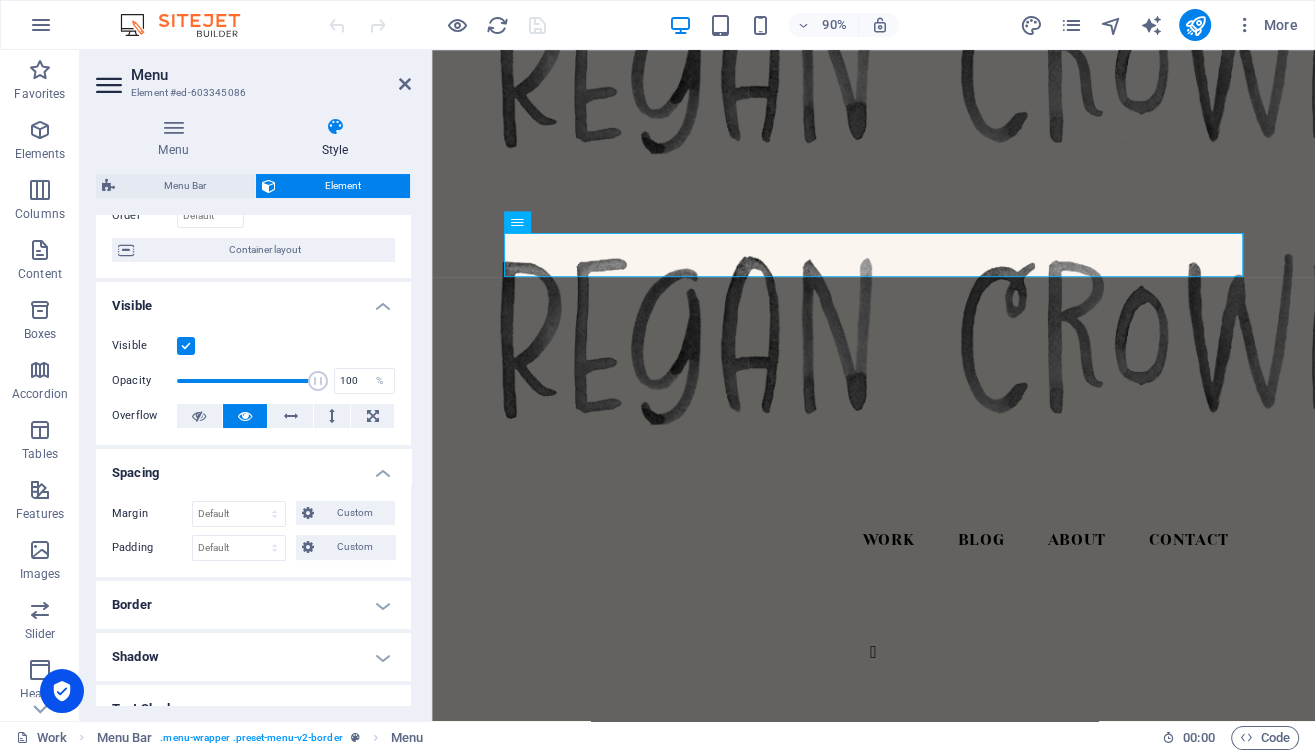 click on "Spacing" at bounding box center [253, 467] 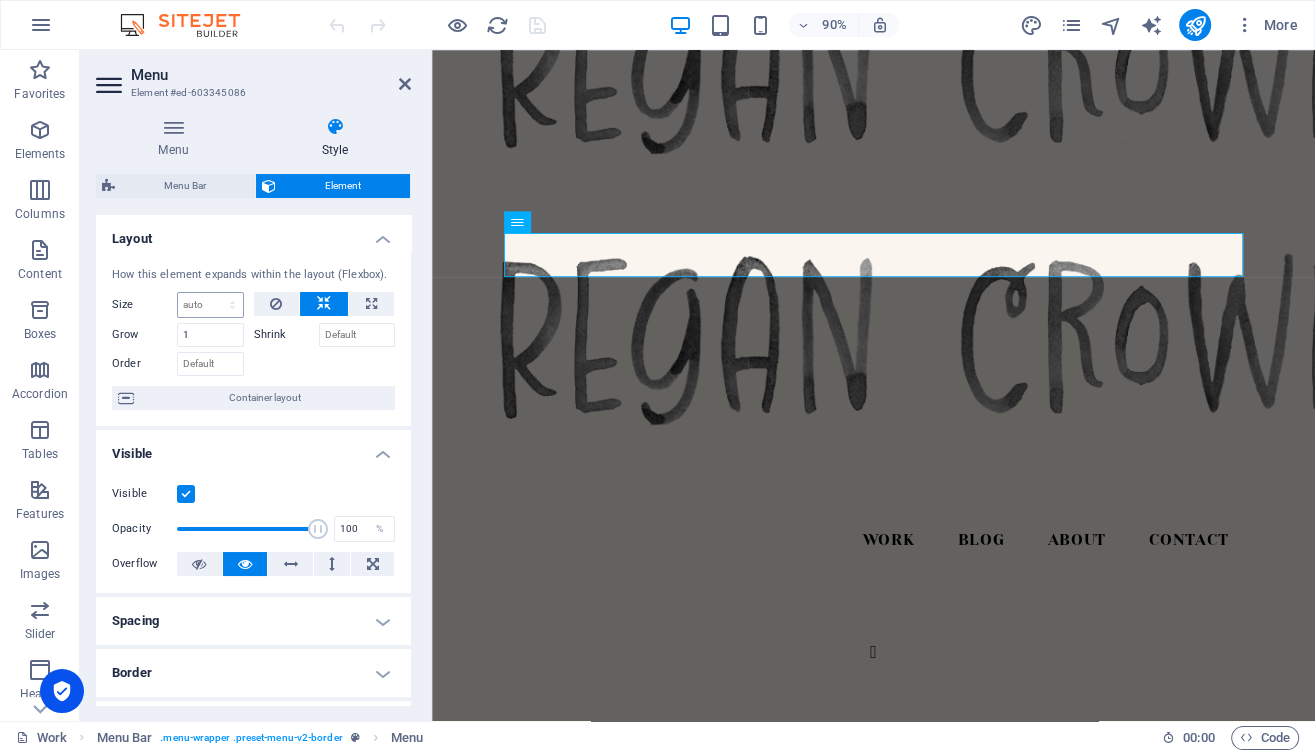 scroll, scrollTop: 0, scrollLeft: 0, axis: both 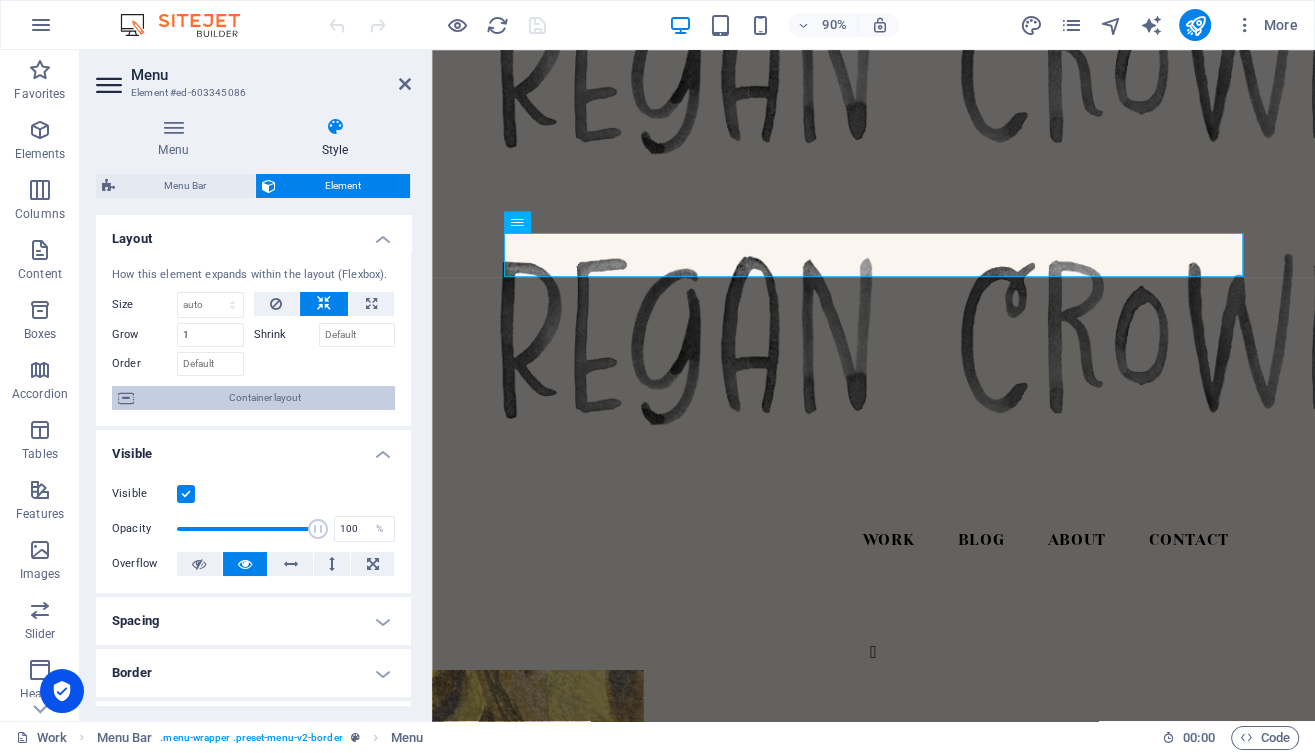 click on "Container layout" at bounding box center [264, 398] 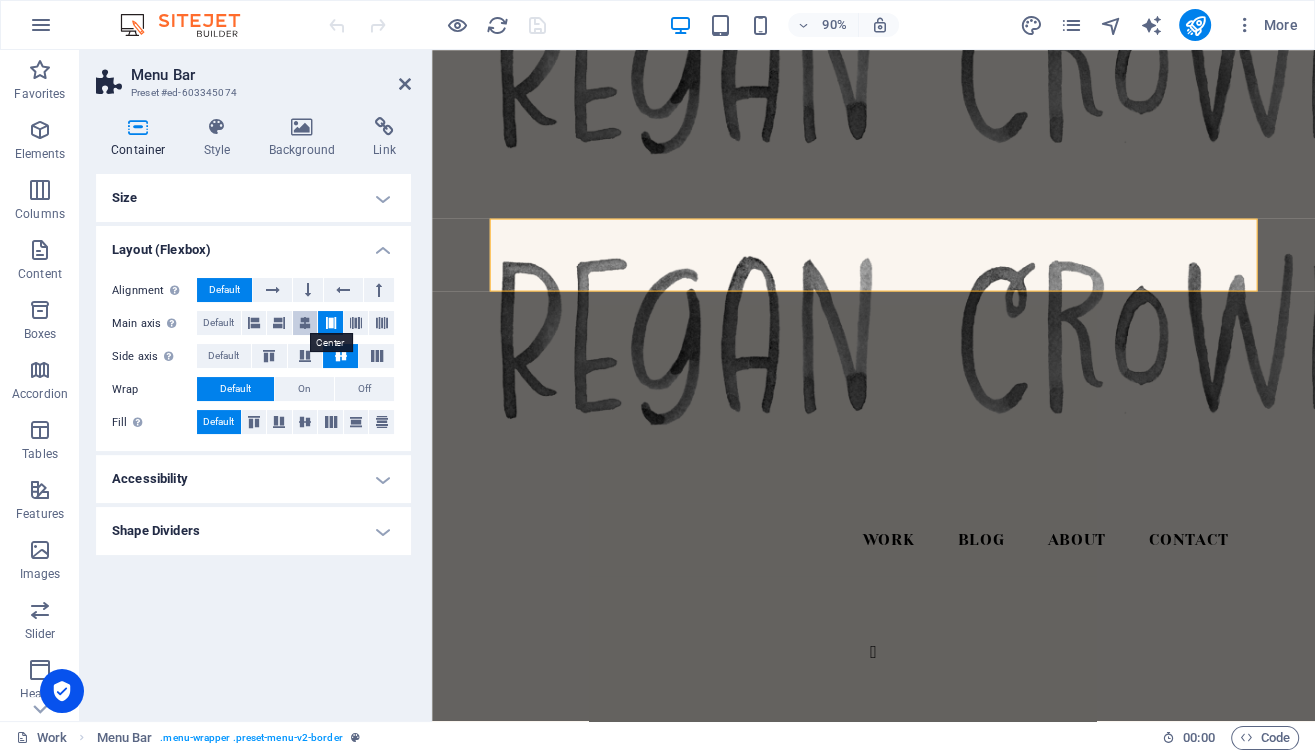 click at bounding box center [305, 323] 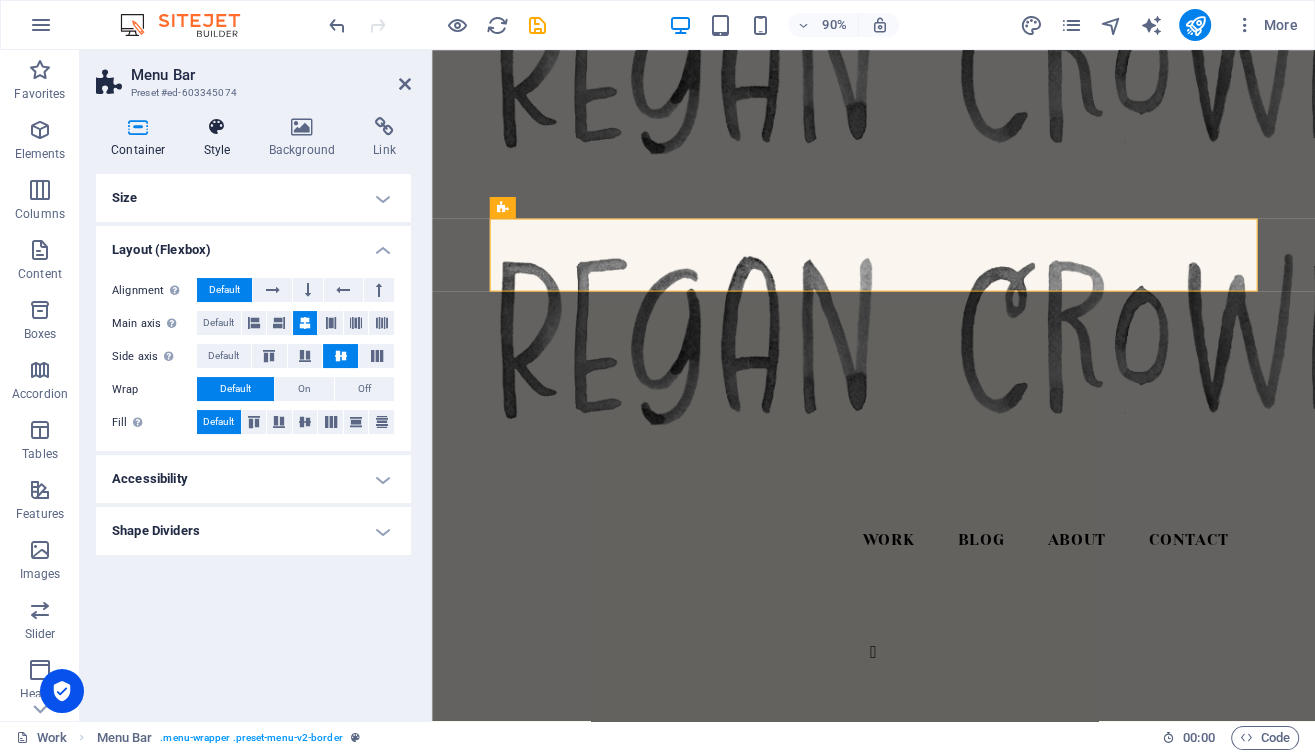 click on "Style" at bounding box center (221, 138) 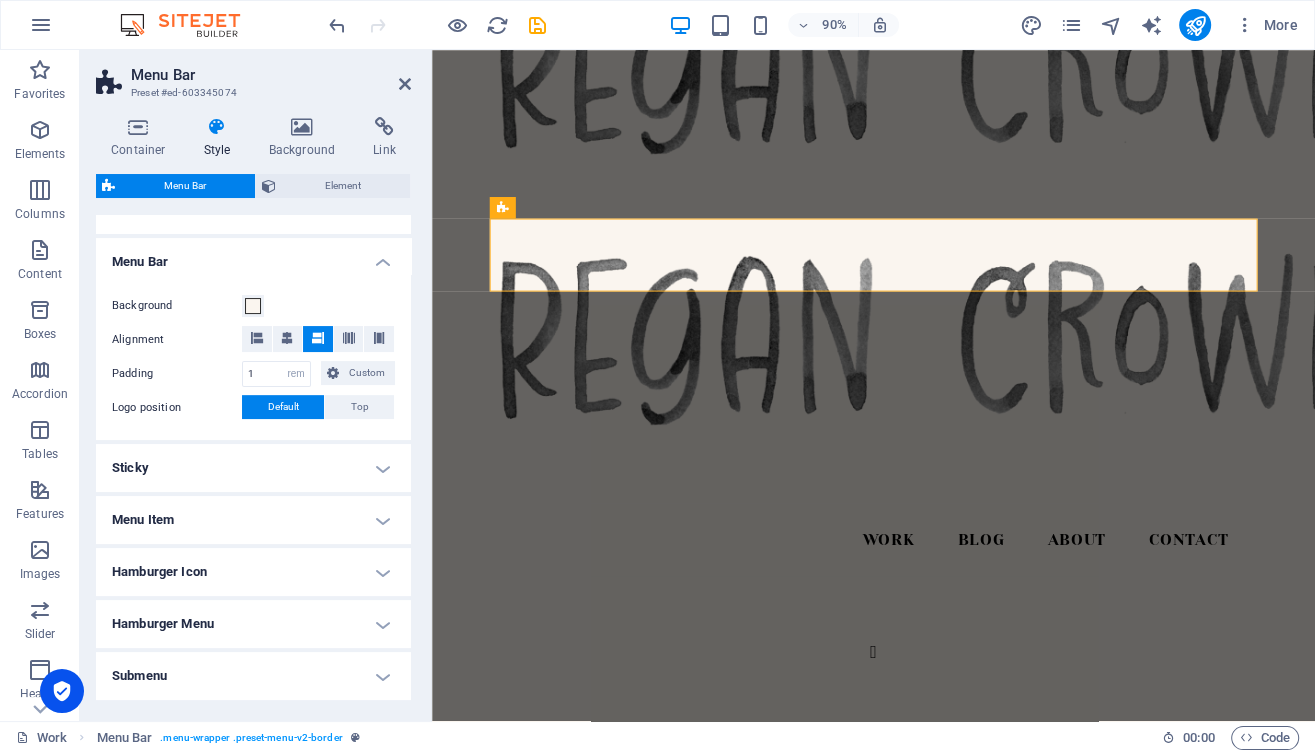 scroll, scrollTop: 333, scrollLeft: 0, axis: vertical 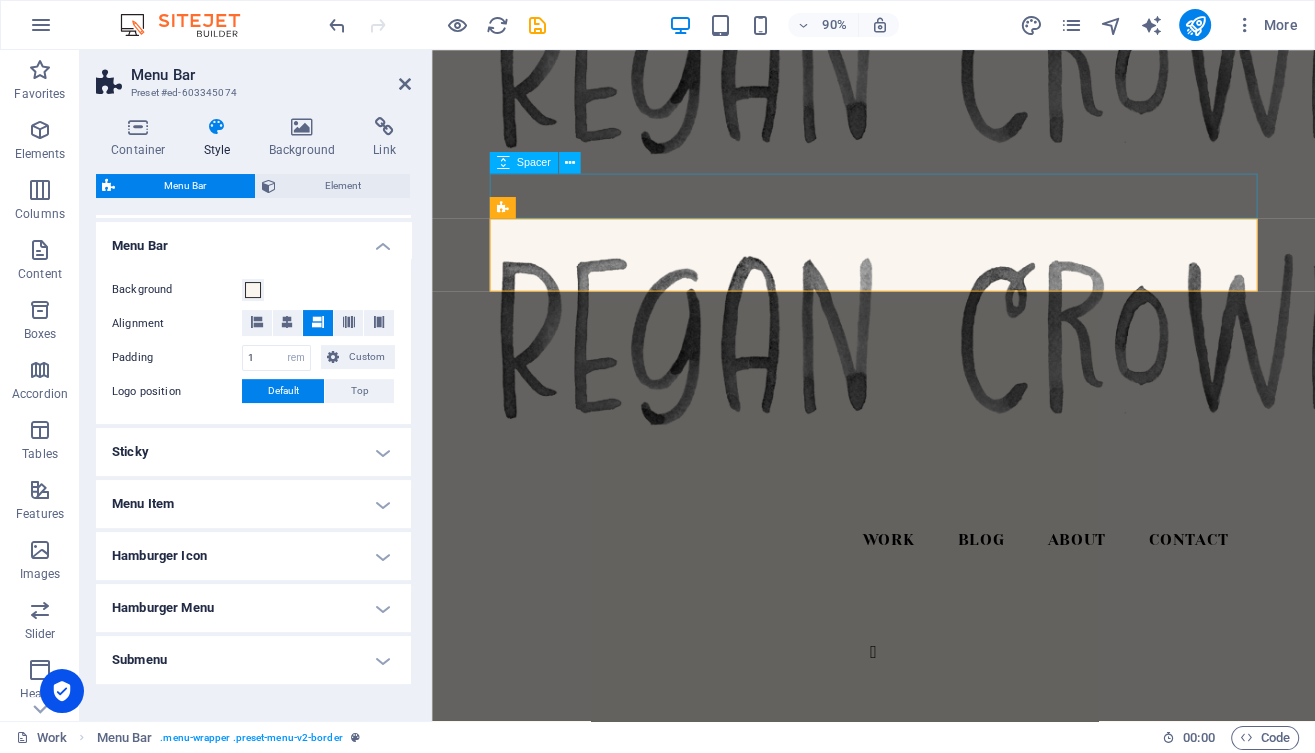 click at bounding box center [922, 529] 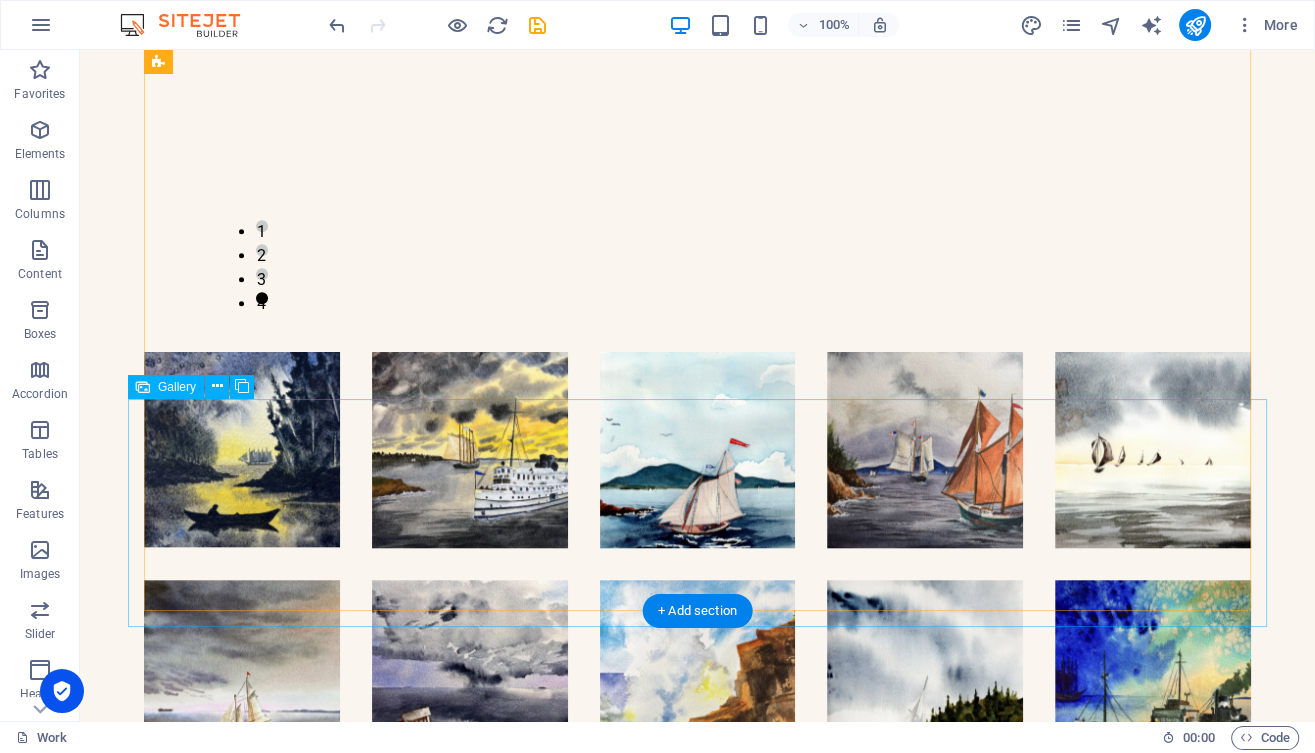 scroll, scrollTop: 1254, scrollLeft: 0, axis: vertical 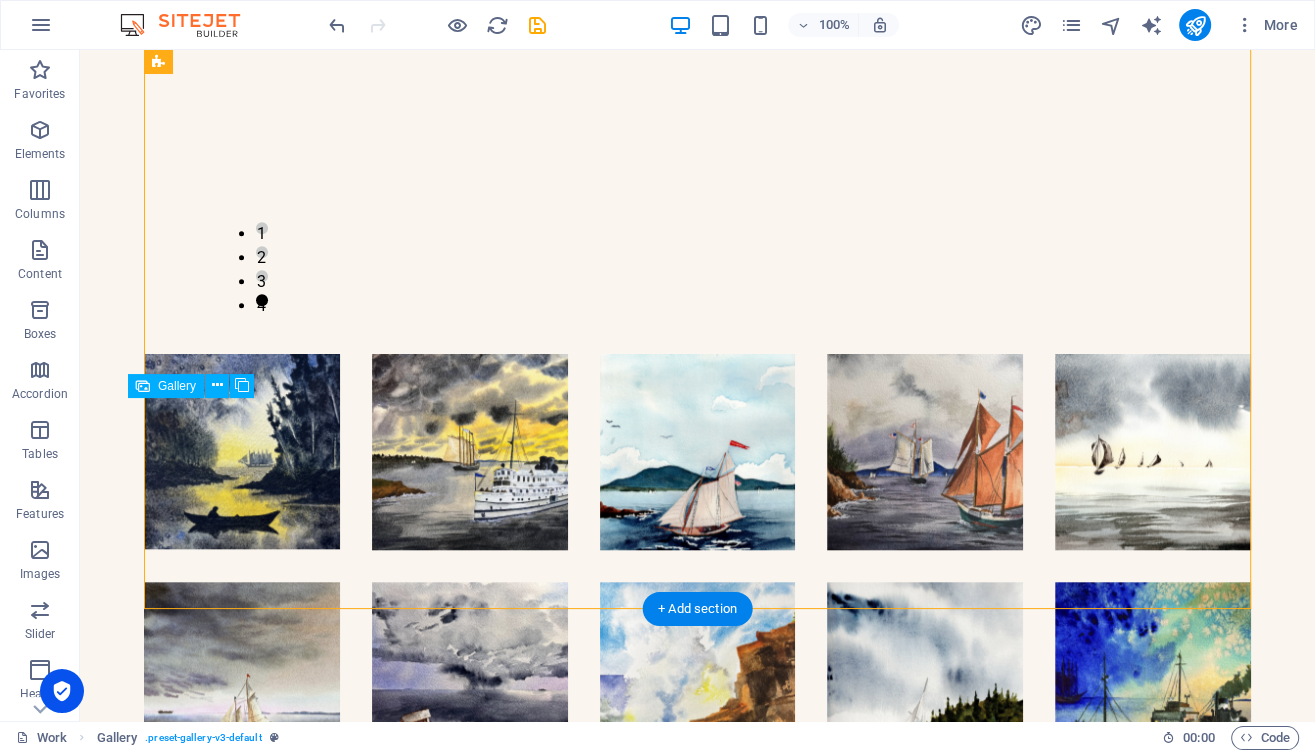 drag, startPoint x: 981, startPoint y: 535, endPoint x: 806, endPoint y: 541, distance: 175.10283 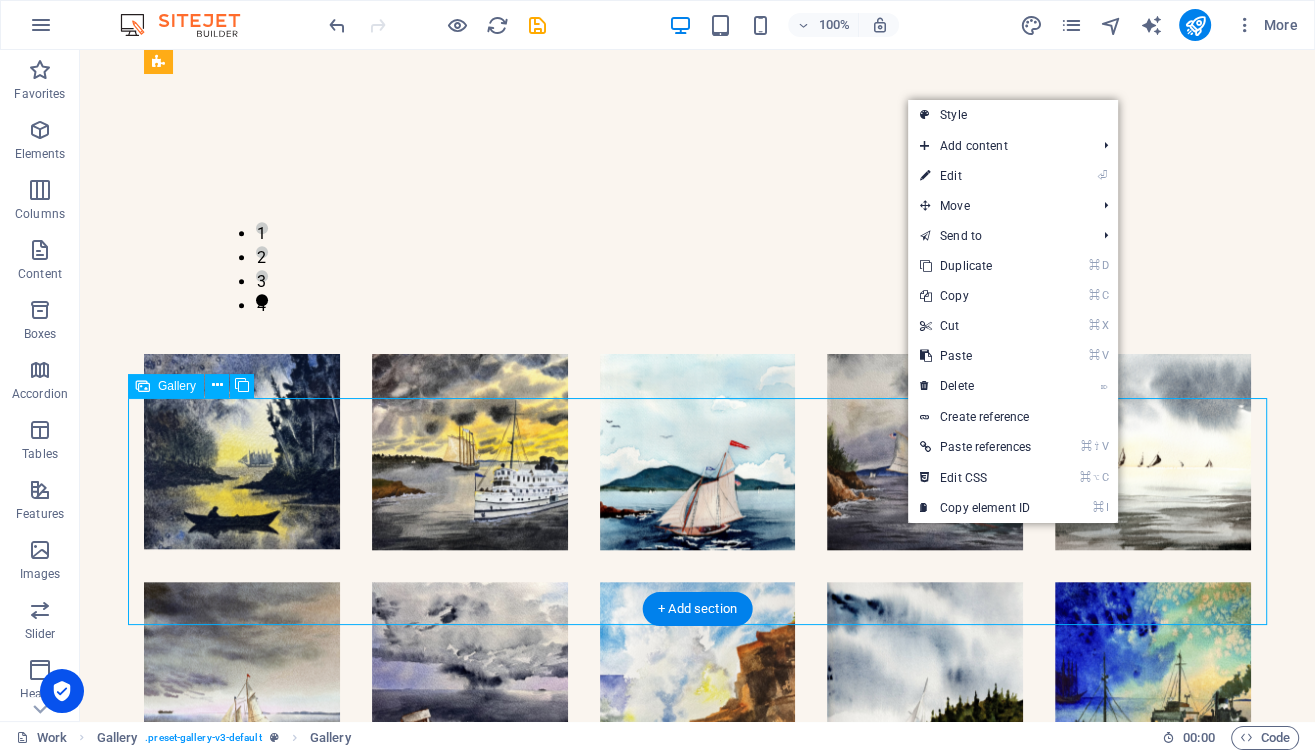 drag, startPoint x: 866, startPoint y: 532, endPoint x: 693, endPoint y: 536, distance: 173.04623 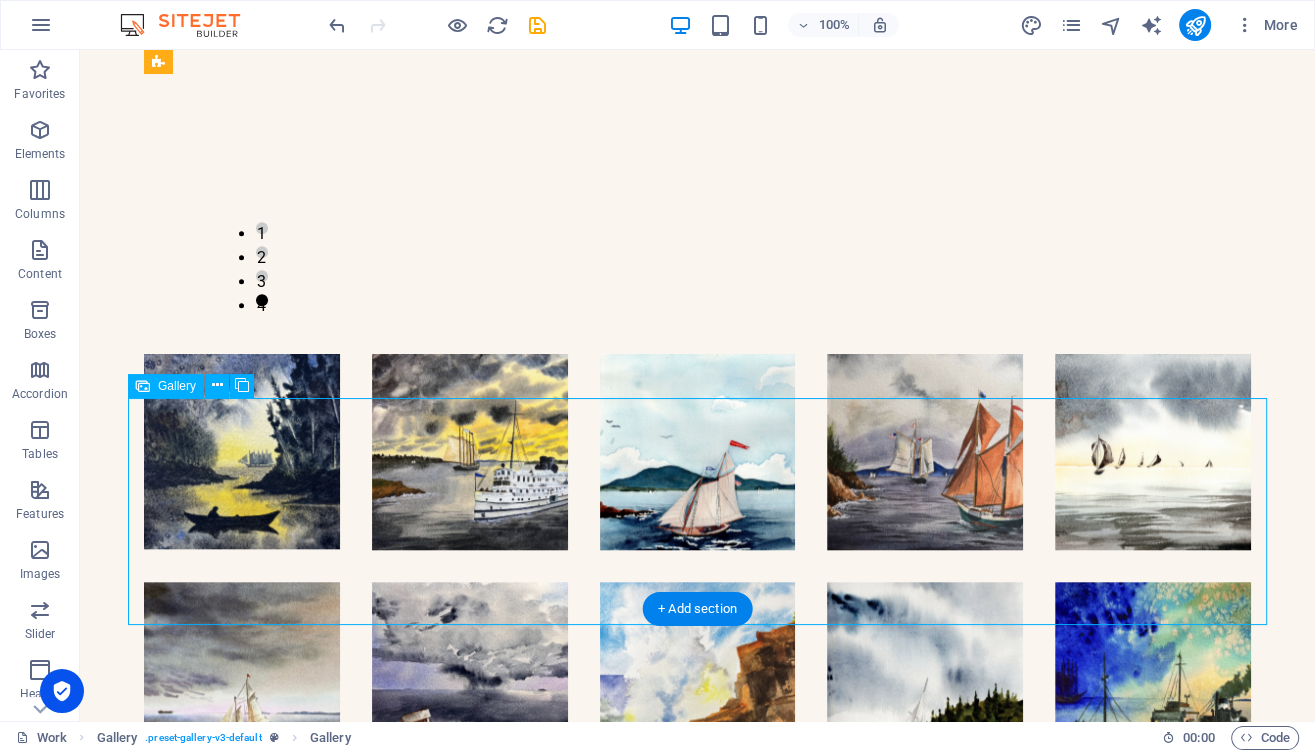 click at bounding box center [698, 908] 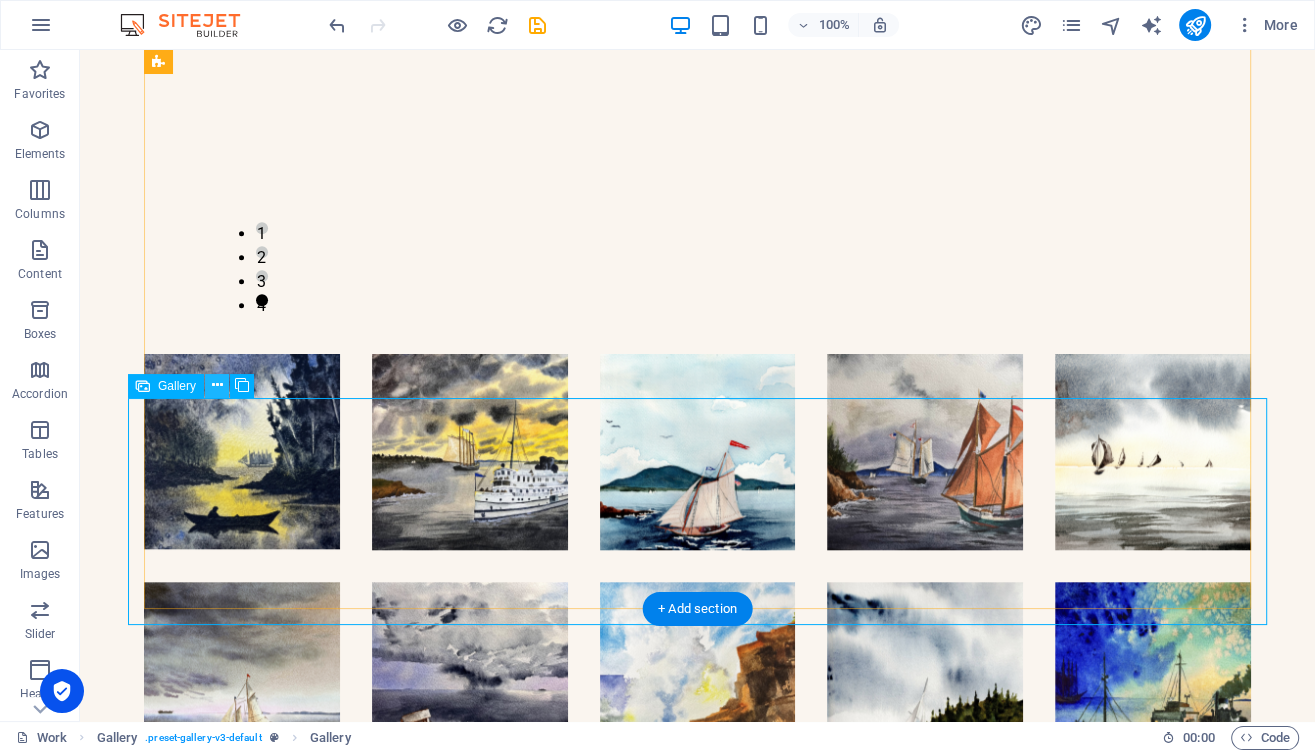 click at bounding box center [217, 385] 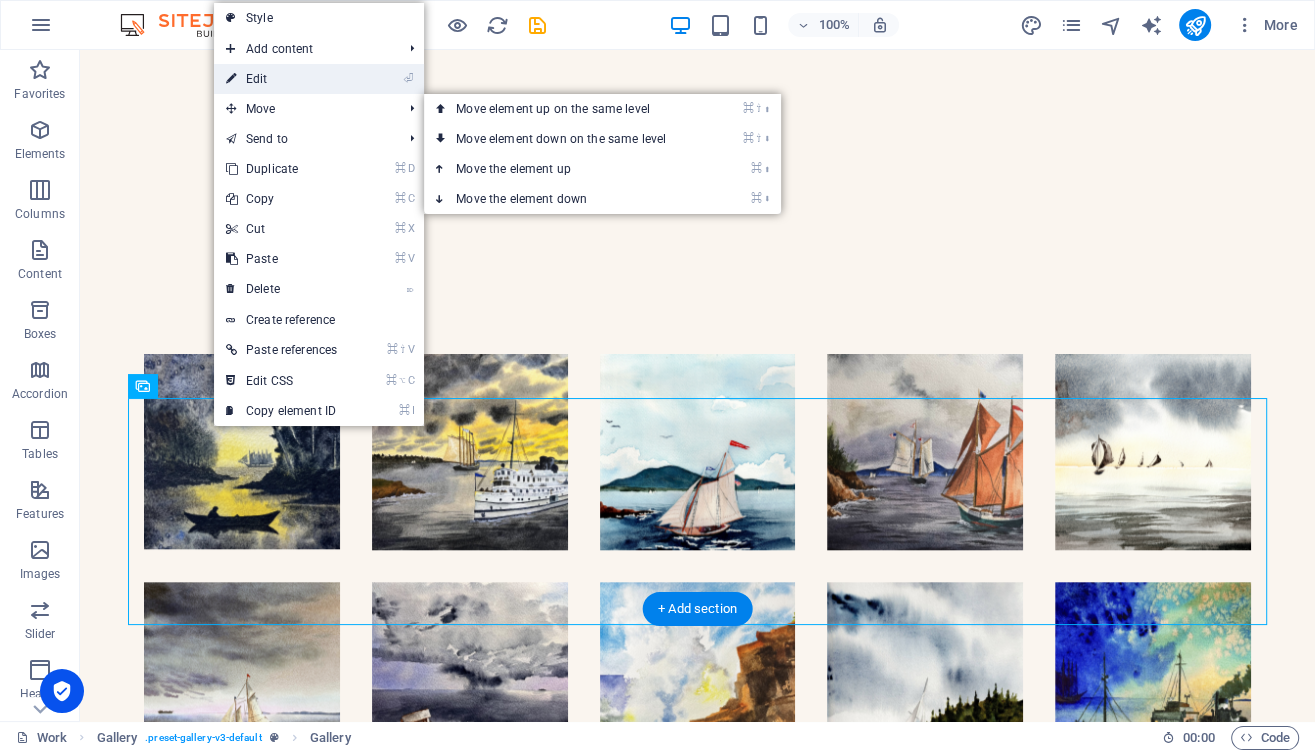 click on "⏎  Edit" at bounding box center [281, 79] 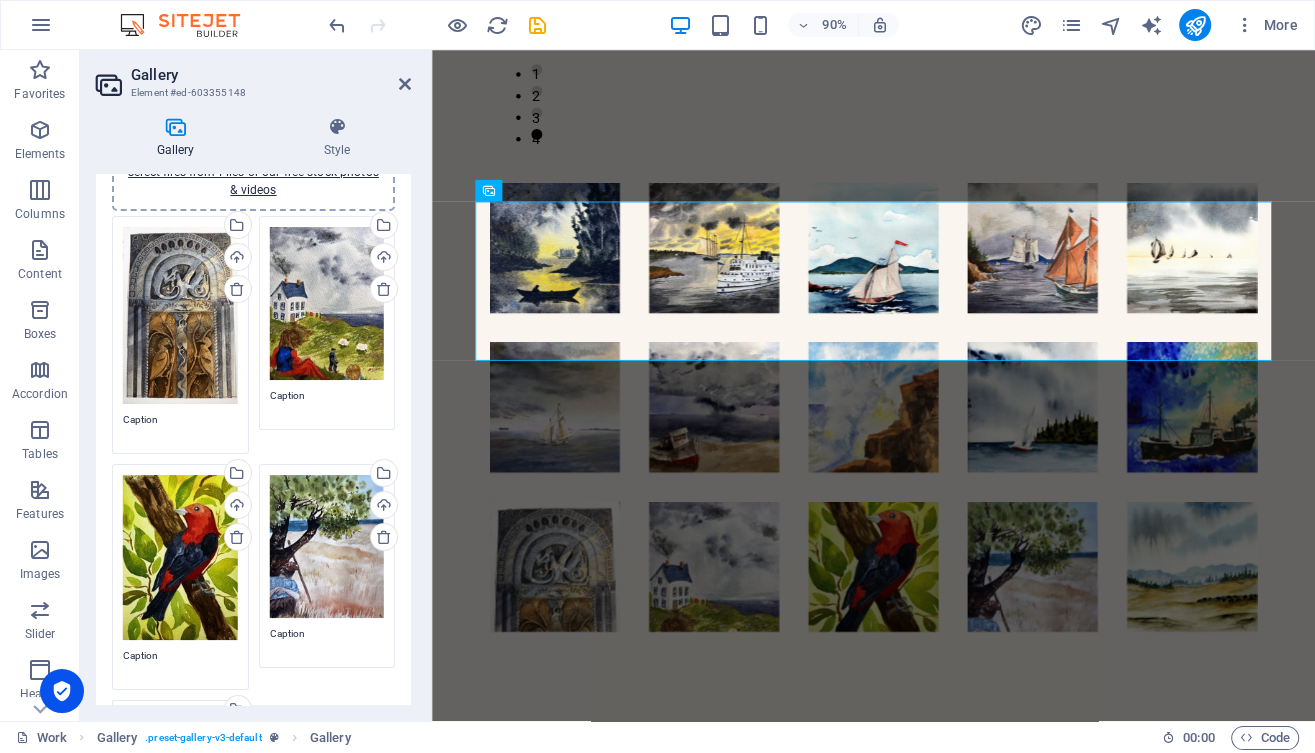scroll, scrollTop: 60, scrollLeft: 0, axis: vertical 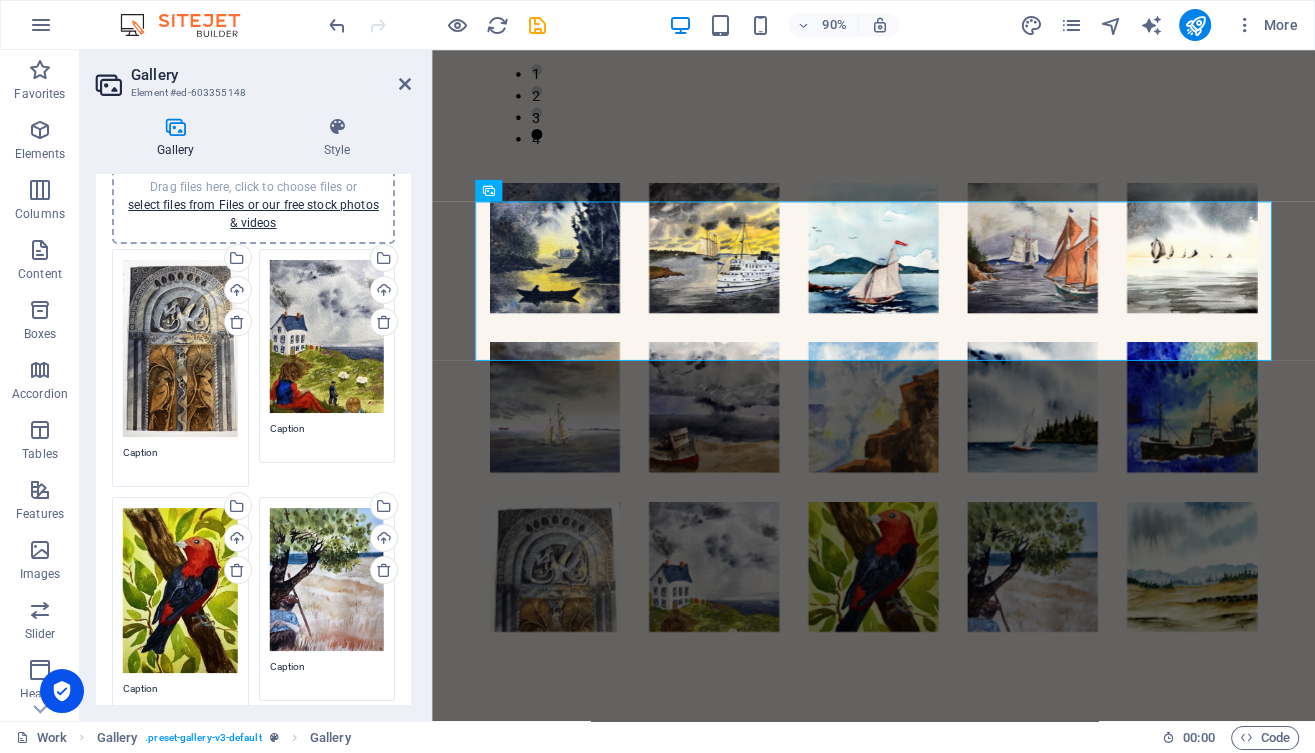 click on "Drag files here, click to choose files or select files from Files or our free stock photos & videos" at bounding box center (180, 348) 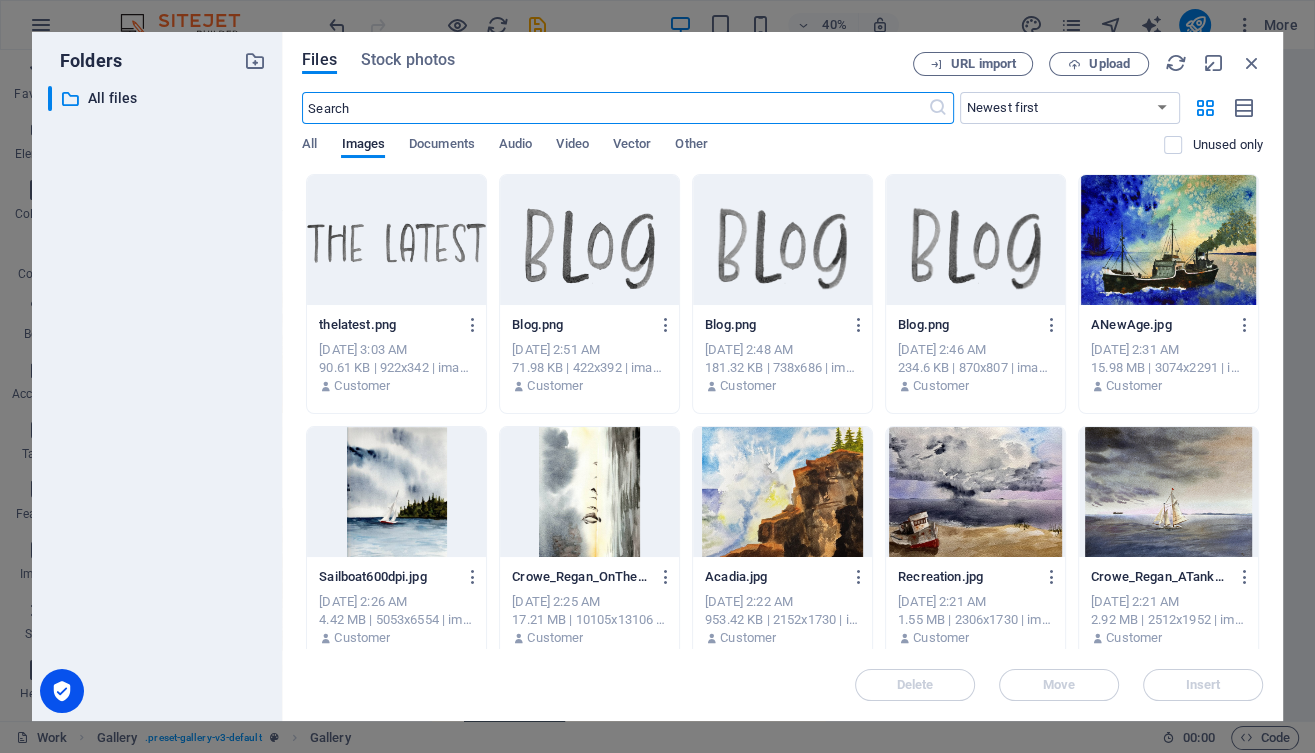 scroll, scrollTop: 1169, scrollLeft: 0, axis: vertical 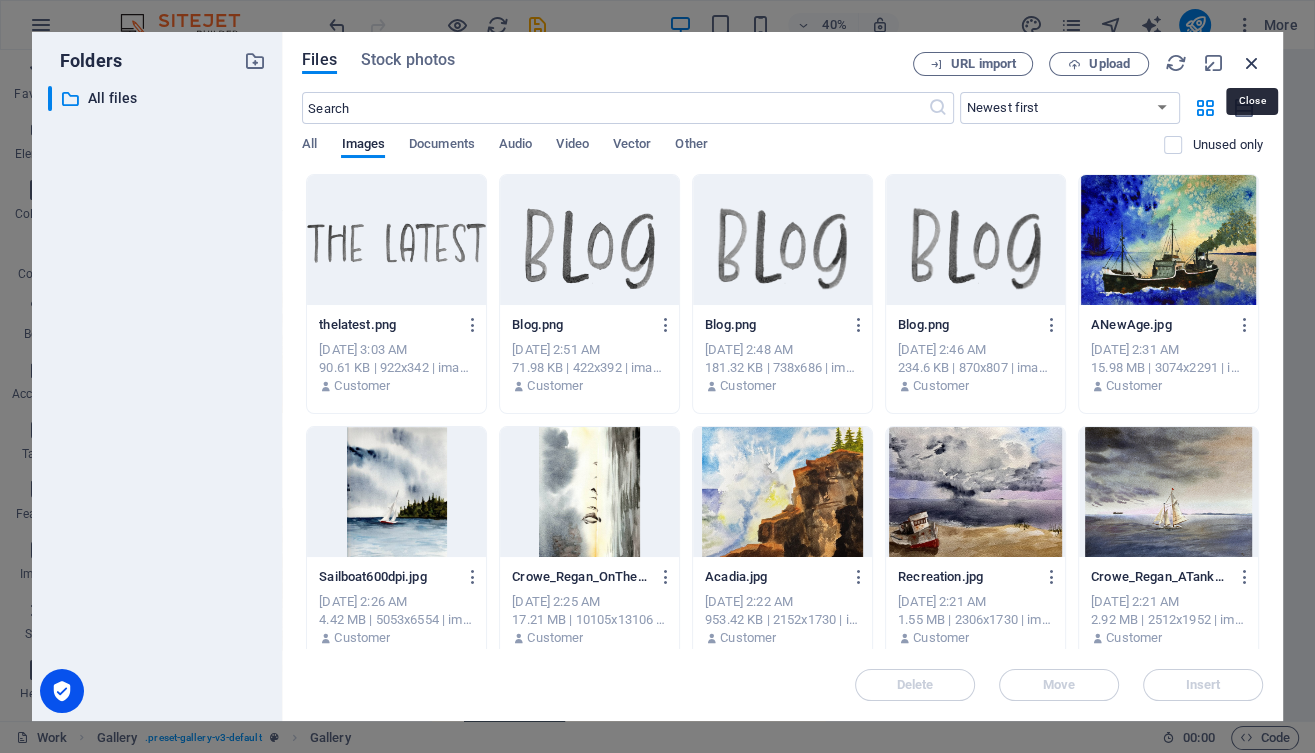 click at bounding box center [1252, 63] 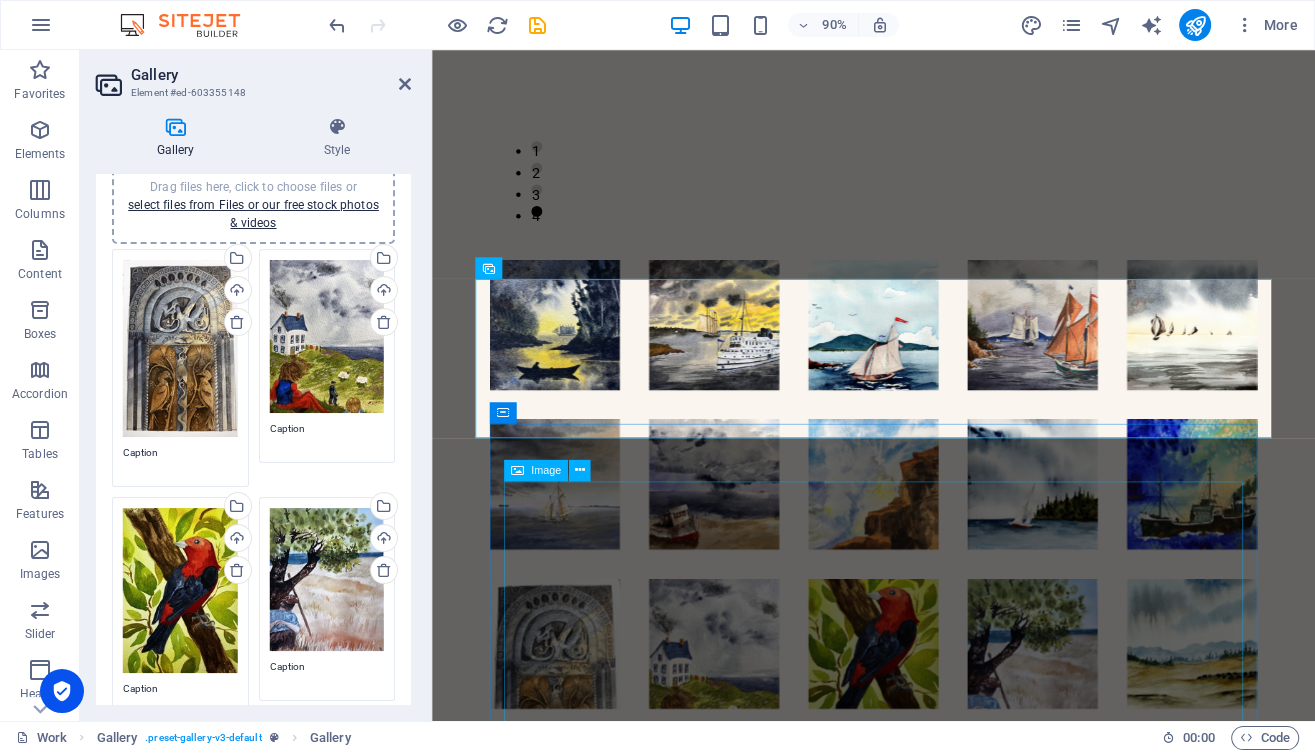 click at bounding box center [922, 1017] 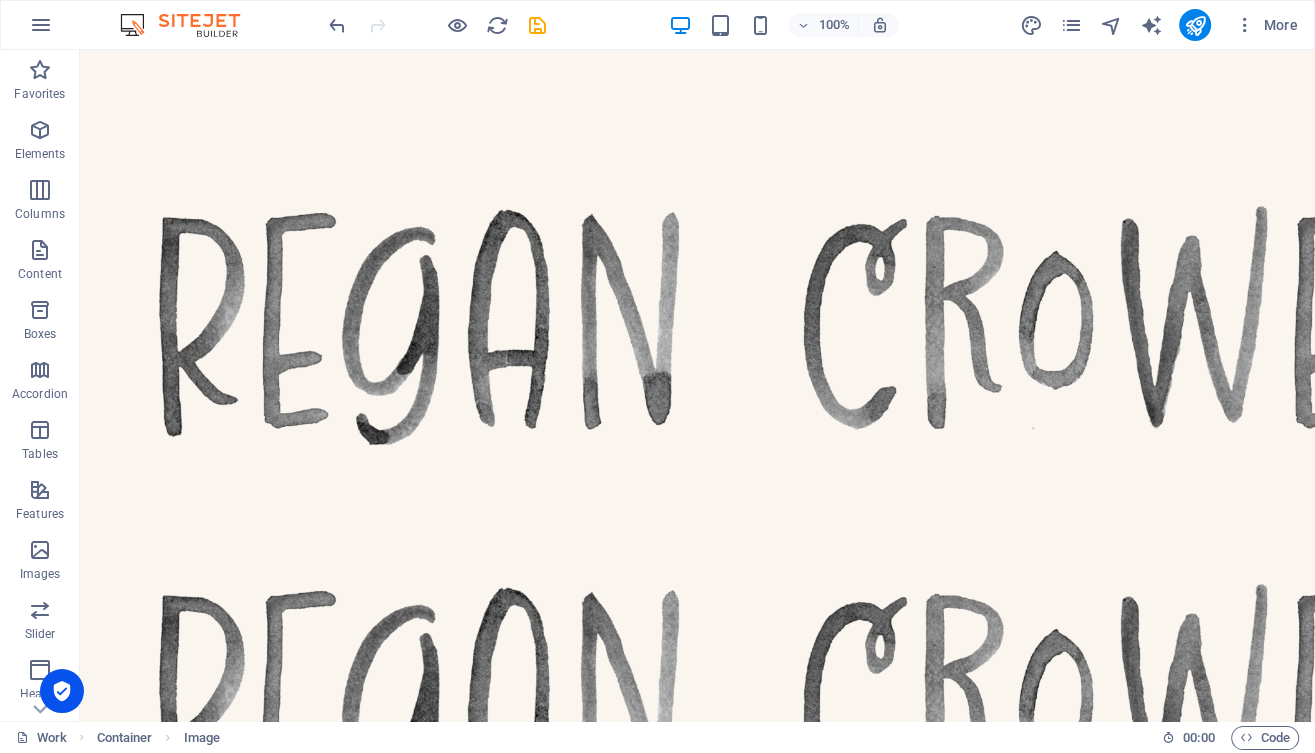 scroll, scrollTop: 0, scrollLeft: 0, axis: both 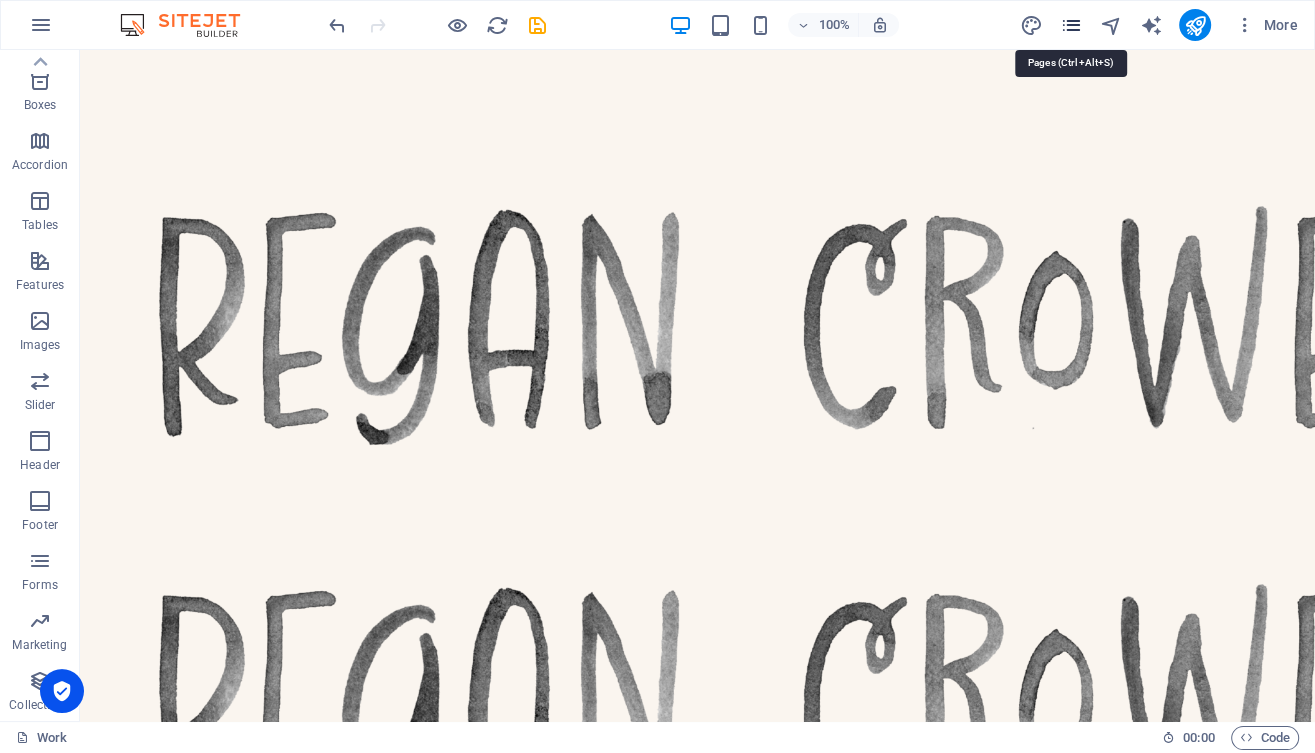 click at bounding box center [1070, 25] 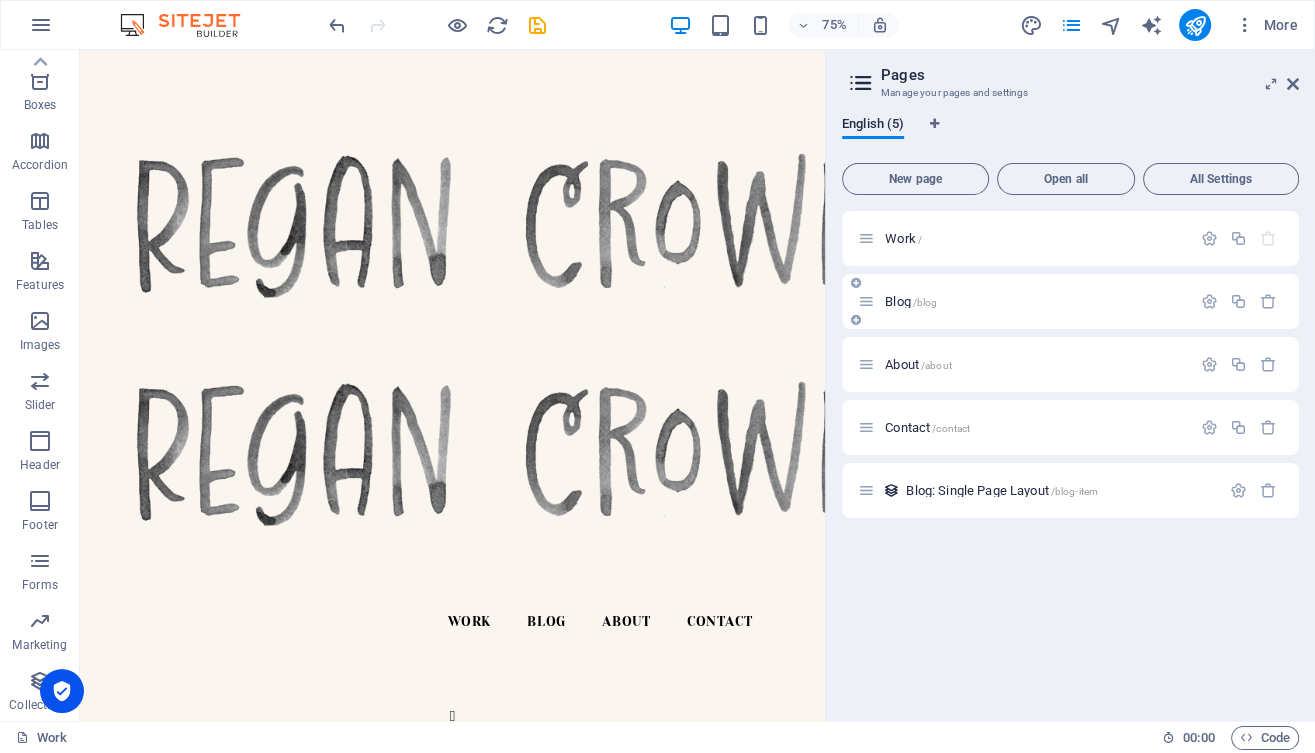 click on "Blog /blog" at bounding box center (1070, 301) 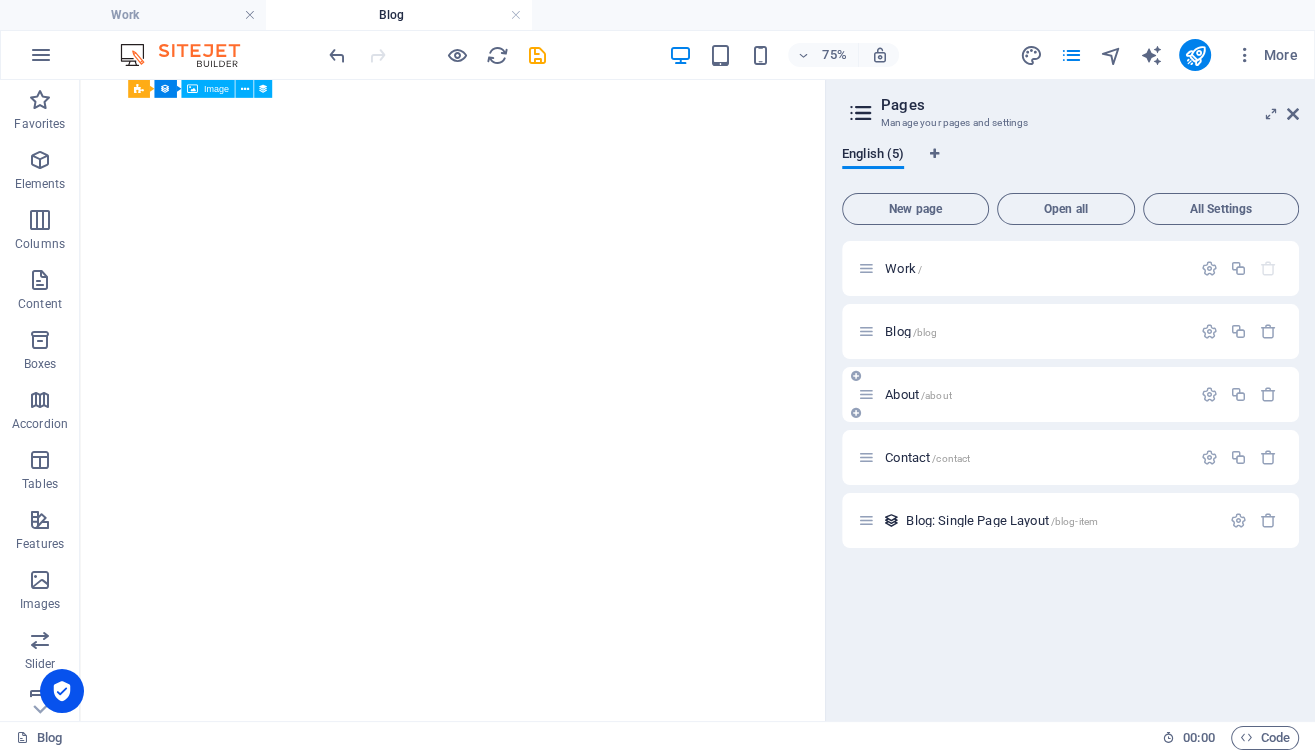 click on "About /about" at bounding box center [918, 394] 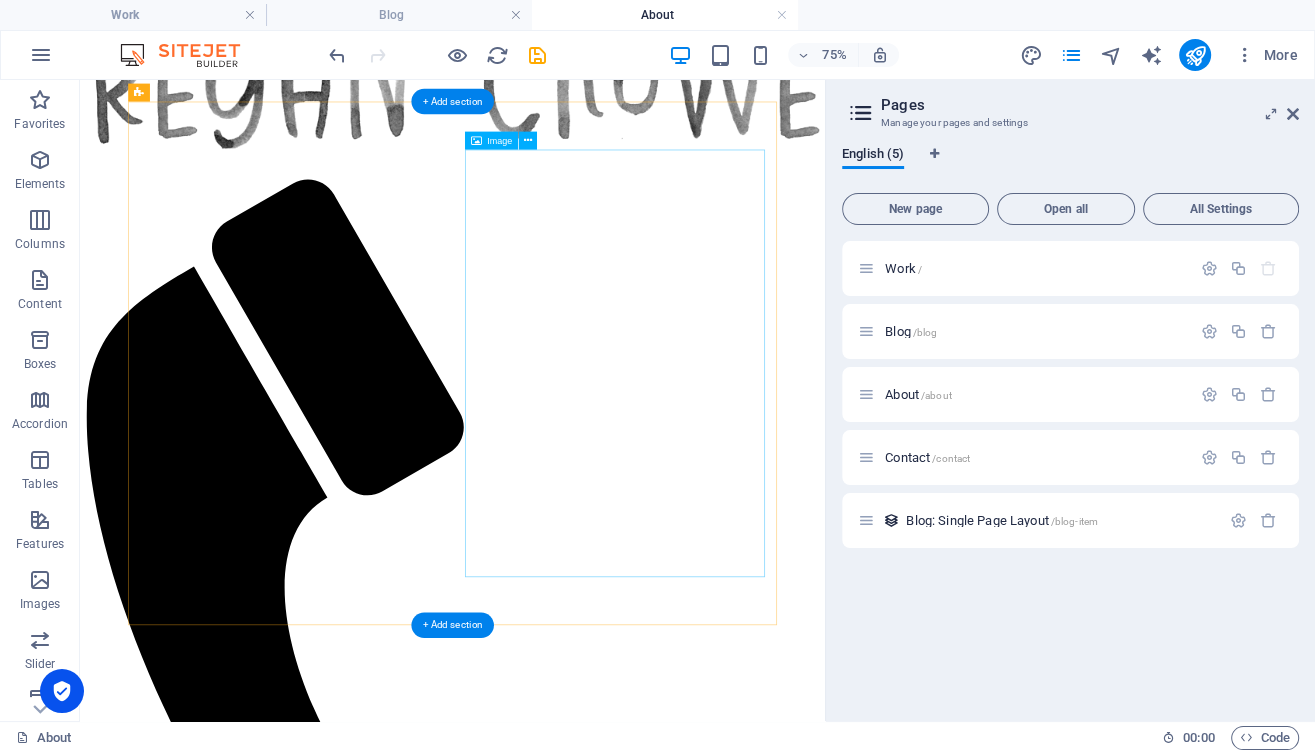 scroll, scrollTop: 179, scrollLeft: 0, axis: vertical 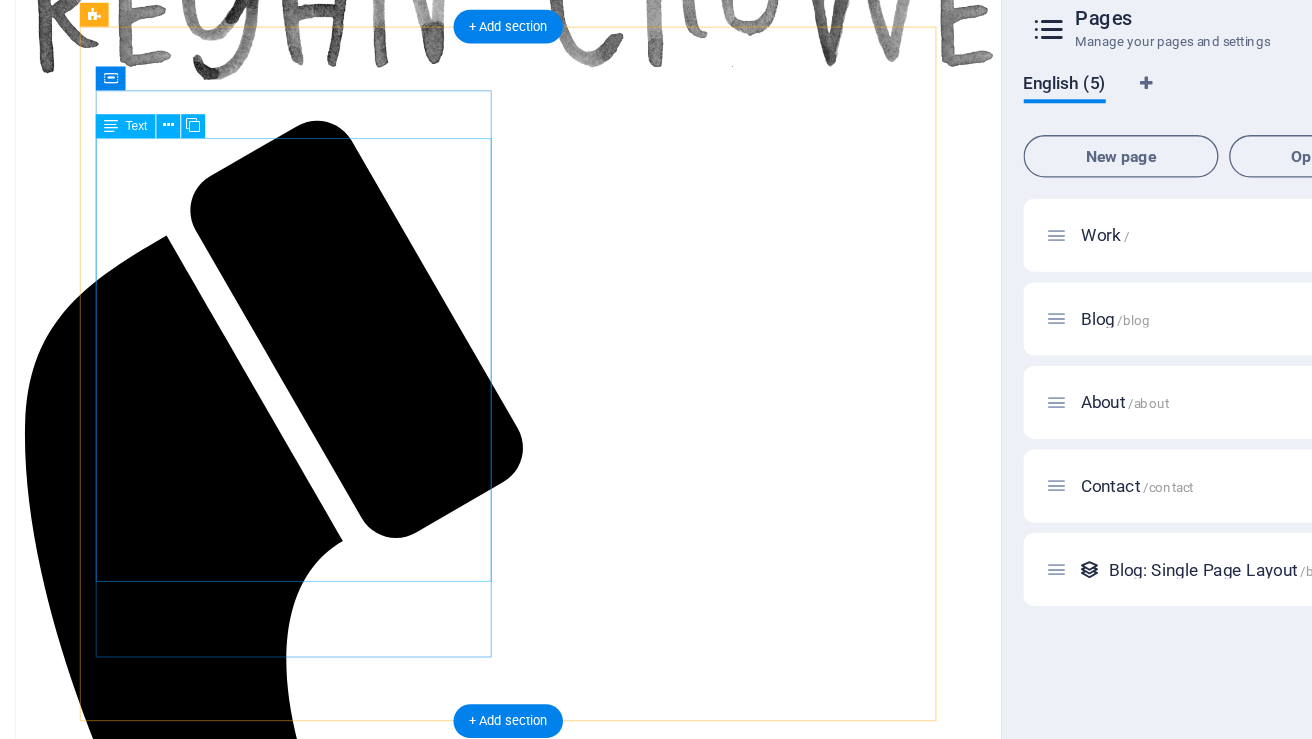 click on "[US_STATE] based watercolor artist [PERSON_NAME] has practiced watercolor painting for over eight years. She often uses the state’s beautiful and unique coastline, culture, and animal life to inspire her paintings. She loves incorporating her love of watercolor with rich heritage of the [US_STATE] coast, often depicting the bygone age of the schooner. In the summer of 2023, she had the opportunity to show her work at the [GEOGRAPHIC_DATA] and submitted multiple pieces to the River Arts Gallery in [GEOGRAPHIC_DATA].       In addition to painting [PERSON_NAME] also enjoys collecting and wearing vintage fashion, knitting, and dabbling in fantasy writing. [PERSON_NAME] also has the opportunity to share her love of watercolor with others, teaching both children, teens, and adults." at bounding box center (510, 1687) 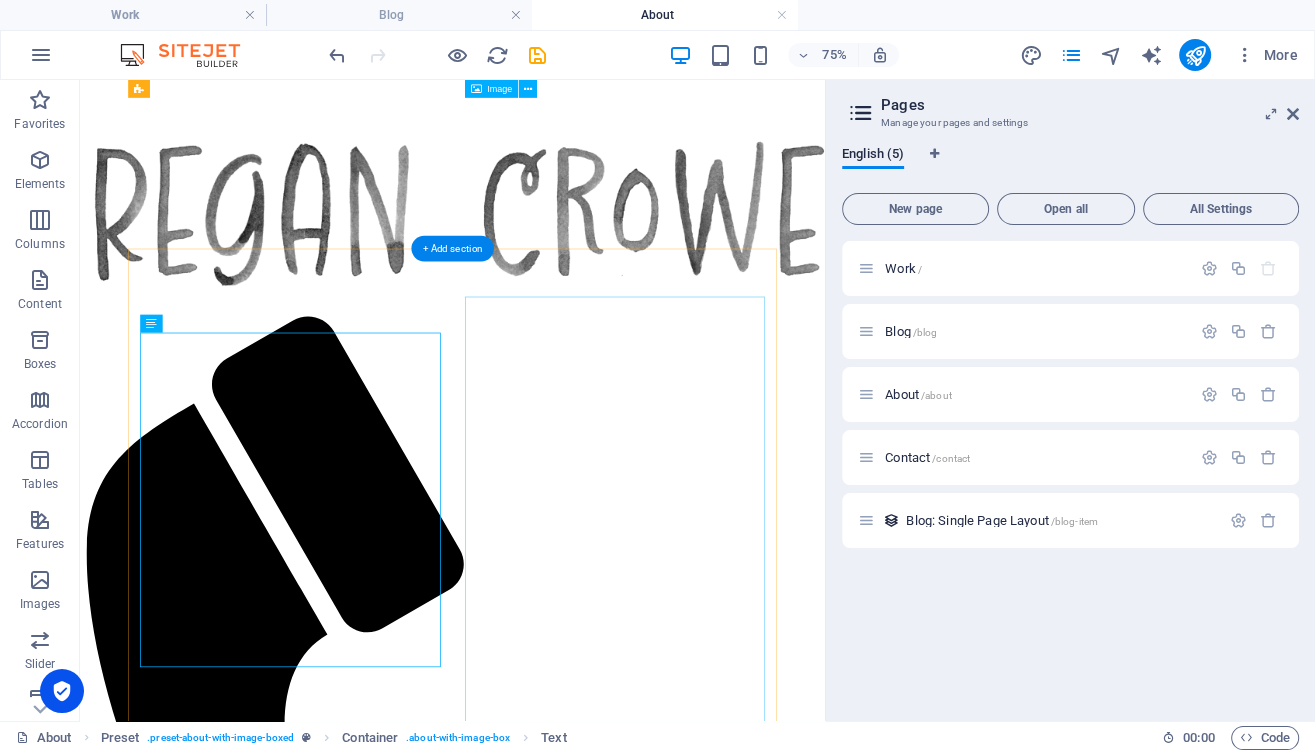scroll, scrollTop: 0, scrollLeft: 0, axis: both 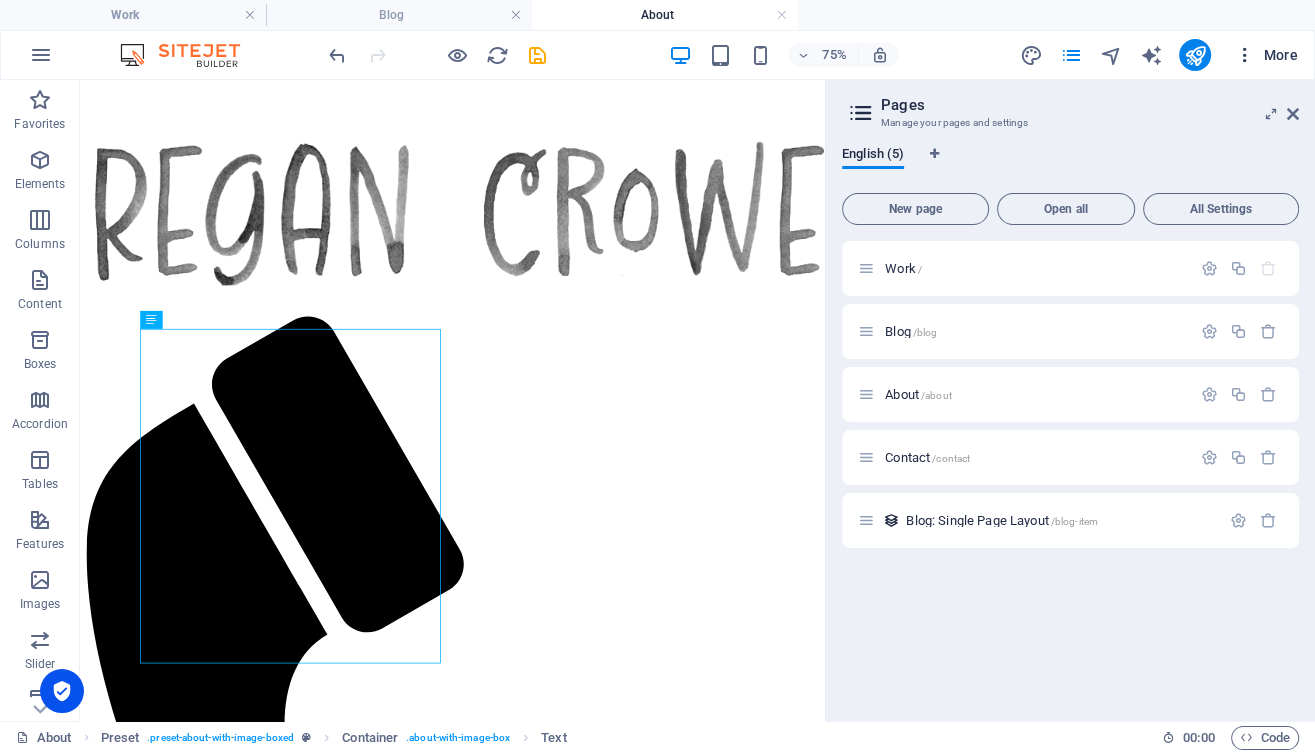 click on "More" at bounding box center (1266, 55) 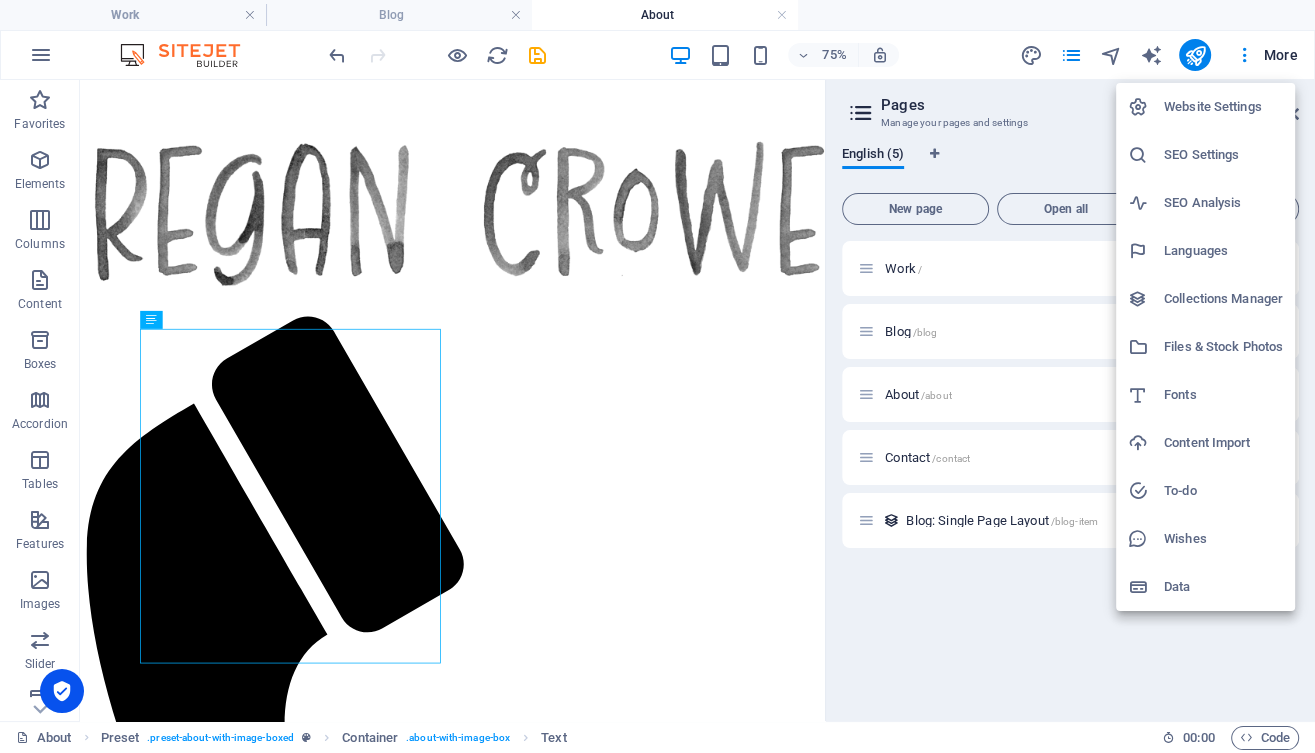 click at bounding box center [657, 376] 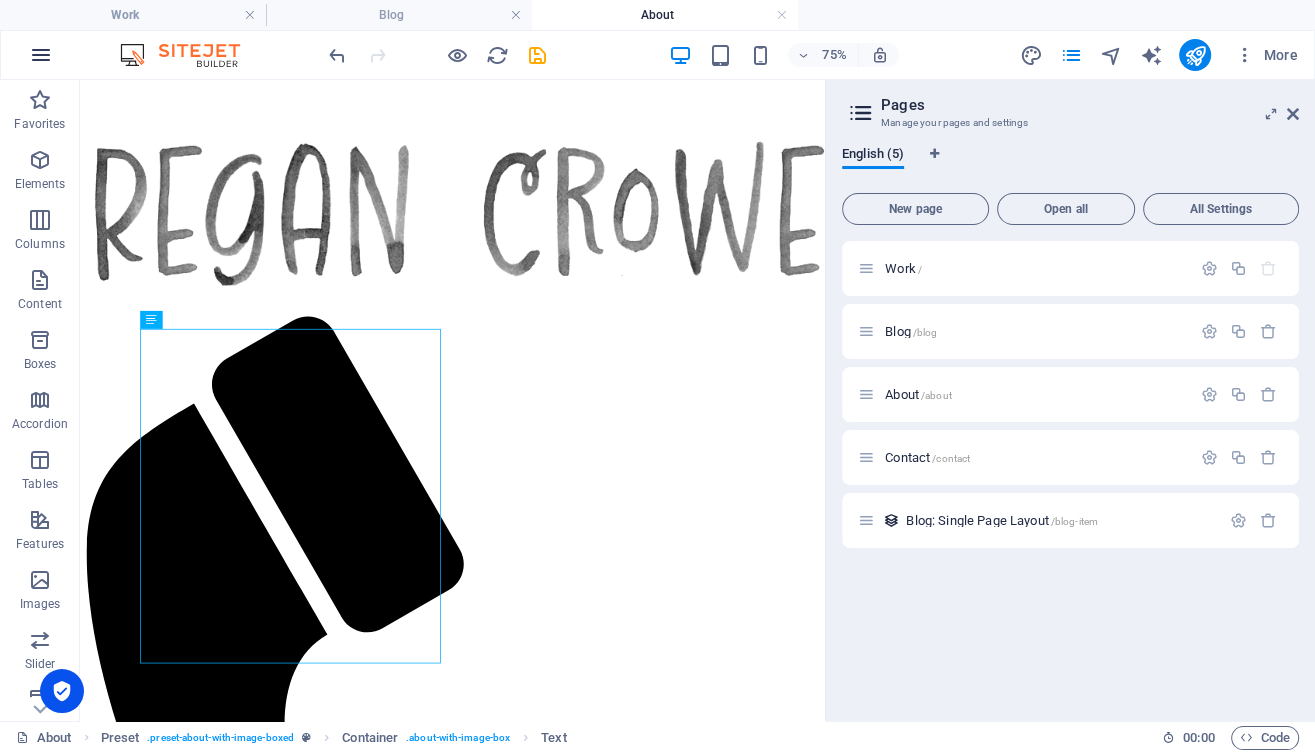 click at bounding box center [41, 55] 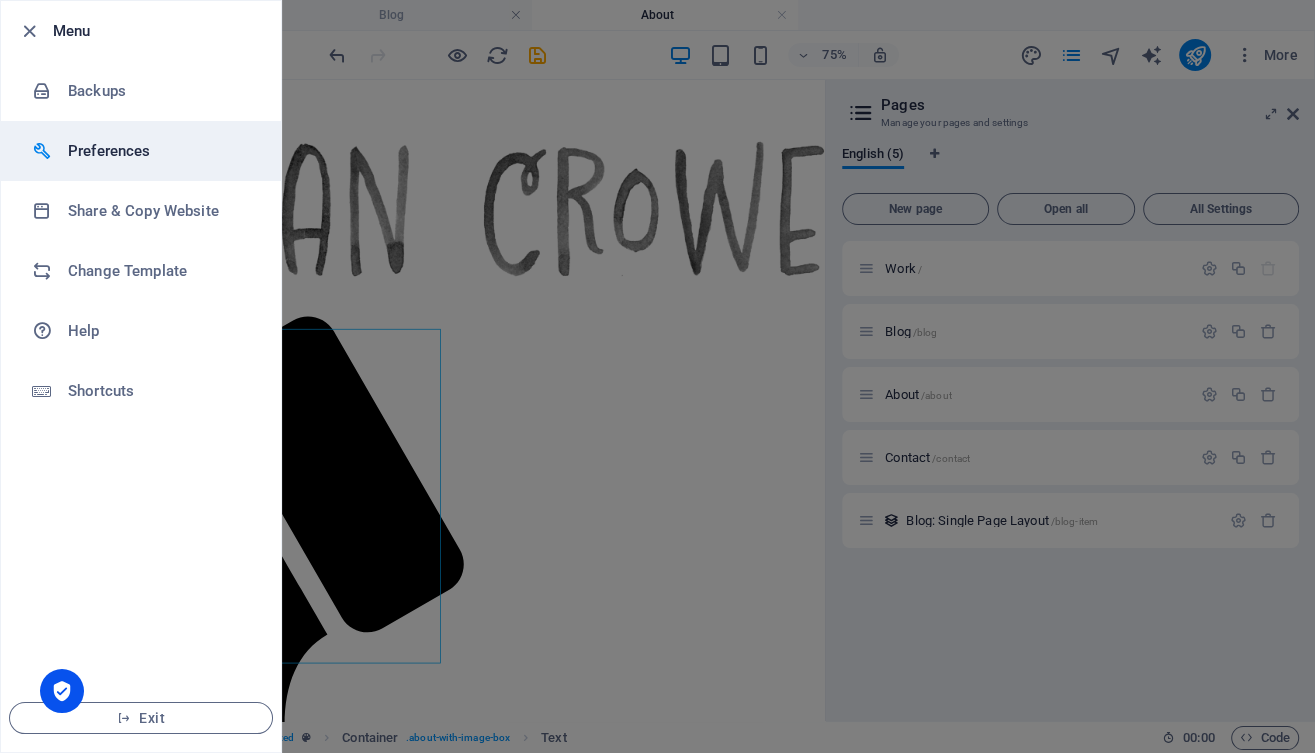 click on "Preferences" at bounding box center (160, 151) 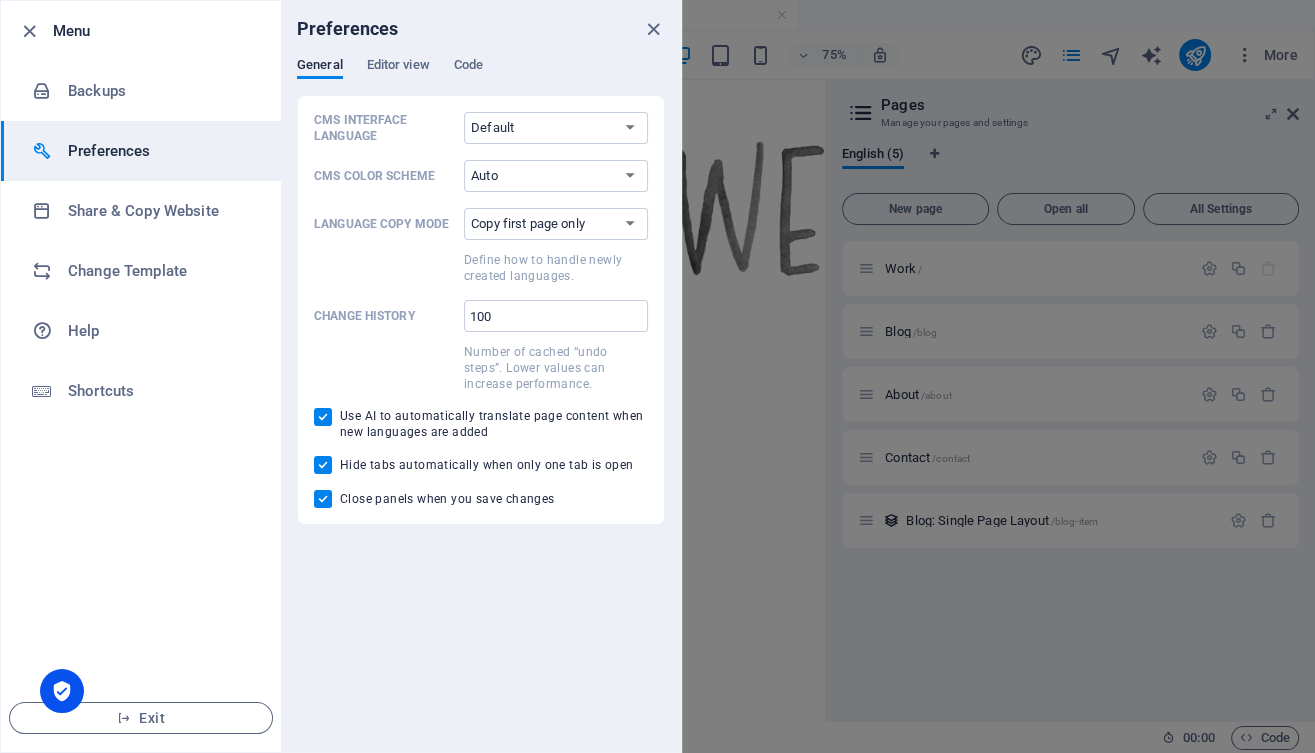 click at bounding box center [657, 376] 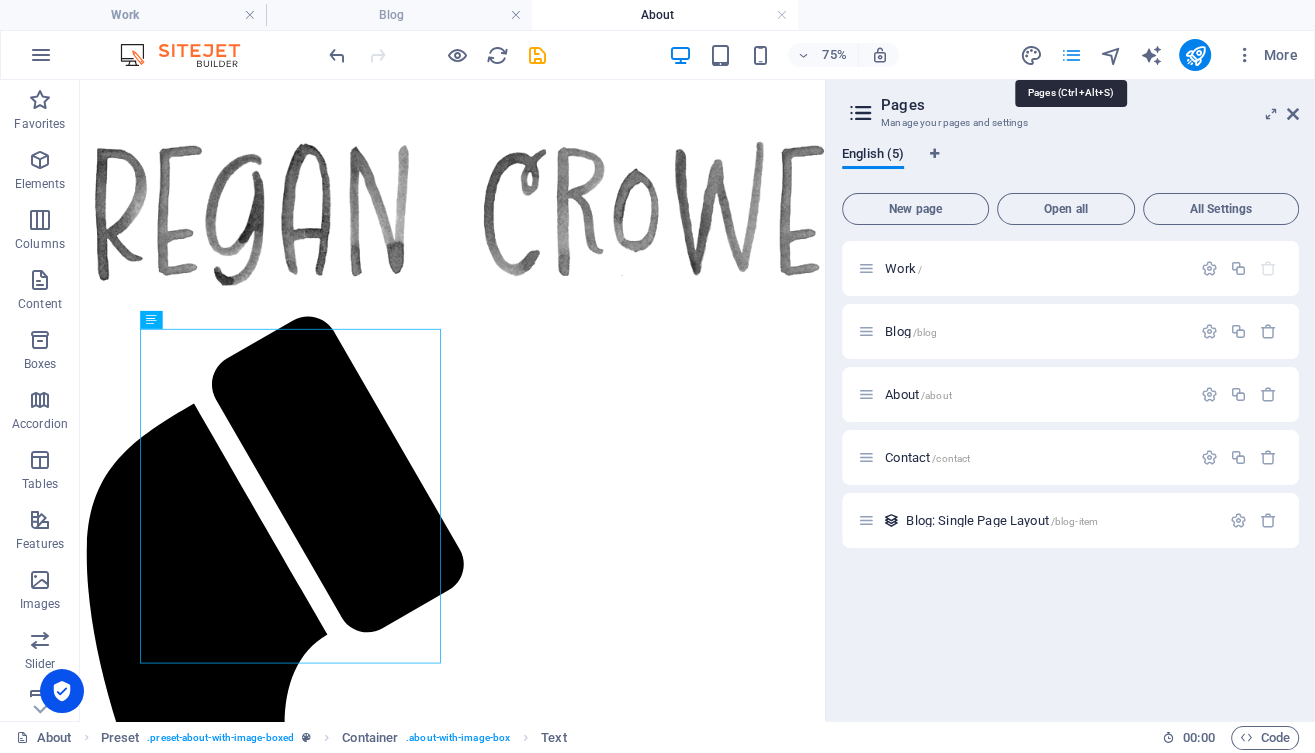 click at bounding box center [1070, 55] 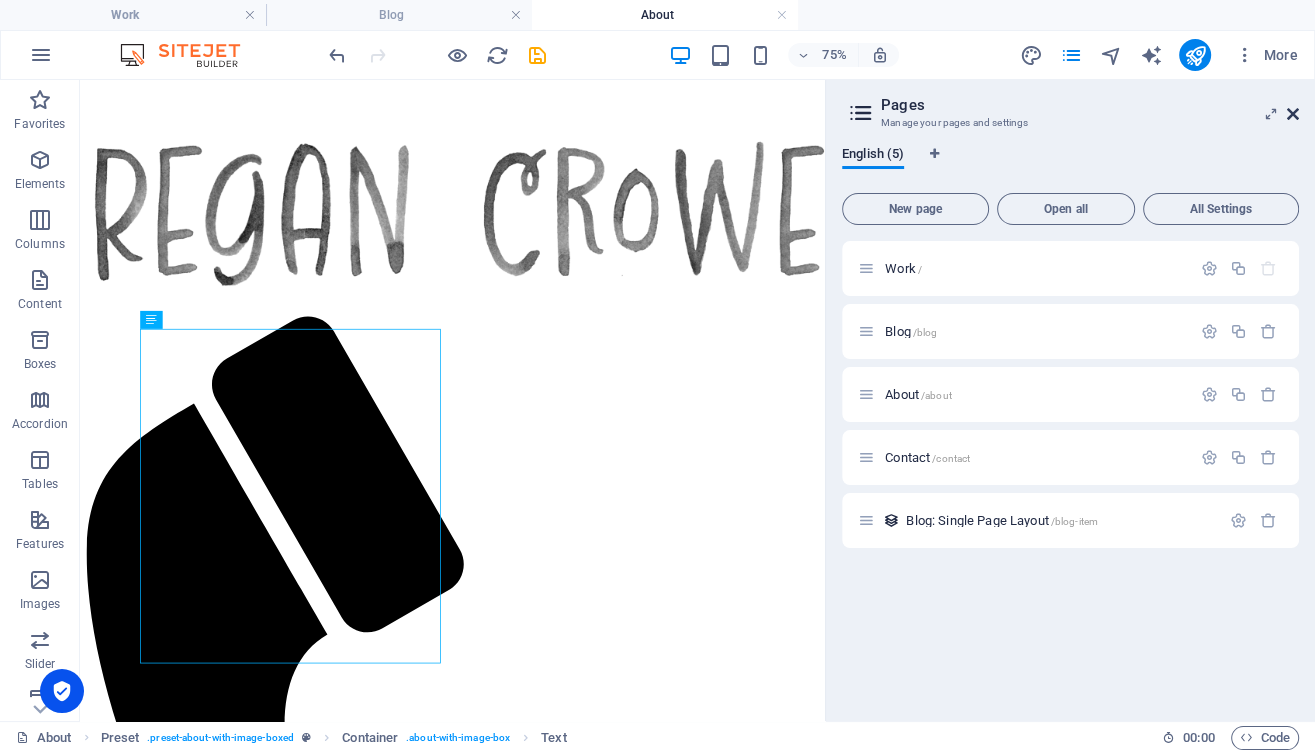 click at bounding box center [1293, 114] 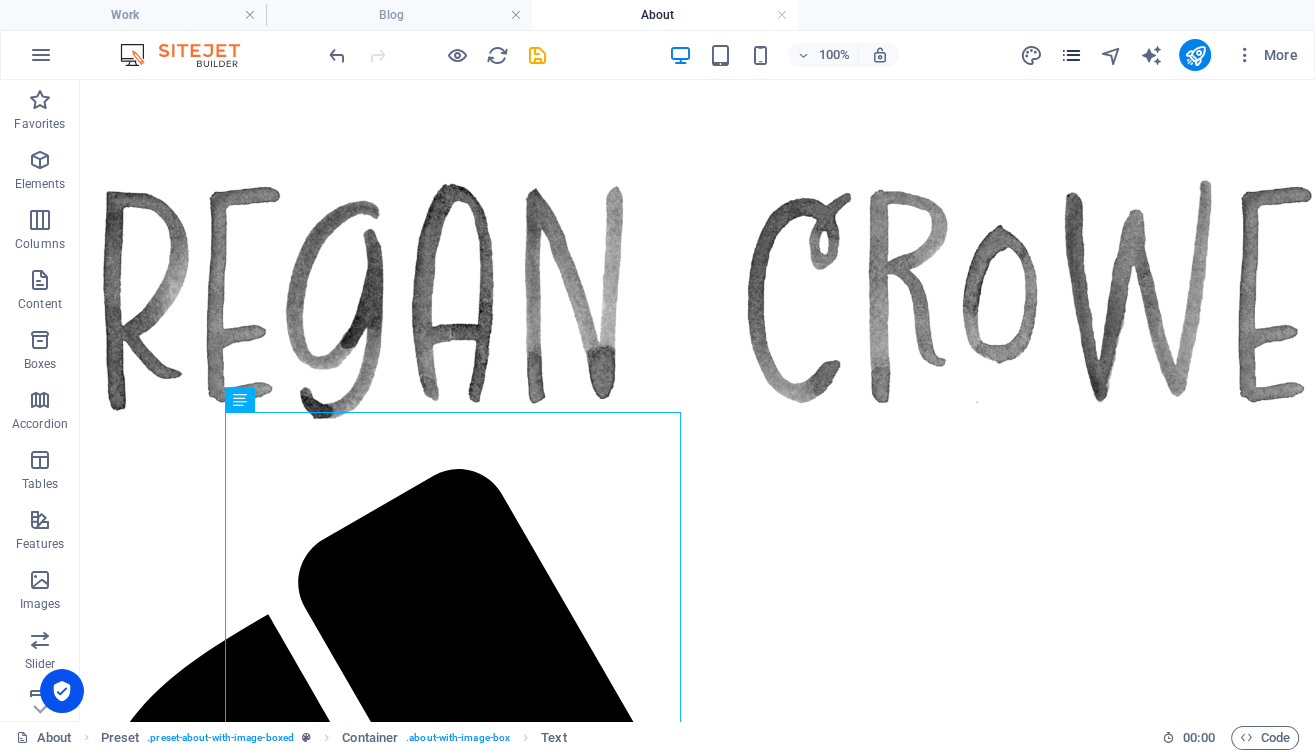 click at bounding box center (1070, 55) 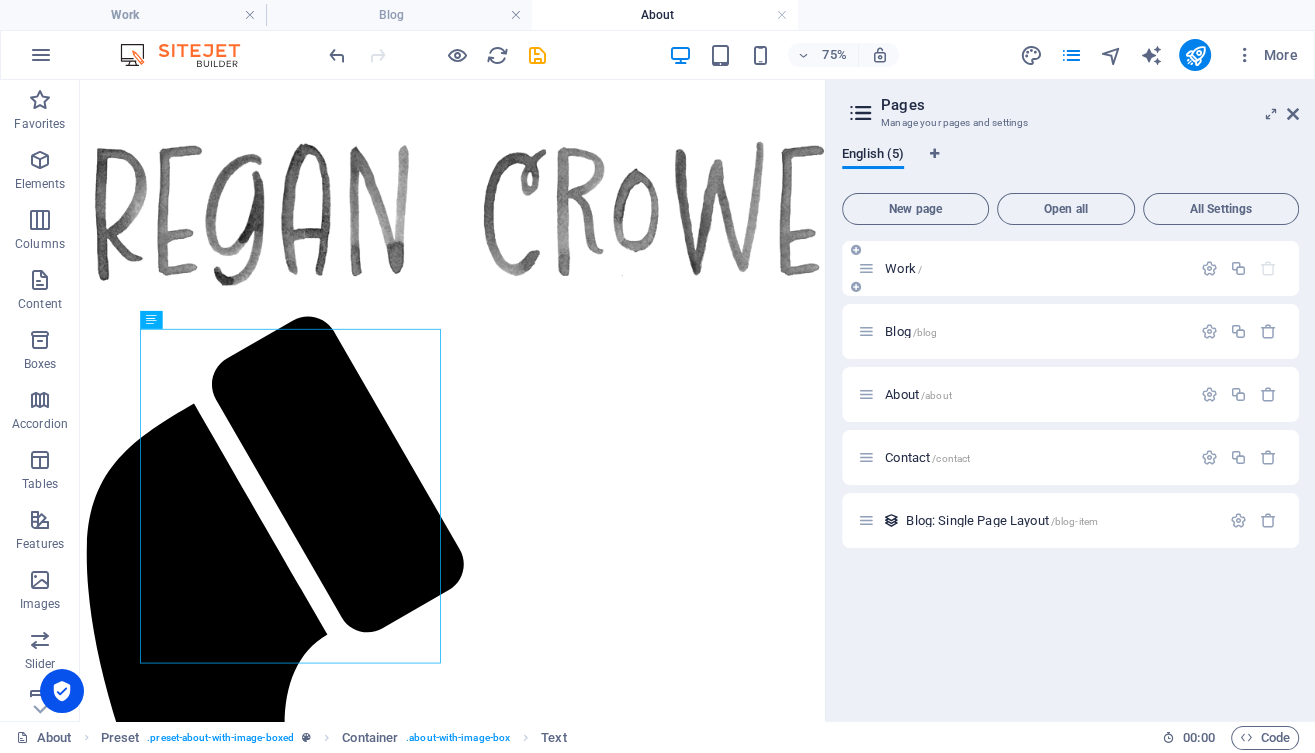 click on "Work /" at bounding box center (1024, 268) 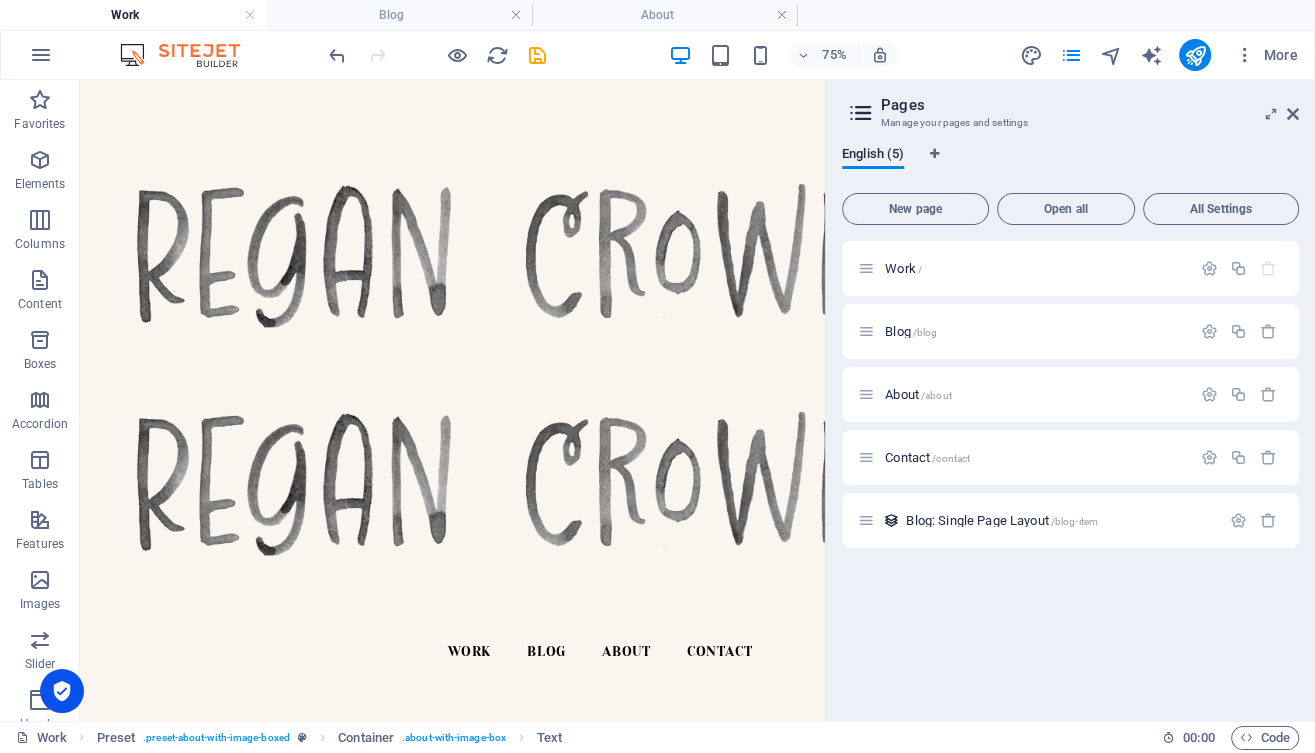 scroll, scrollTop: 0, scrollLeft: 0, axis: both 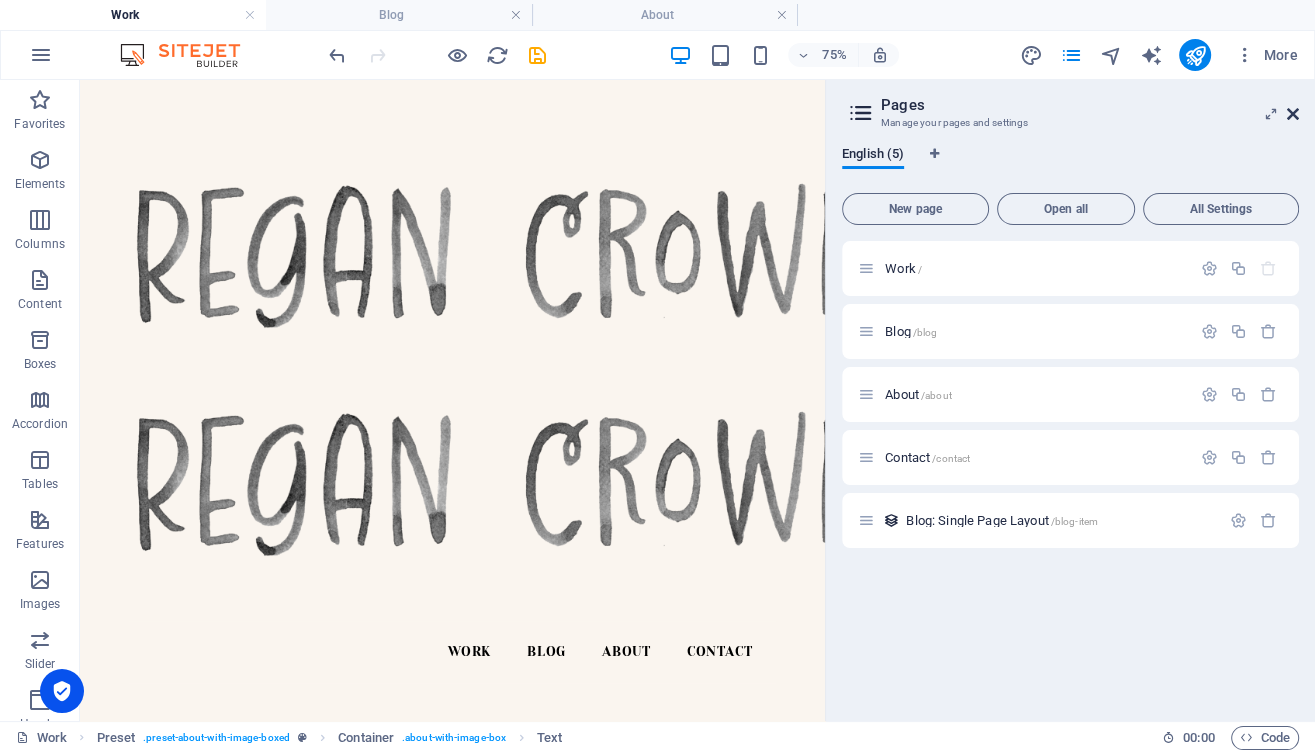 click at bounding box center [1293, 114] 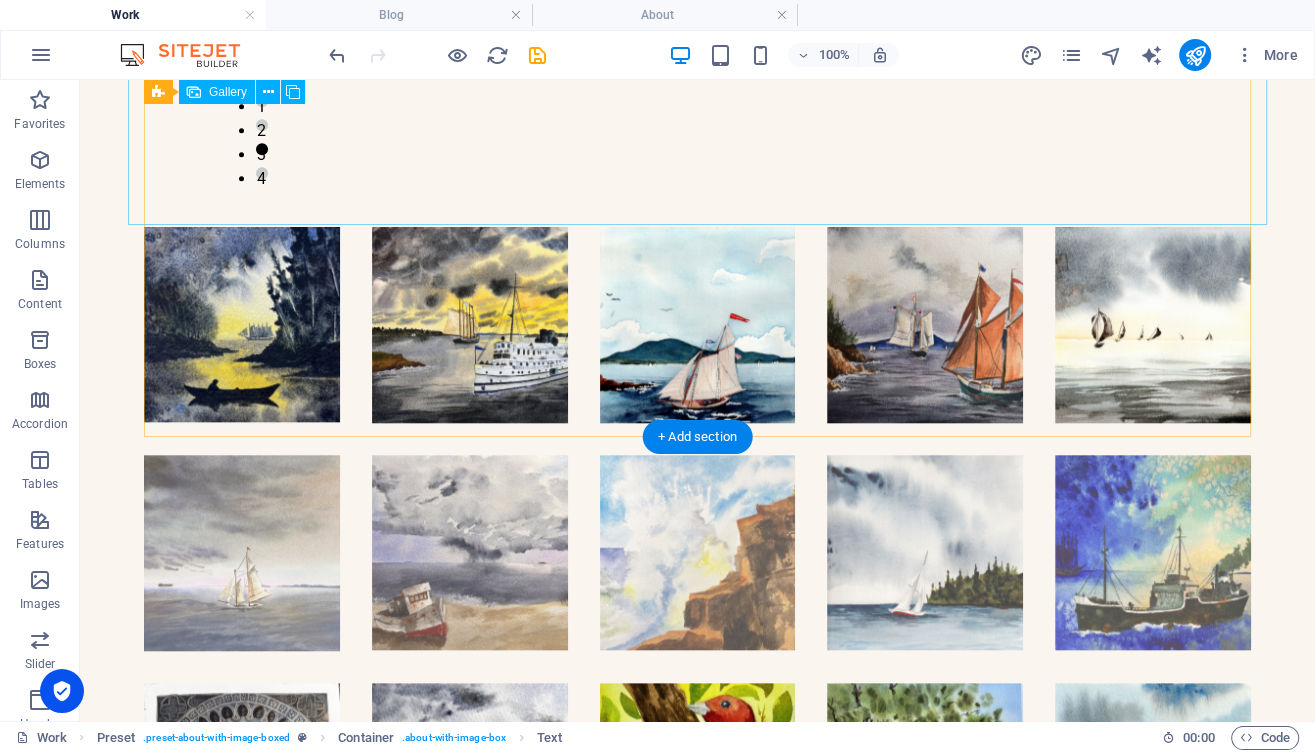 scroll, scrollTop: 1466, scrollLeft: 0, axis: vertical 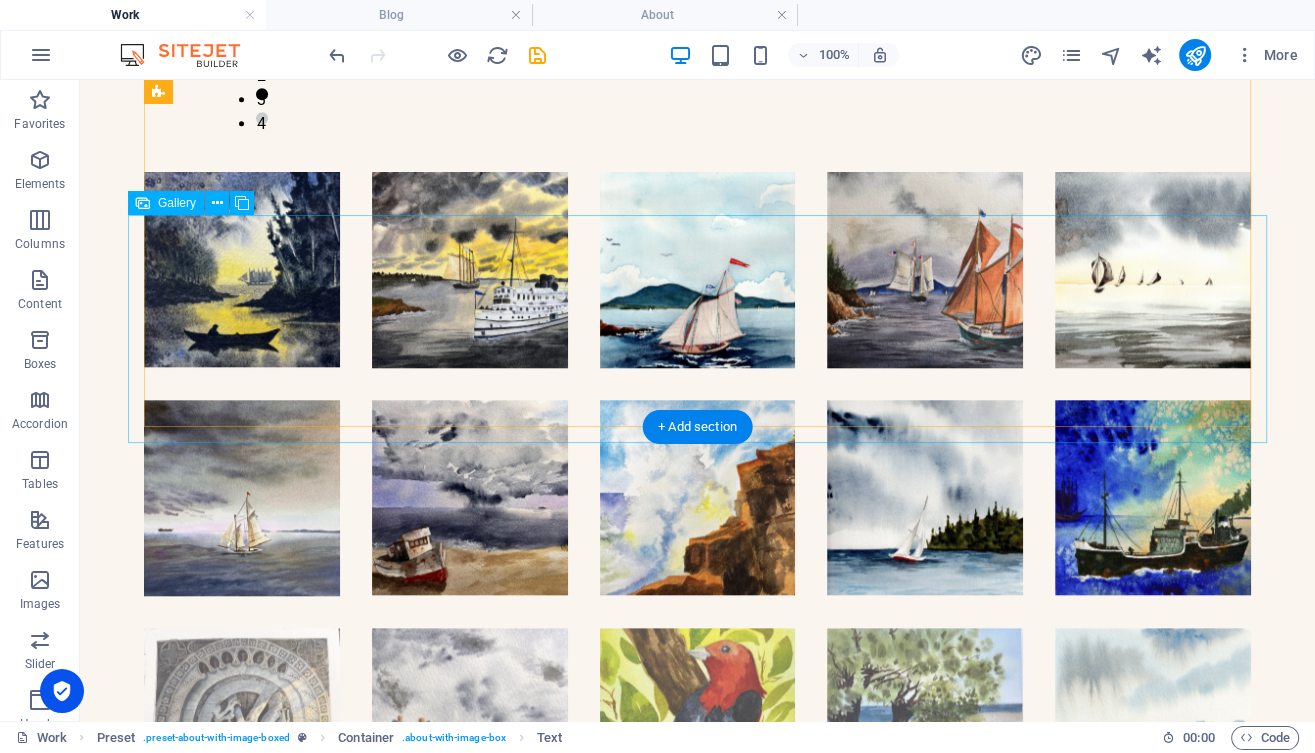 click at bounding box center (242, 726) 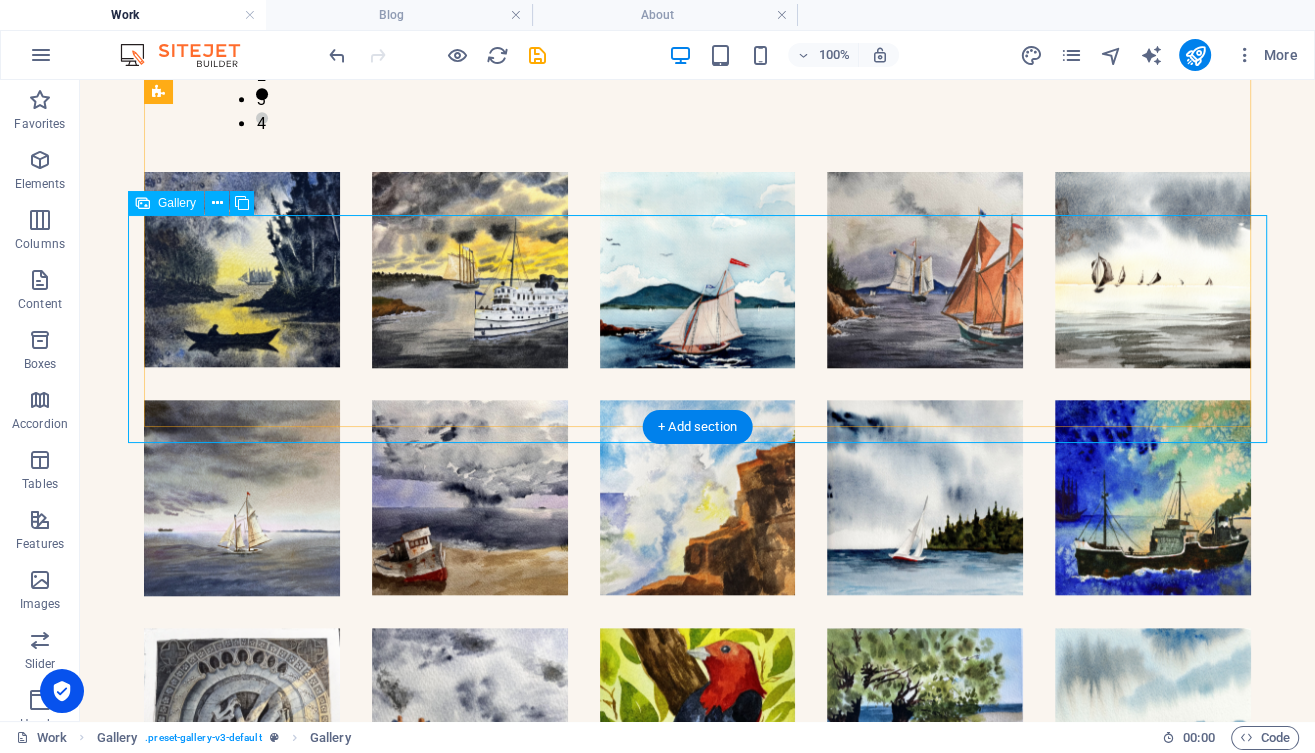 click at bounding box center (143, 203) 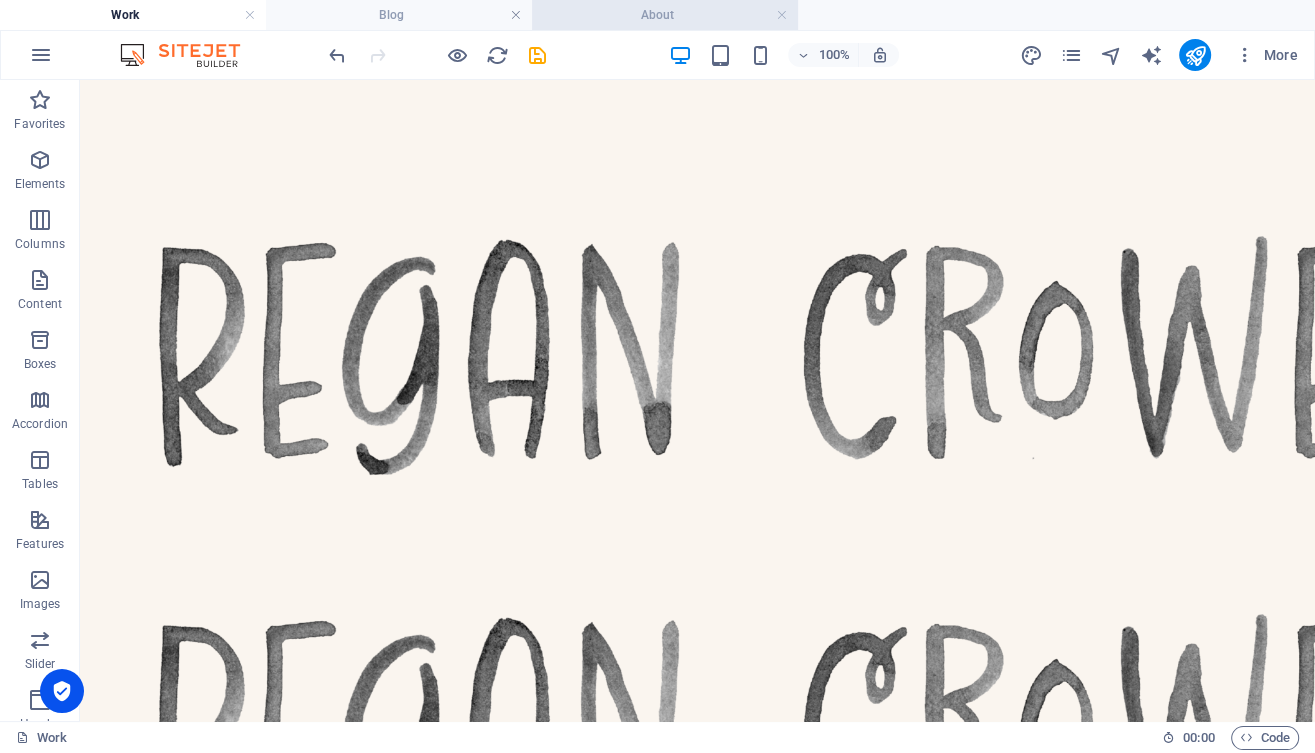 scroll, scrollTop: 0, scrollLeft: 0, axis: both 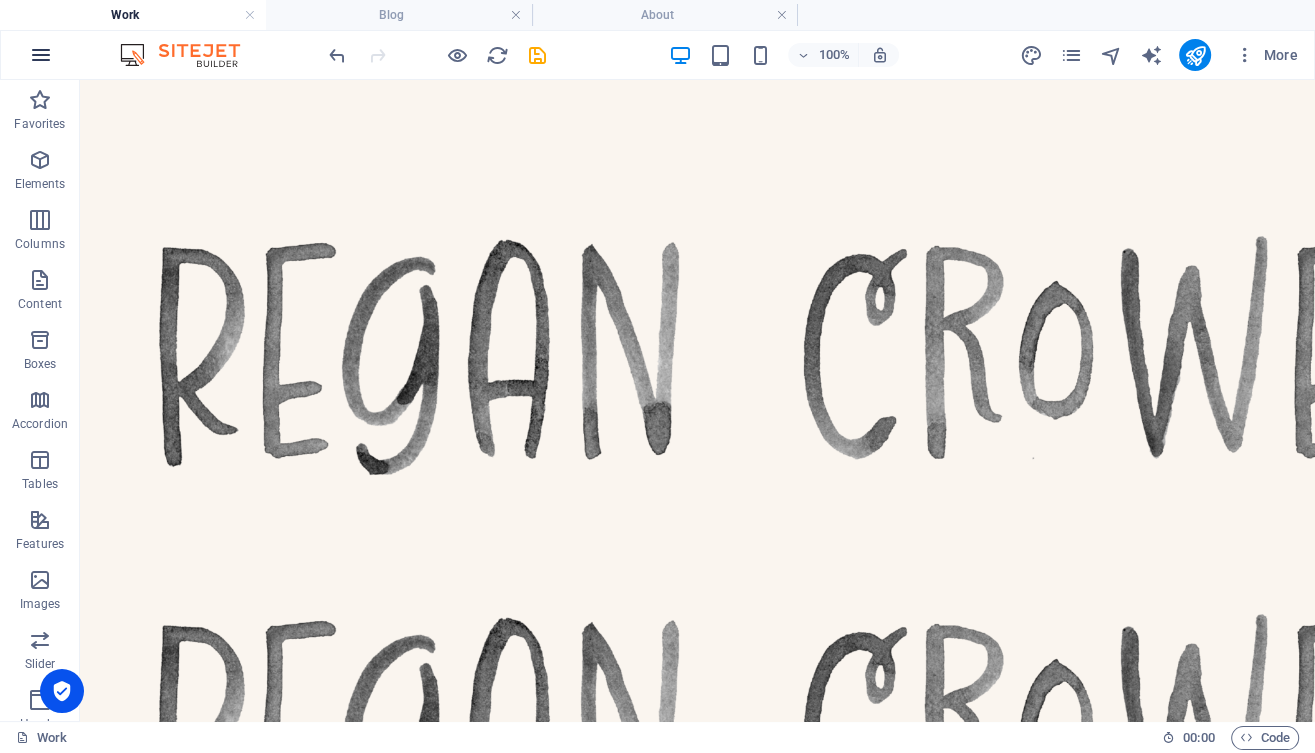 click at bounding box center (41, 55) 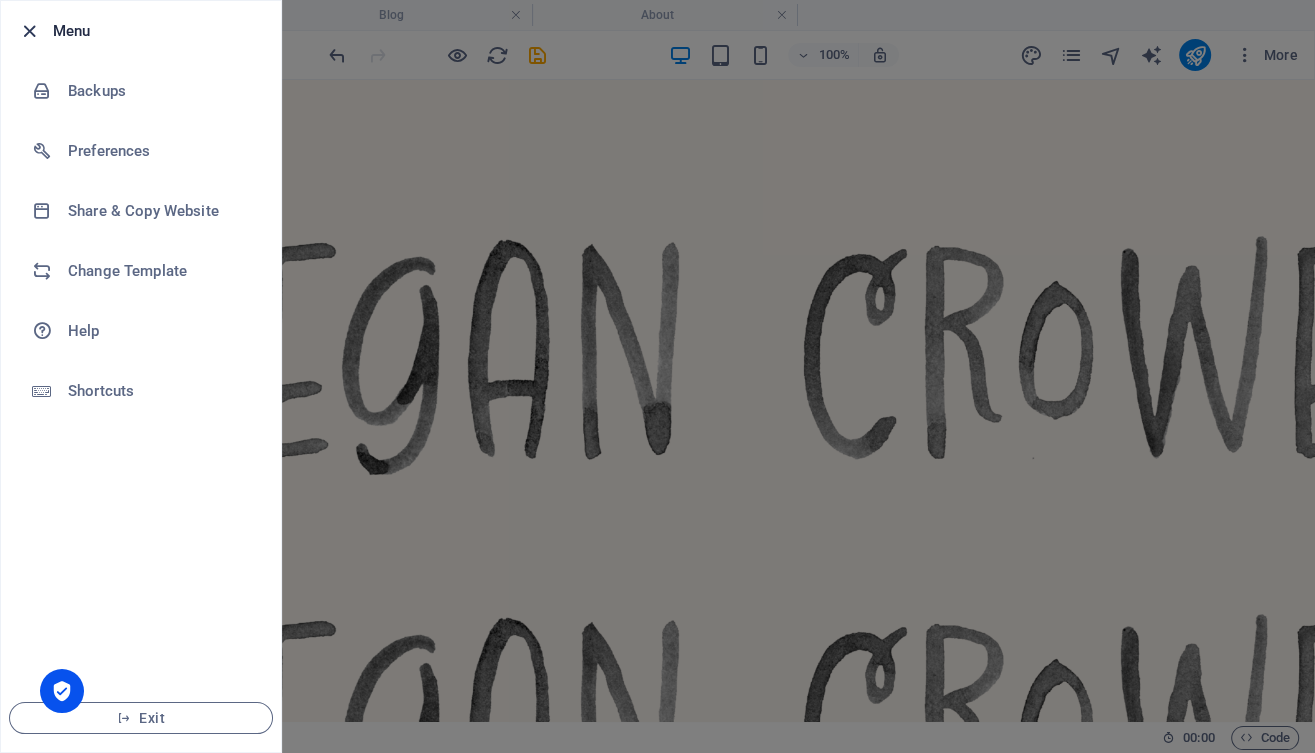 click at bounding box center [29, 31] 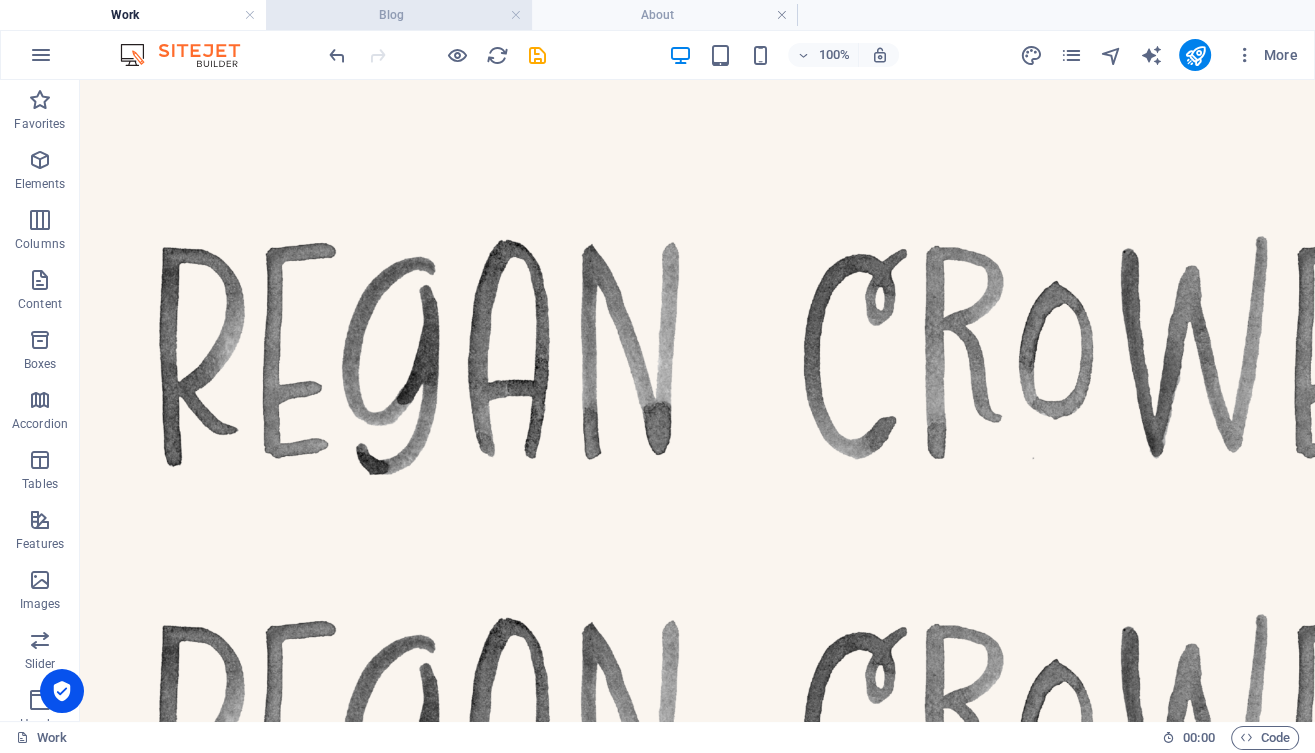 drag, startPoint x: 453, startPoint y: 23, endPoint x: 774, endPoint y: 393, distance: 489.83774 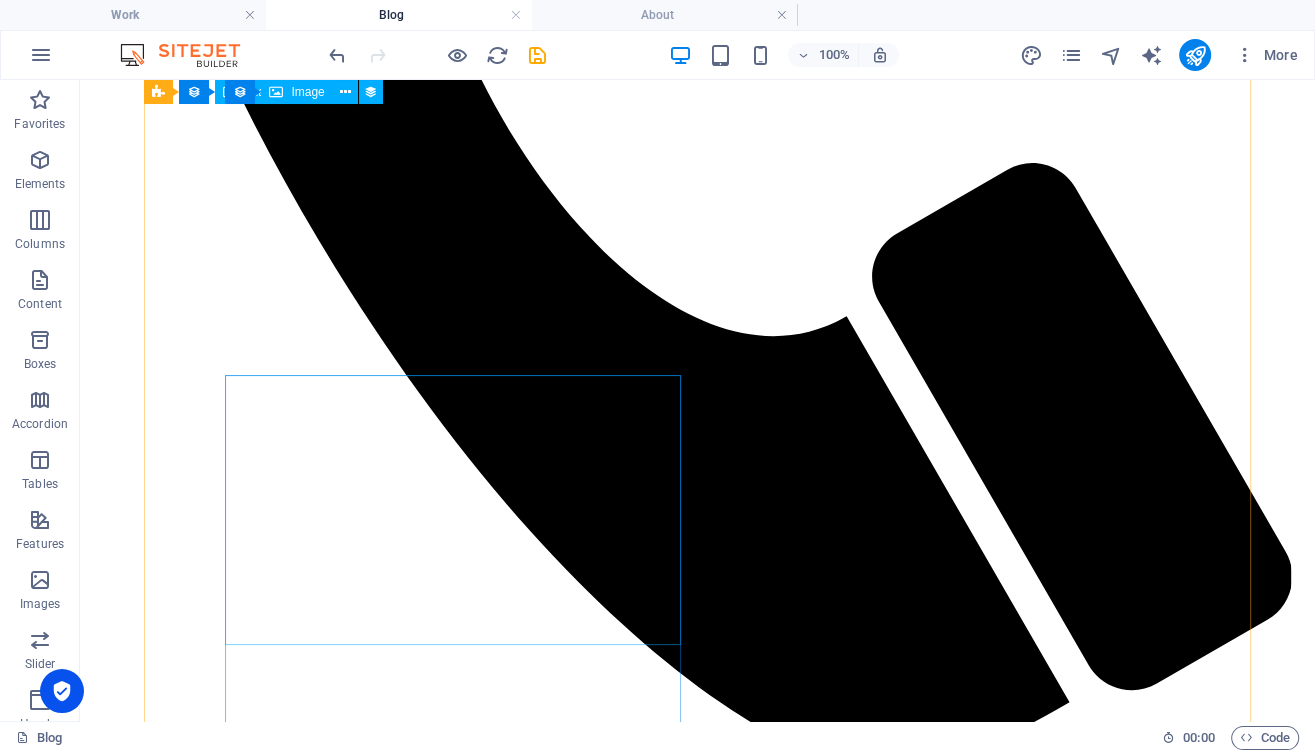 scroll, scrollTop: 1245, scrollLeft: 0, axis: vertical 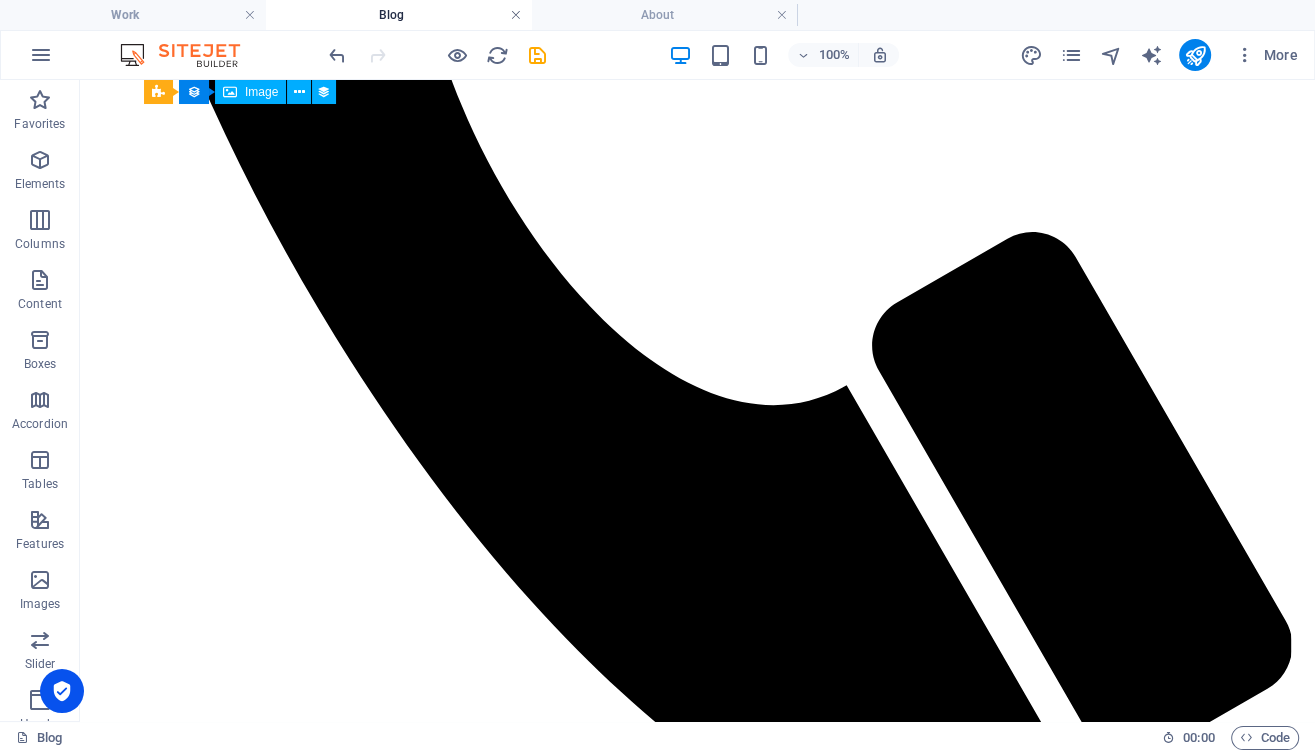 click at bounding box center (516, 15) 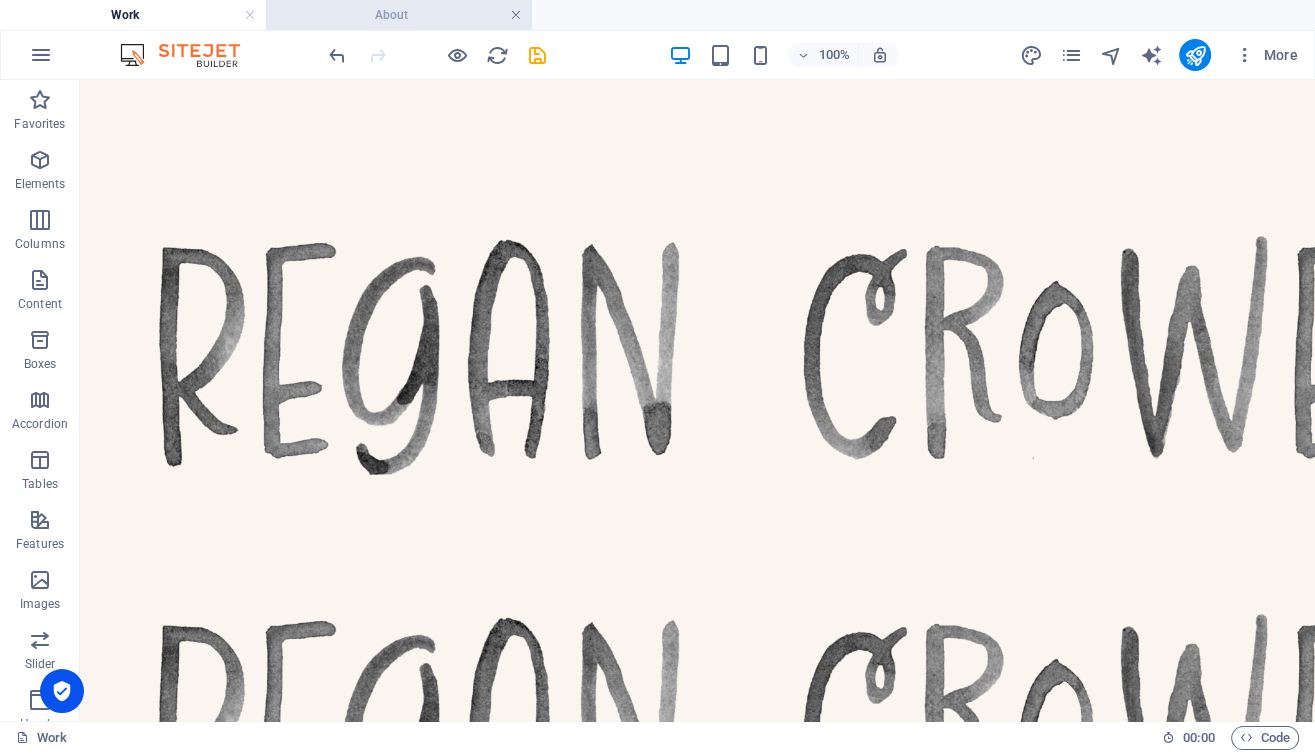 click at bounding box center [516, 15] 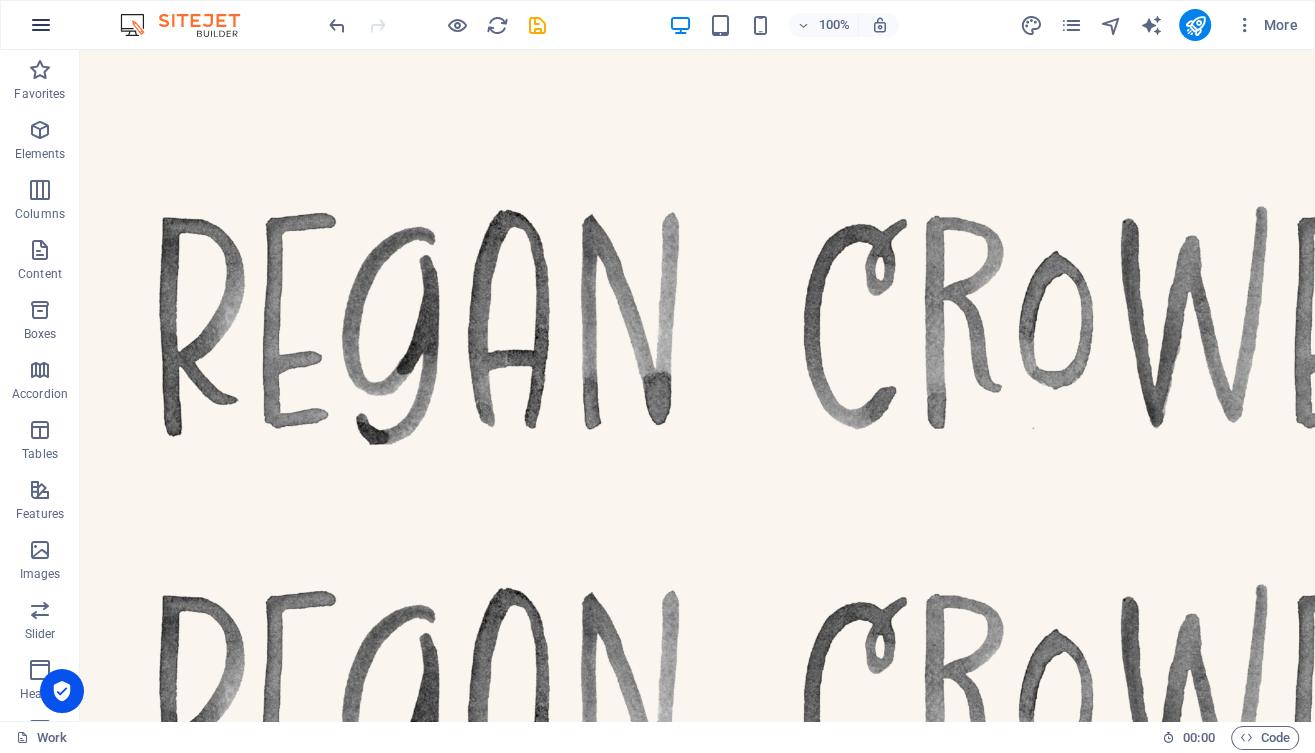 click at bounding box center [41, 25] 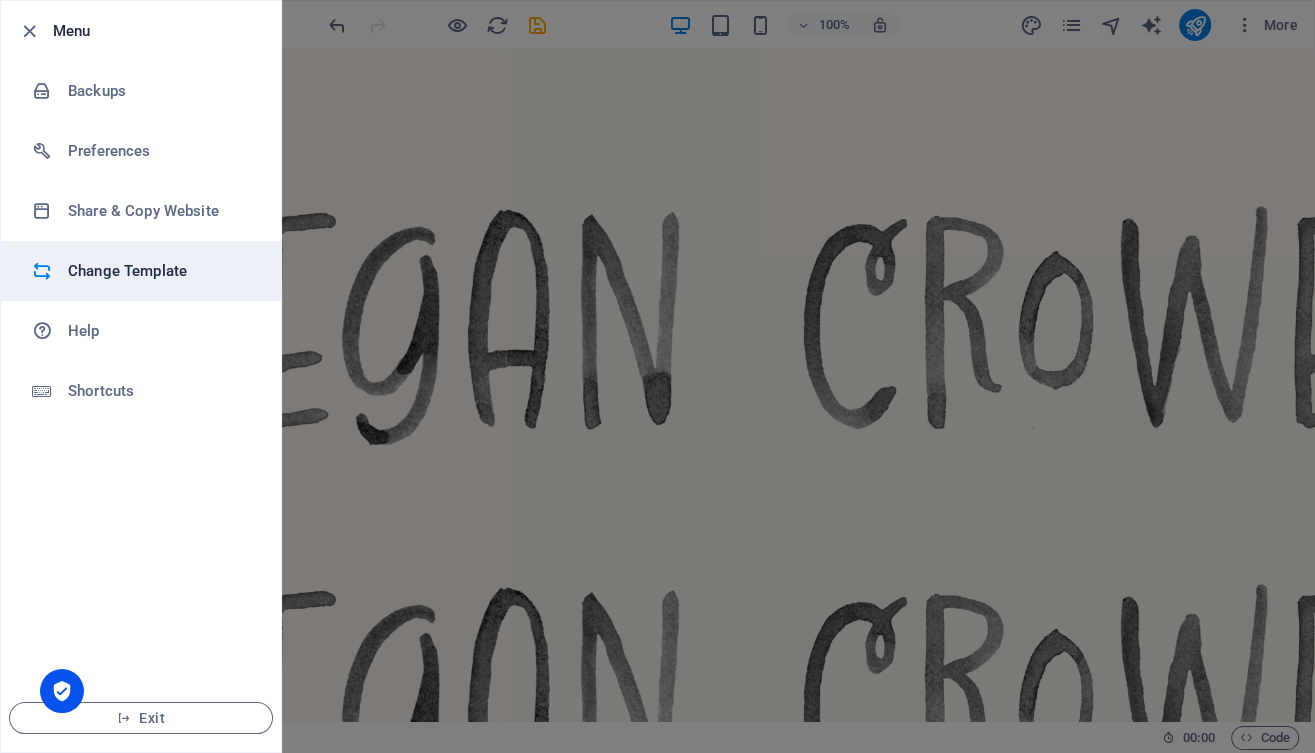 click on "Change Template" at bounding box center (141, 271) 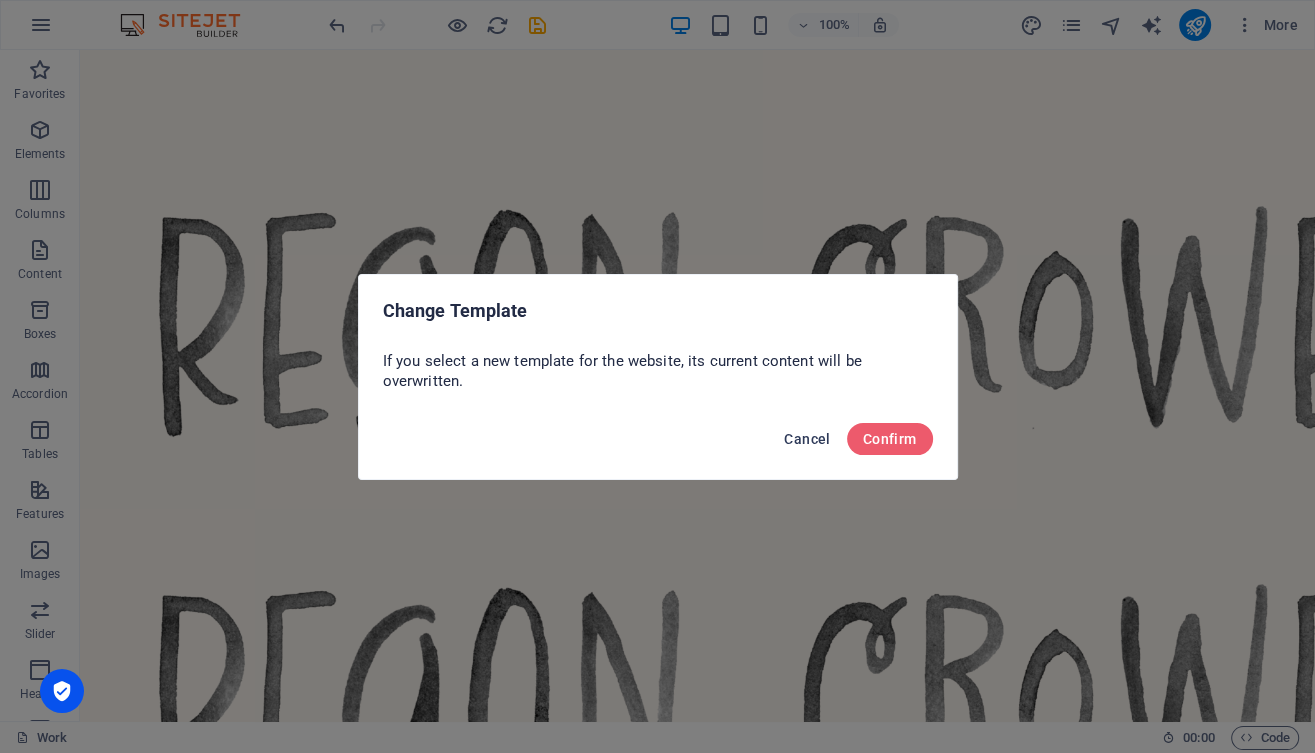 click on "Cancel" at bounding box center [807, 439] 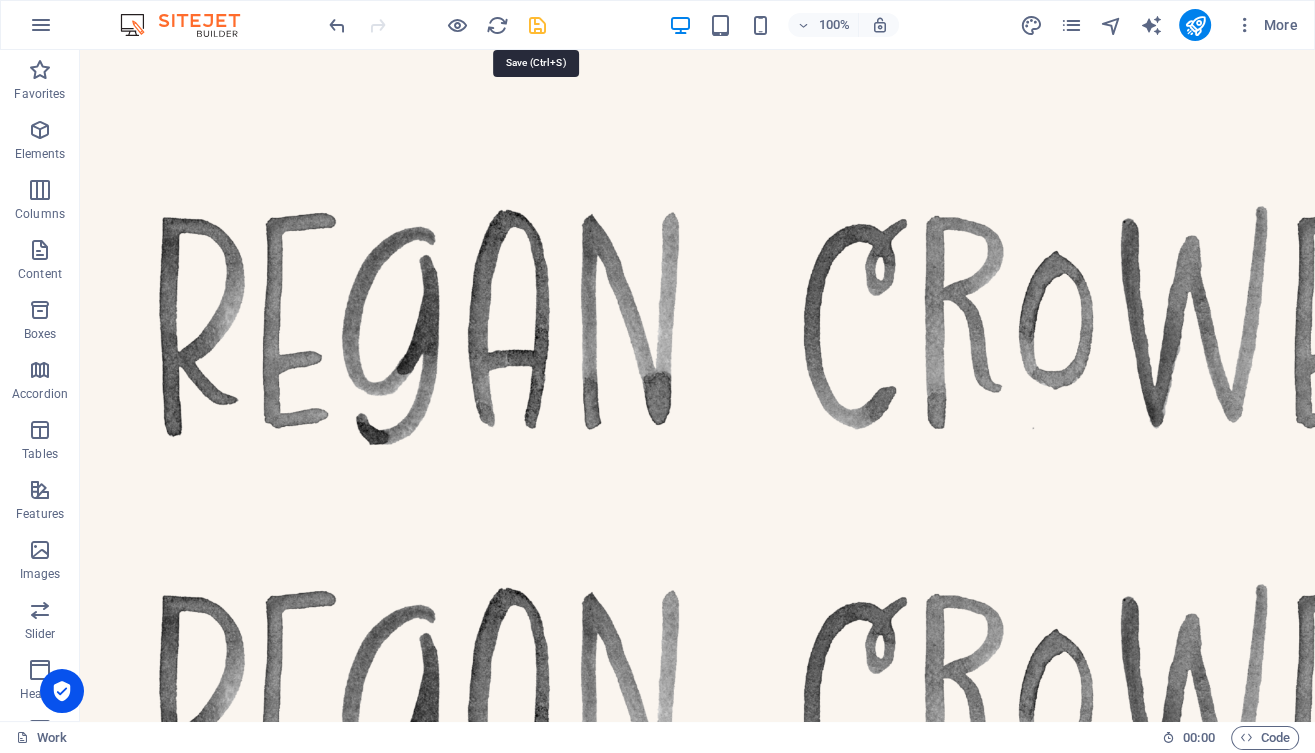 click at bounding box center (537, 25) 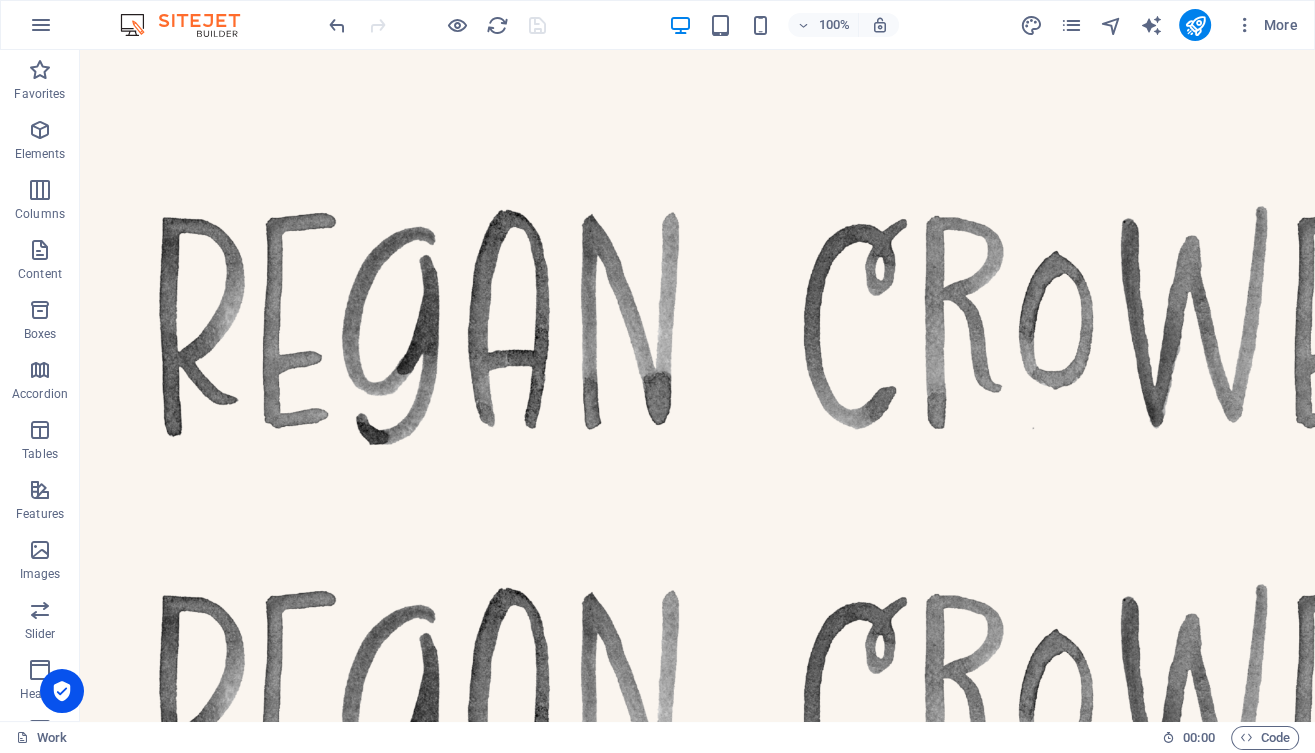 click at bounding box center [190, 25] 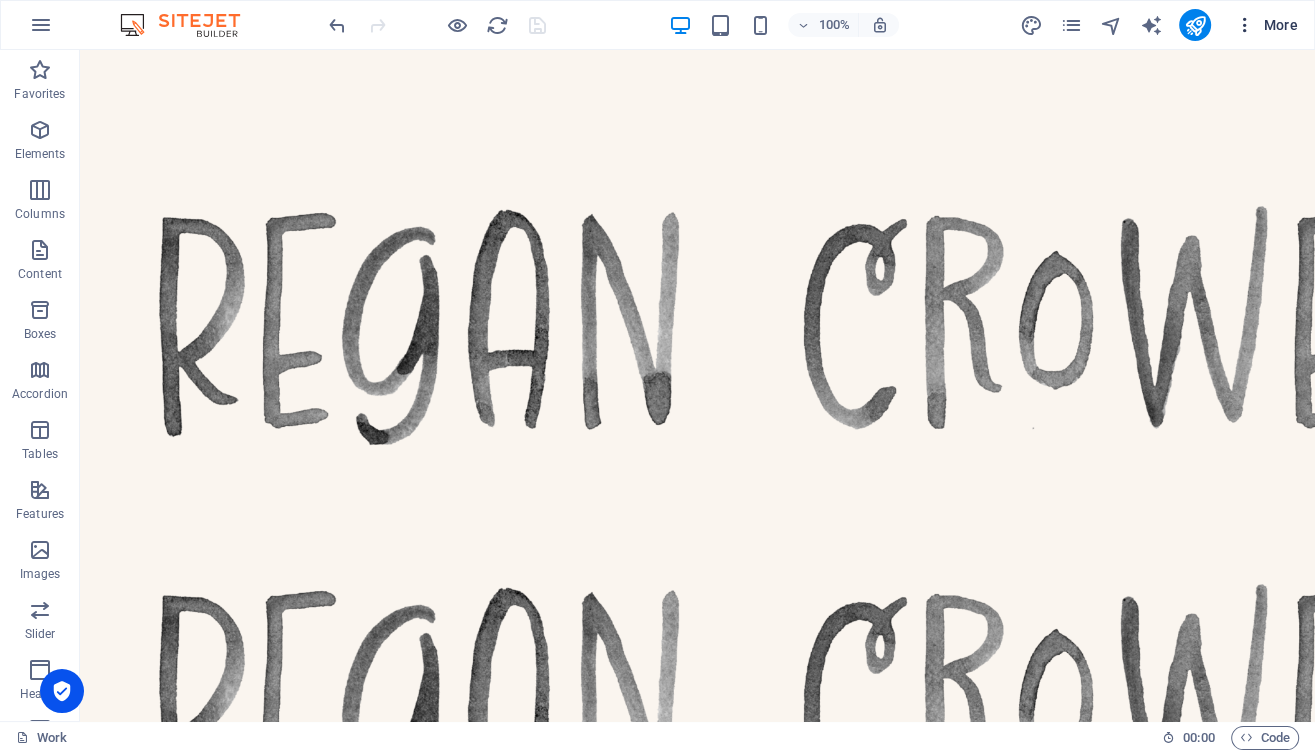 click on "More" at bounding box center [1266, 25] 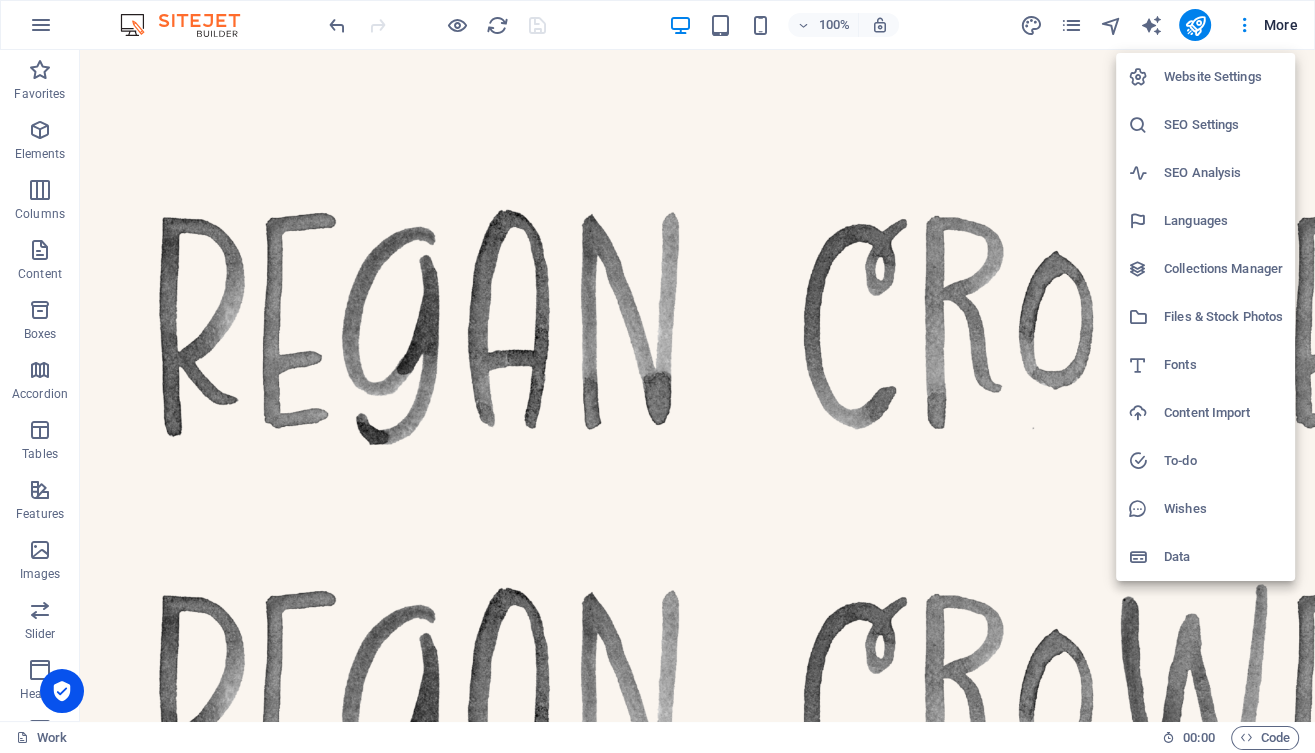 click at bounding box center [657, 376] 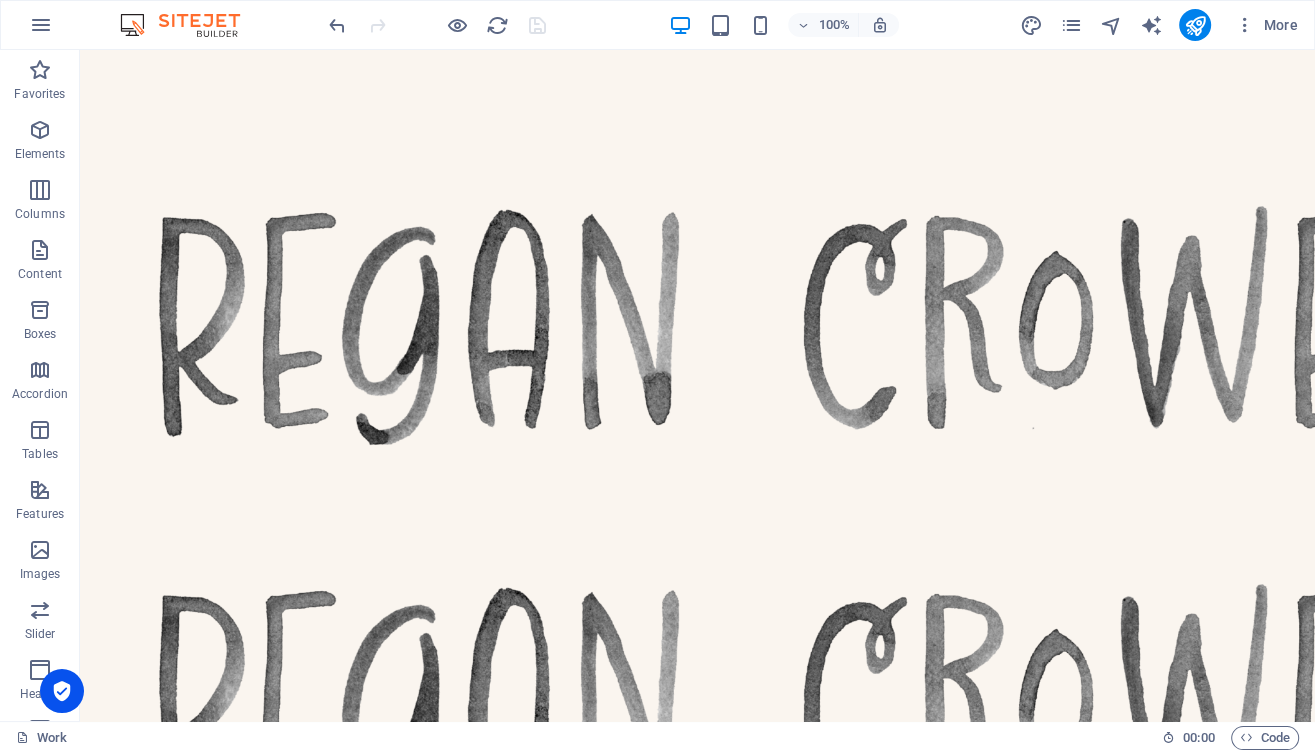 click at bounding box center (1245, 25) 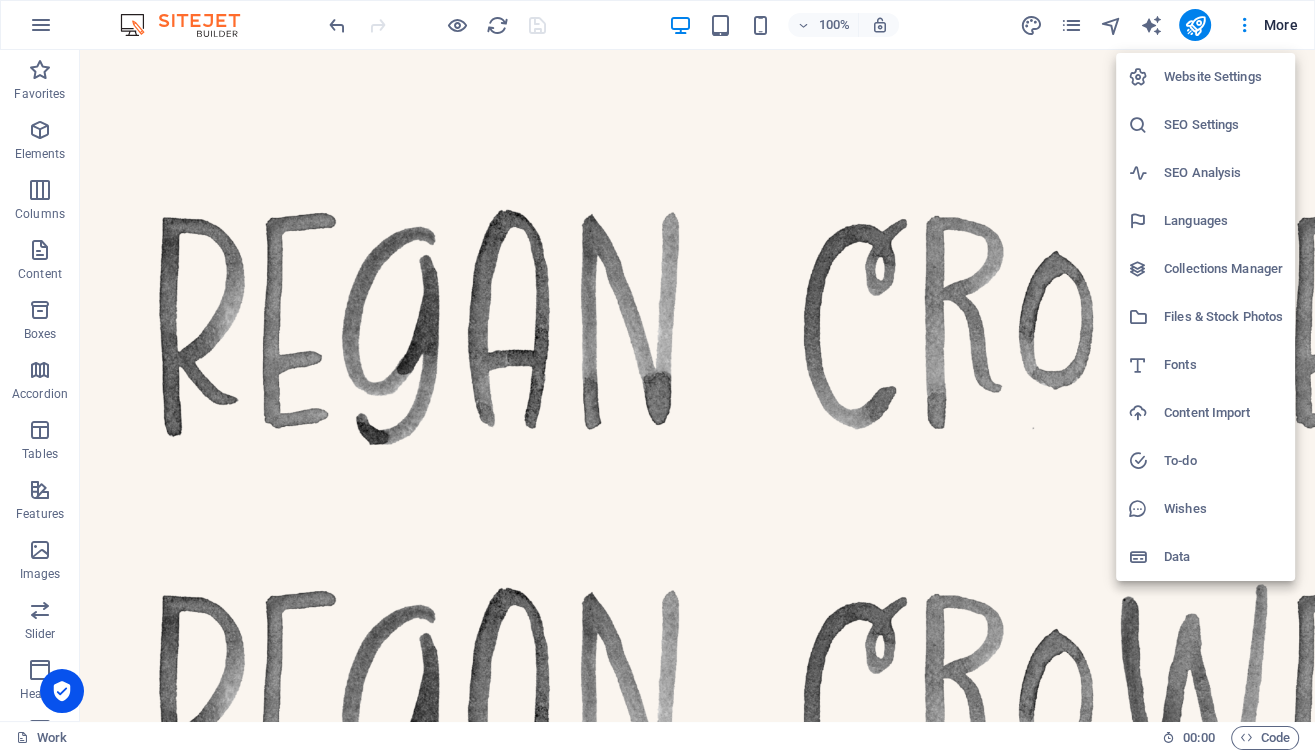 click on "Website Settings" at bounding box center (1223, 77) 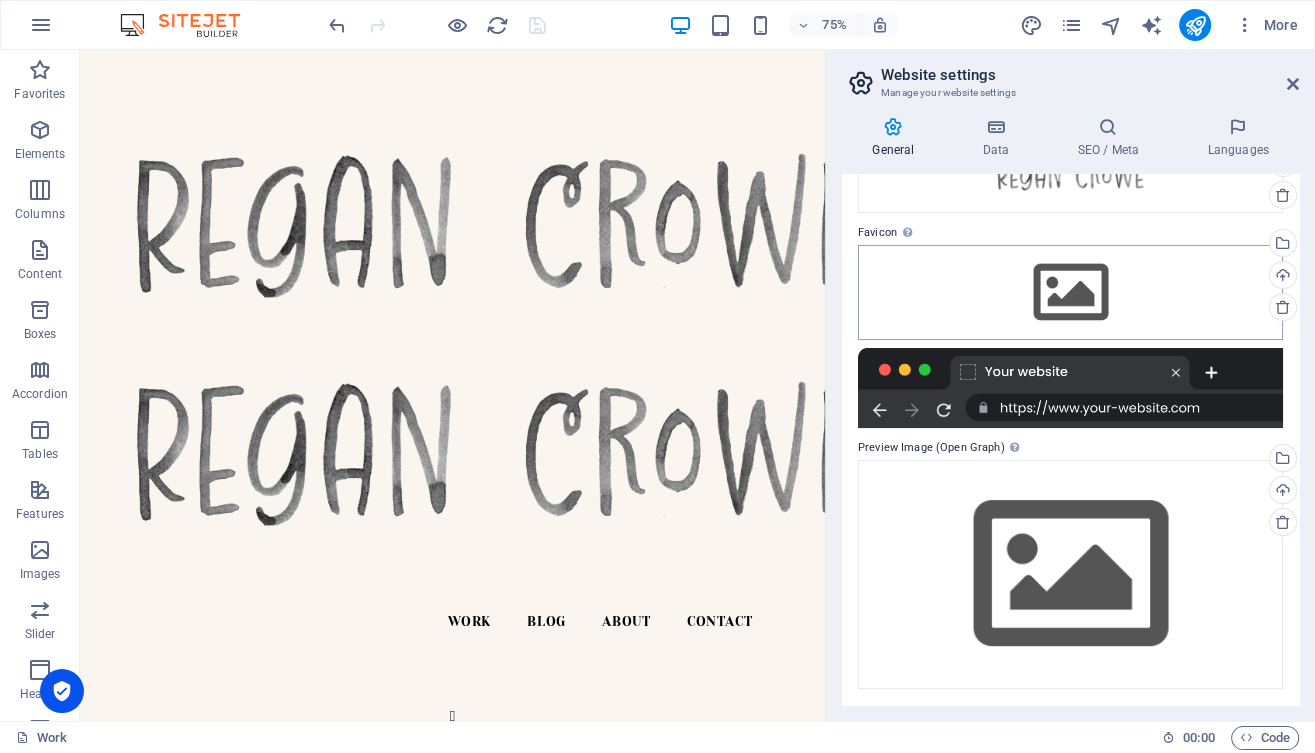 scroll, scrollTop: 135, scrollLeft: 0, axis: vertical 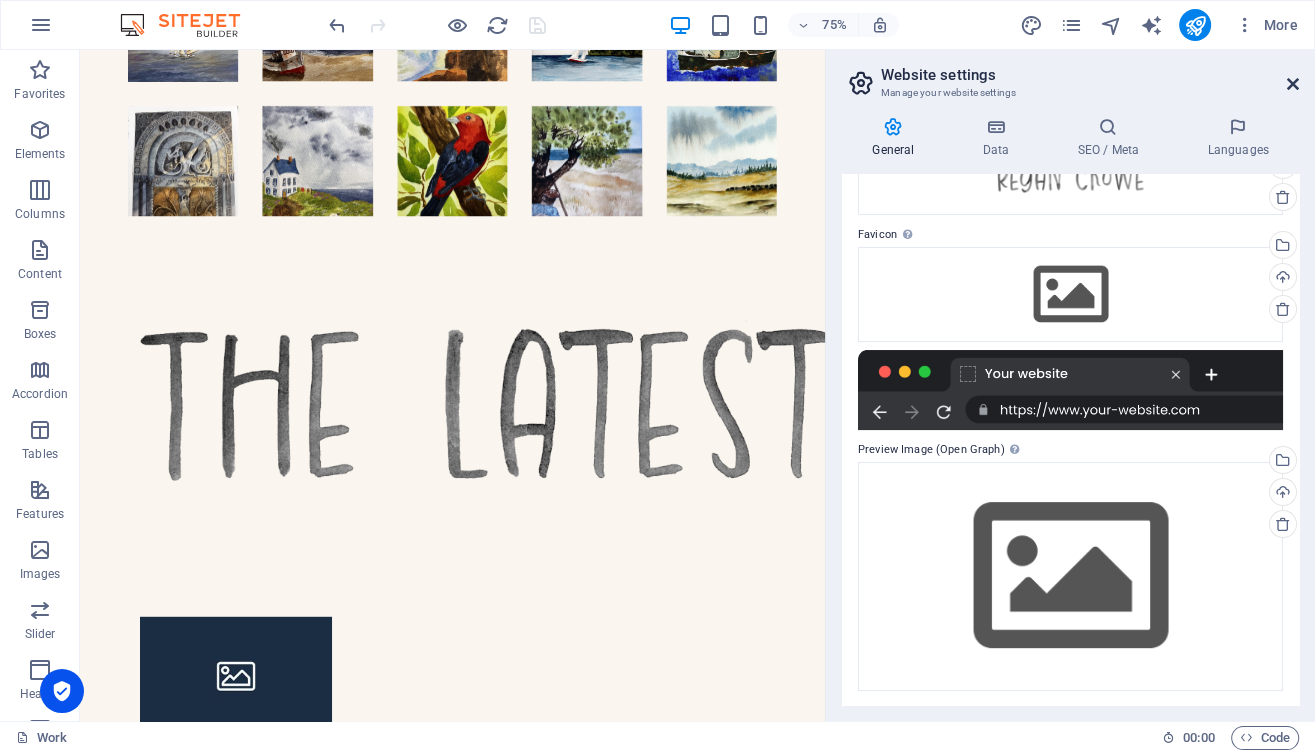 click at bounding box center (1293, 84) 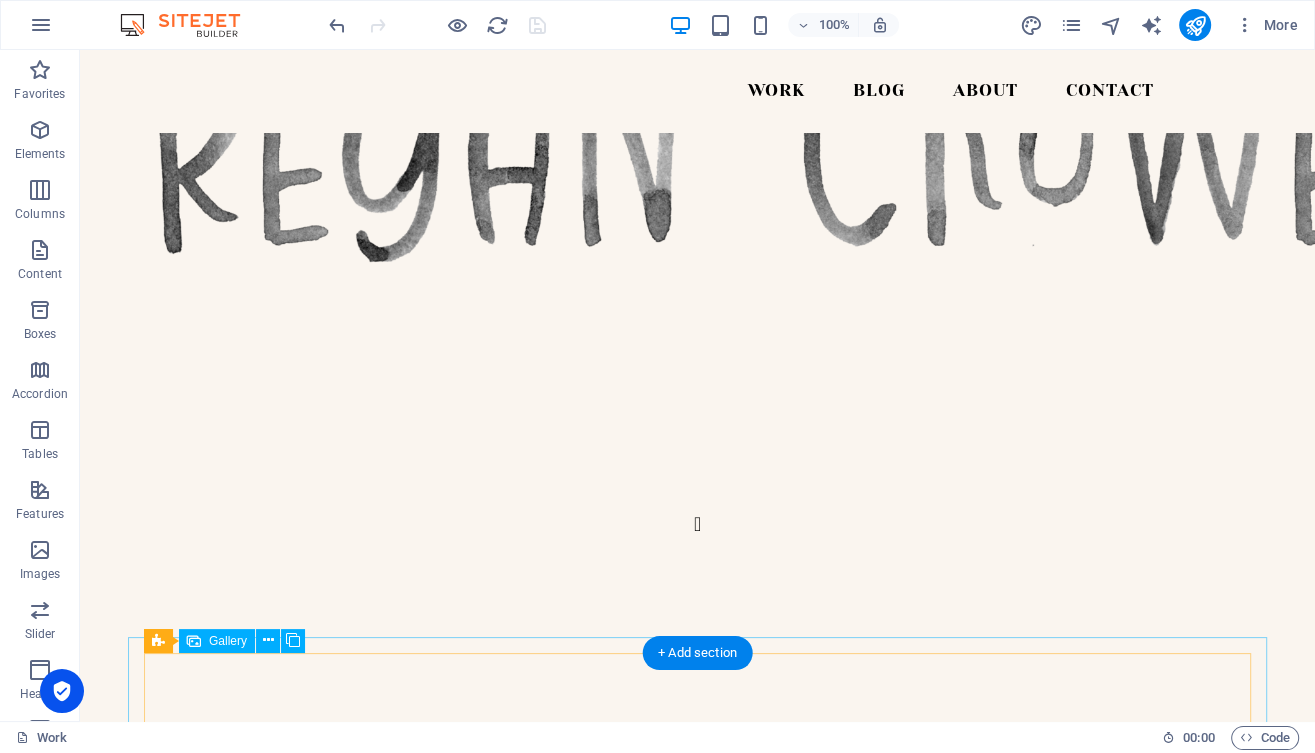 scroll, scrollTop: 560, scrollLeft: 0, axis: vertical 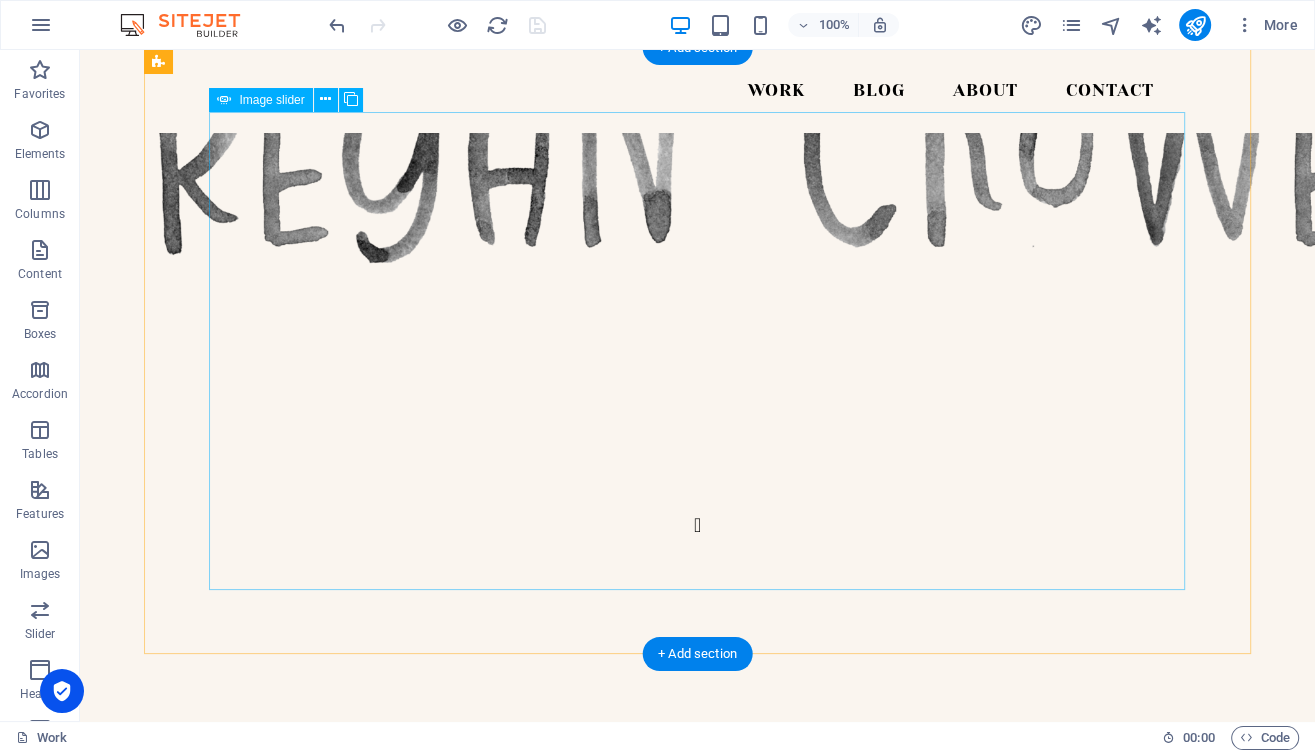 click at bounding box center (698, 4022) 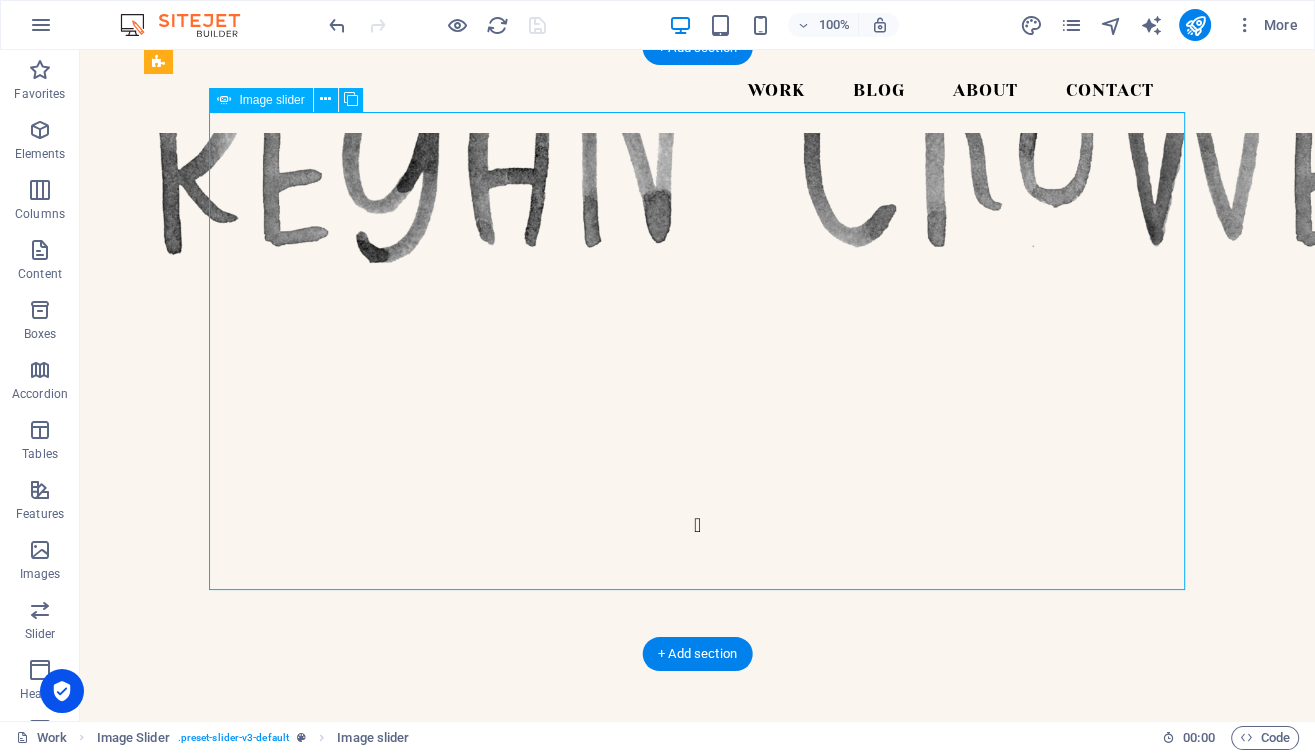 click at bounding box center (698, 4022) 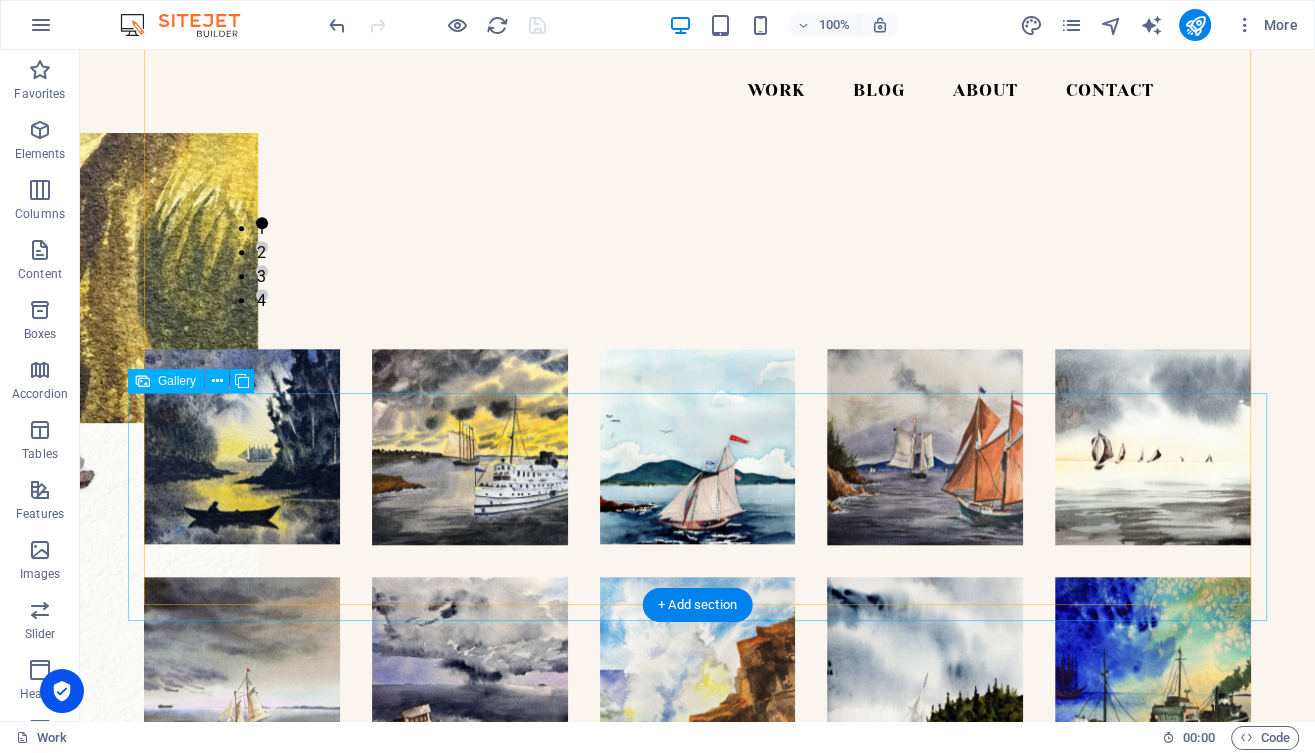 scroll, scrollTop: 1149, scrollLeft: 0, axis: vertical 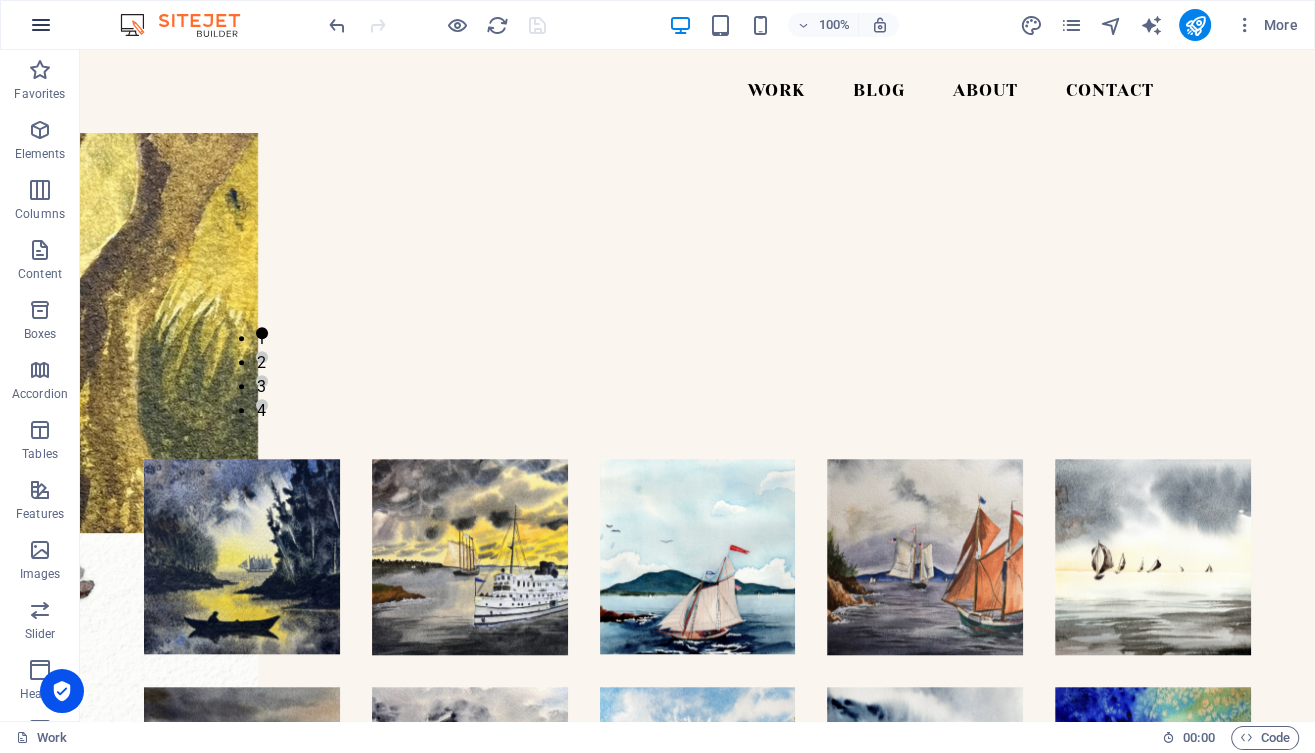 click at bounding box center (41, 25) 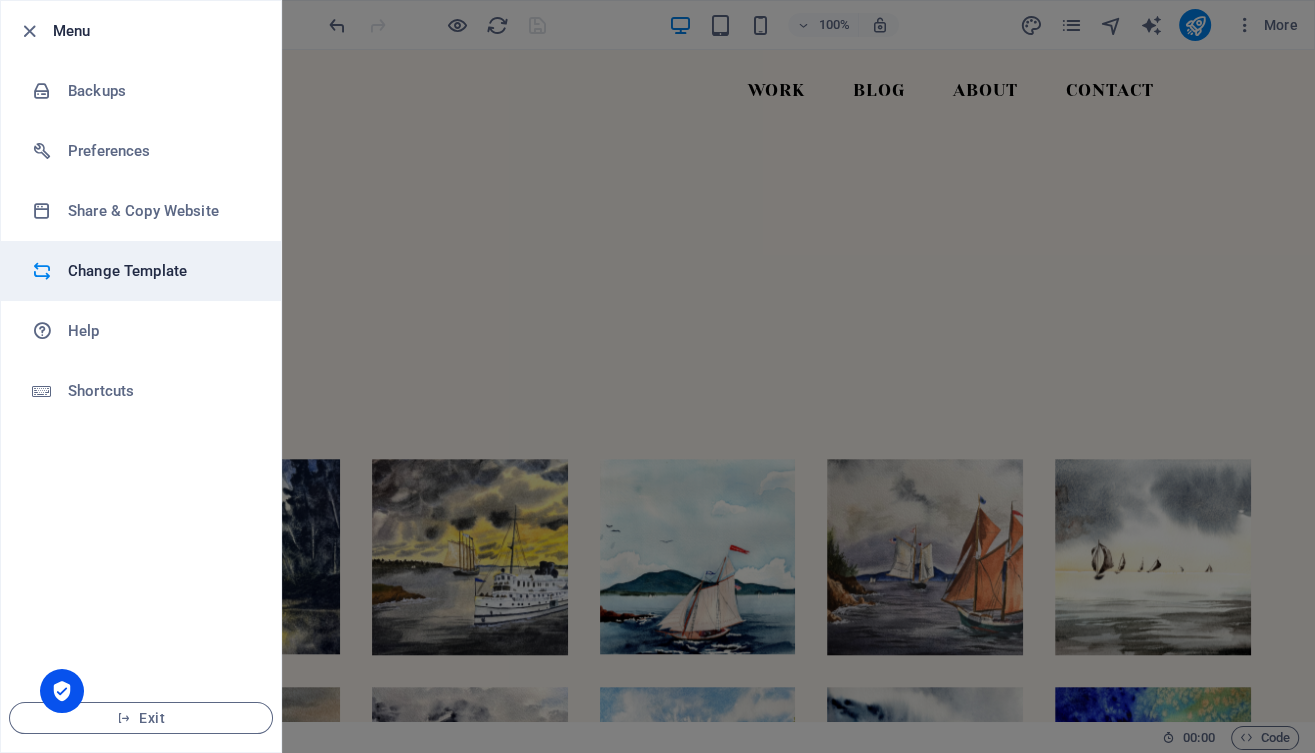 click on "Change Template" at bounding box center [160, 271] 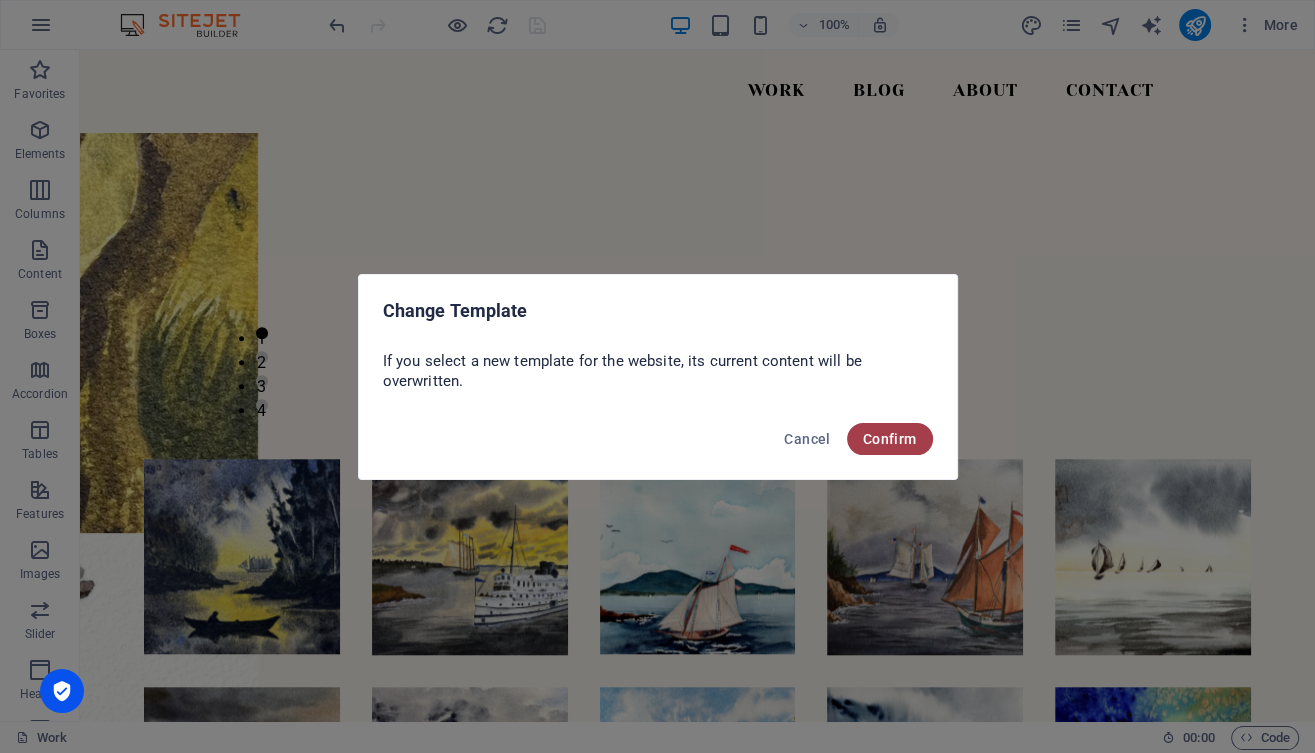 click on "Confirm" at bounding box center [890, 439] 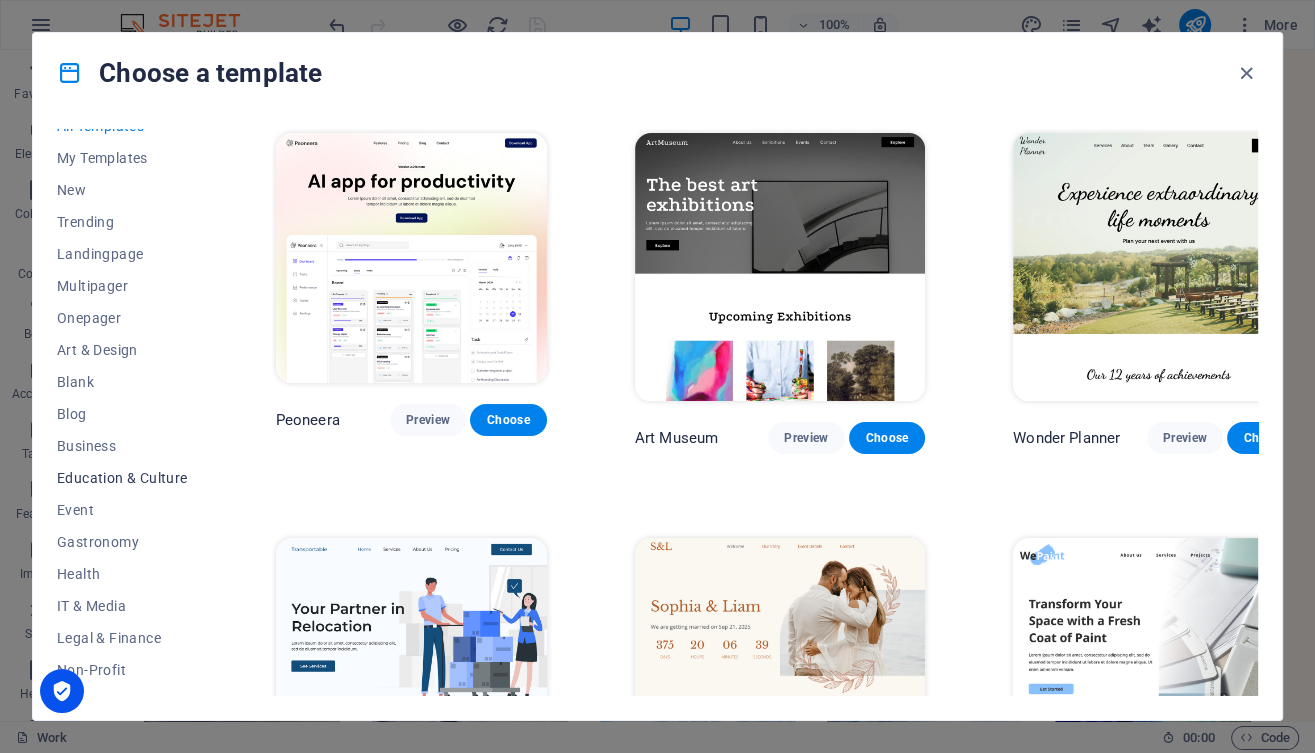 scroll, scrollTop: 20, scrollLeft: 0, axis: vertical 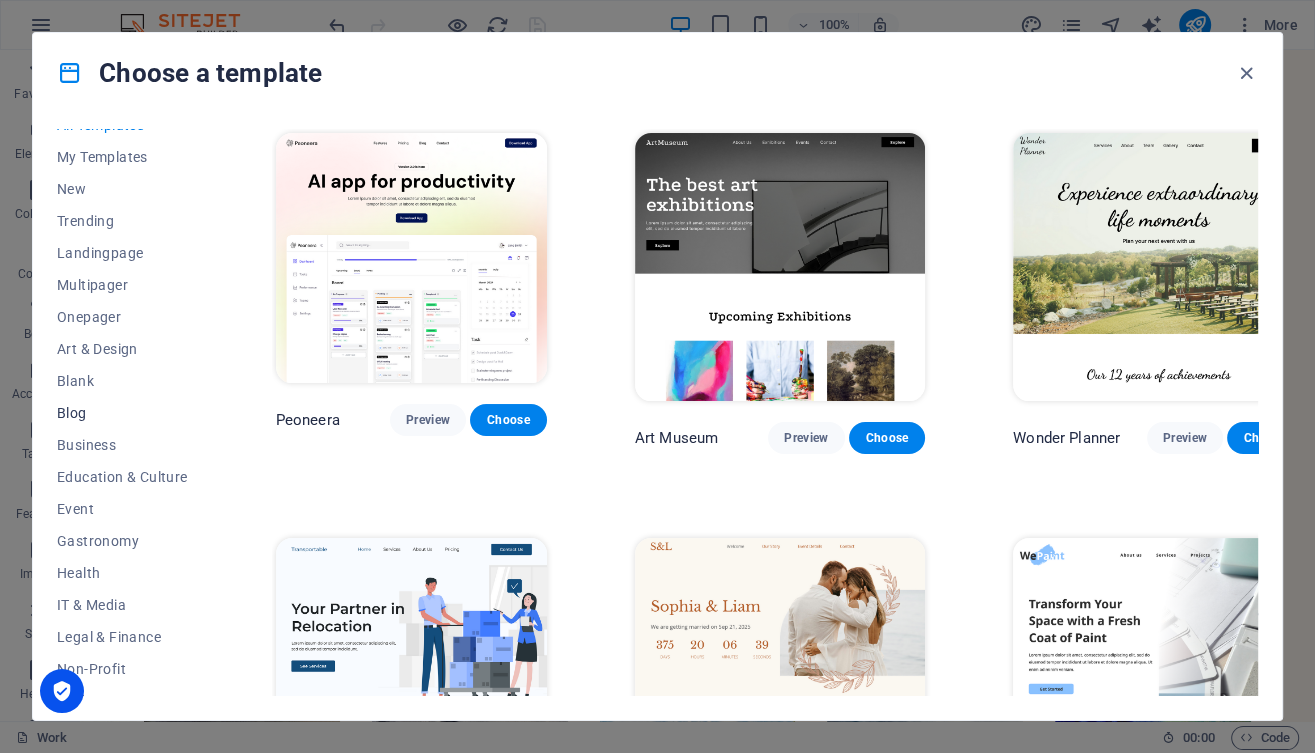 click on "Blog" at bounding box center (122, 413) 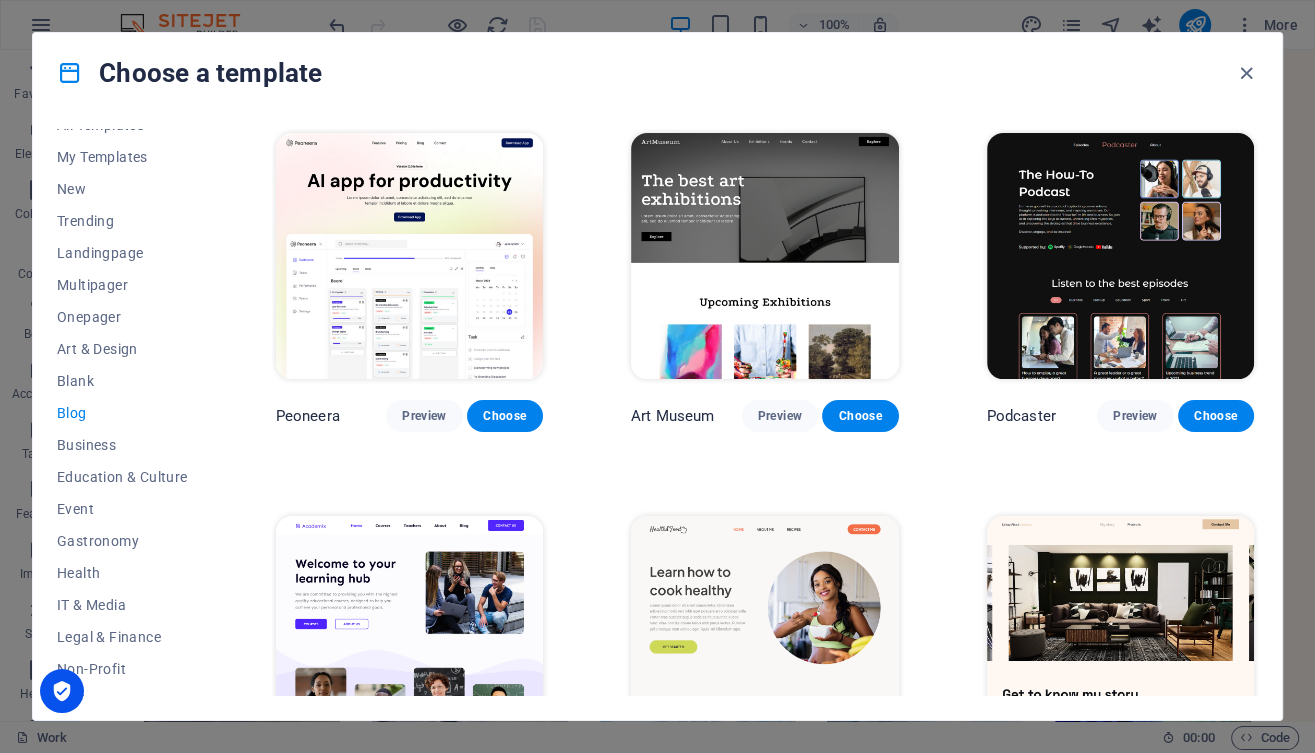 click on "Blog" at bounding box center (122, 413) 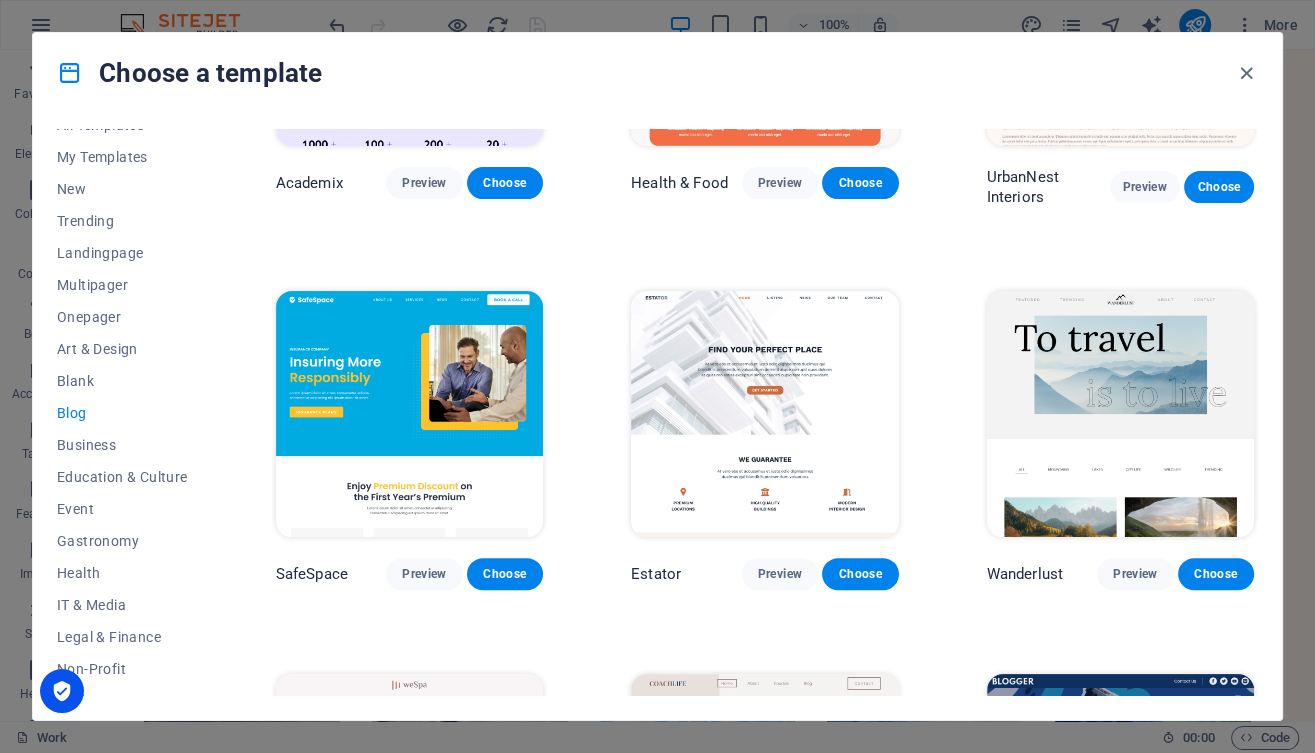 scroll, scrollTop: 619, scrollLeft: 0, axis: vertical 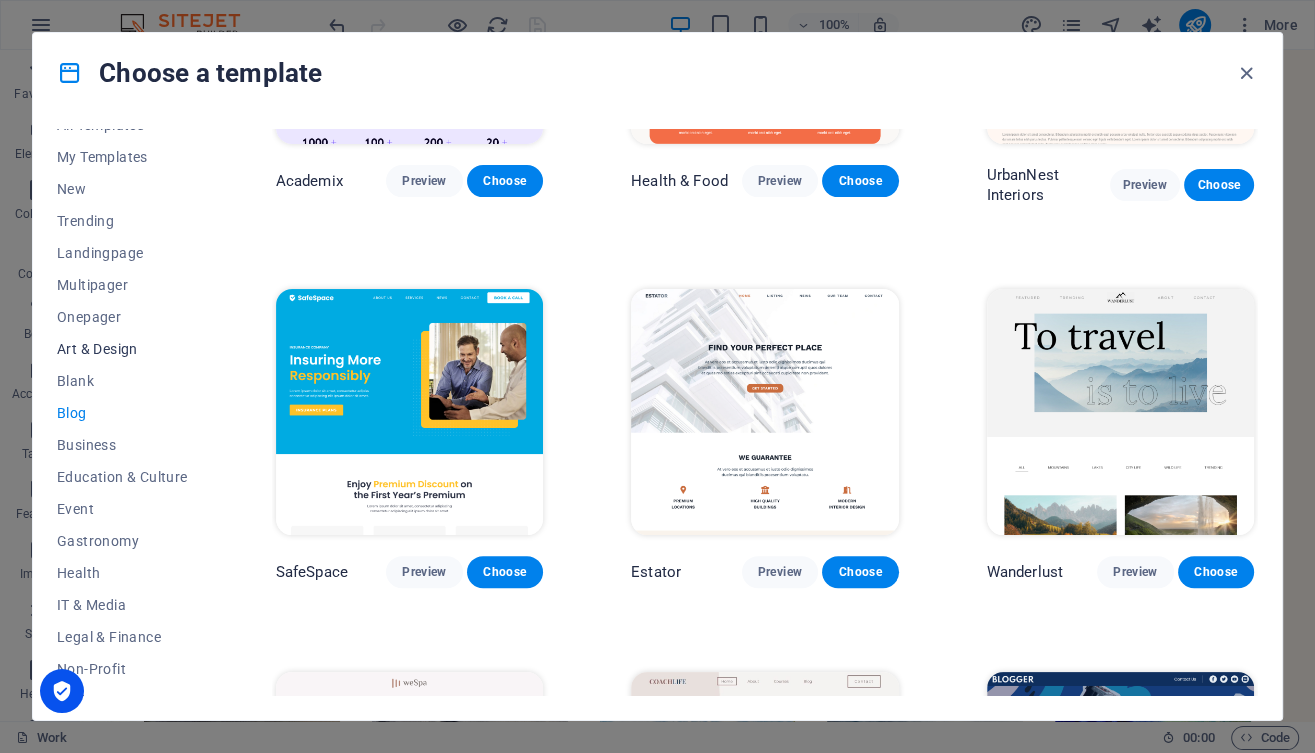 click on "Art & Design" at bounding box center [122, 349] 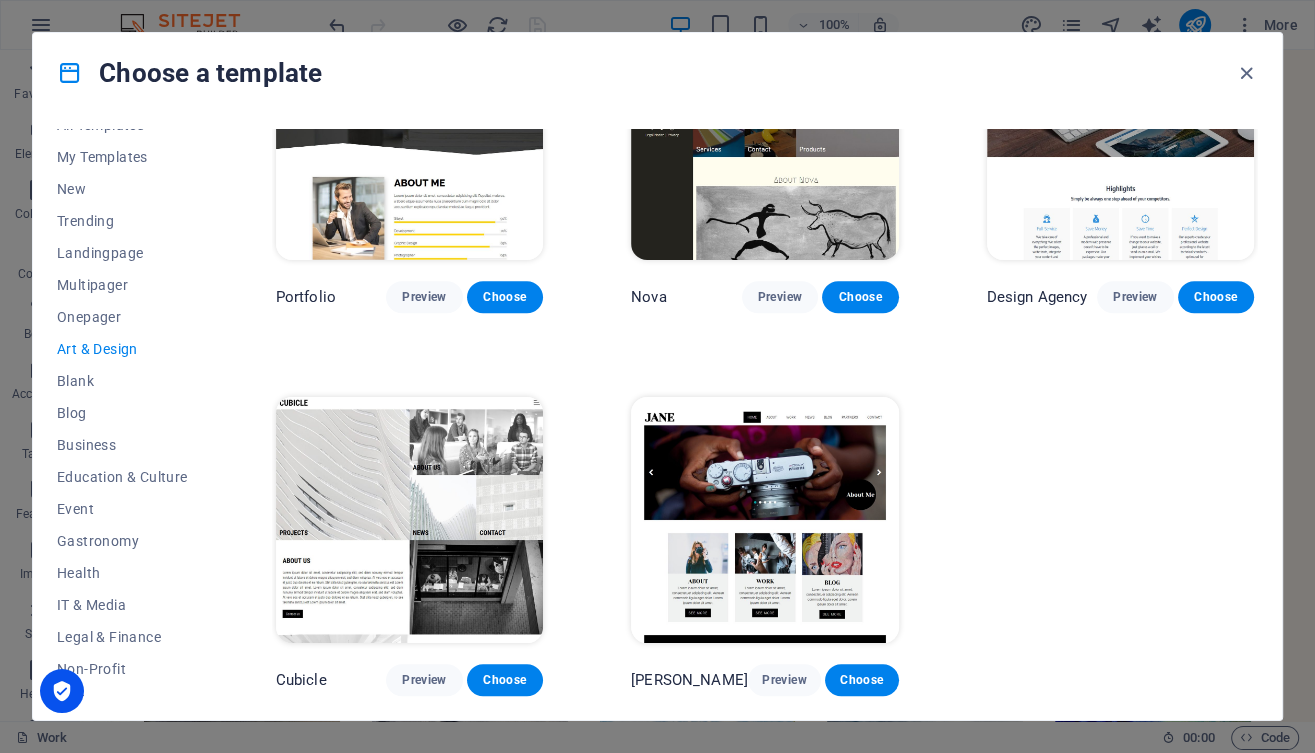 scroll, scrollTop: 1265, scrollLeft: 0, axis: vertical 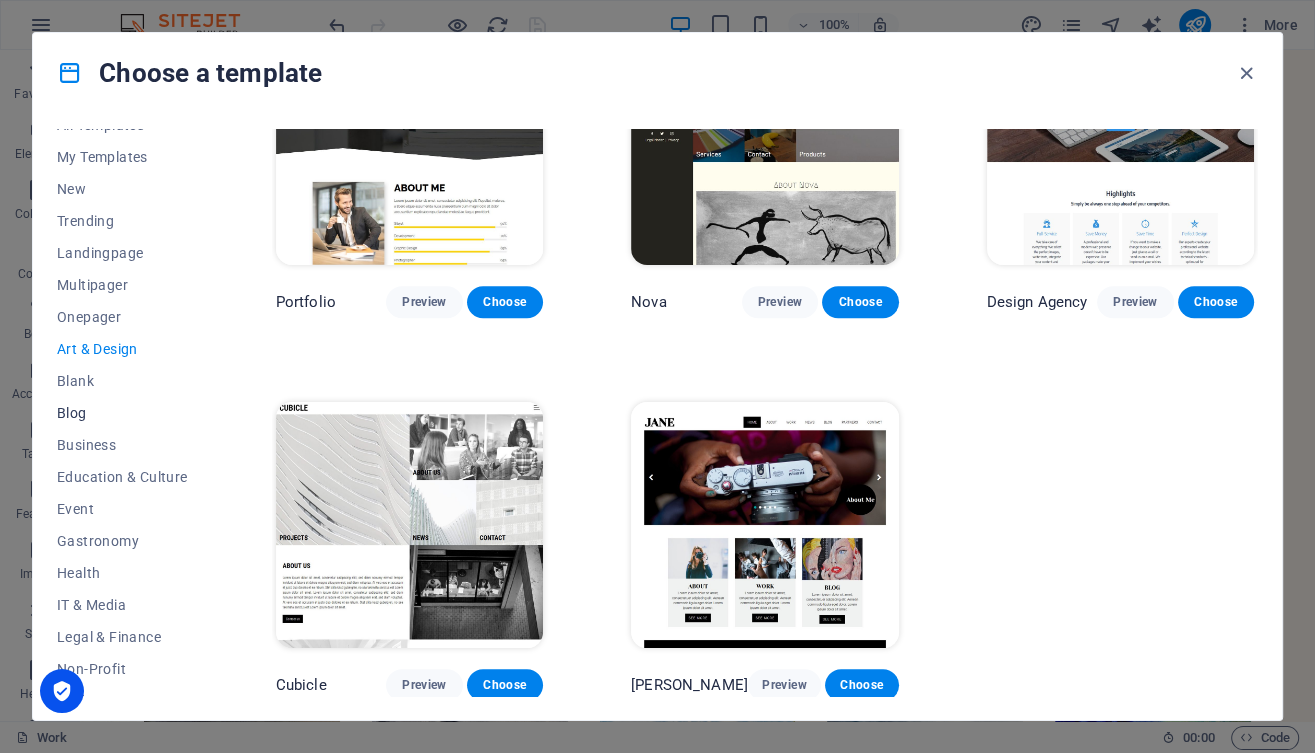 click on "Blog" at bounding box center [122, 413] 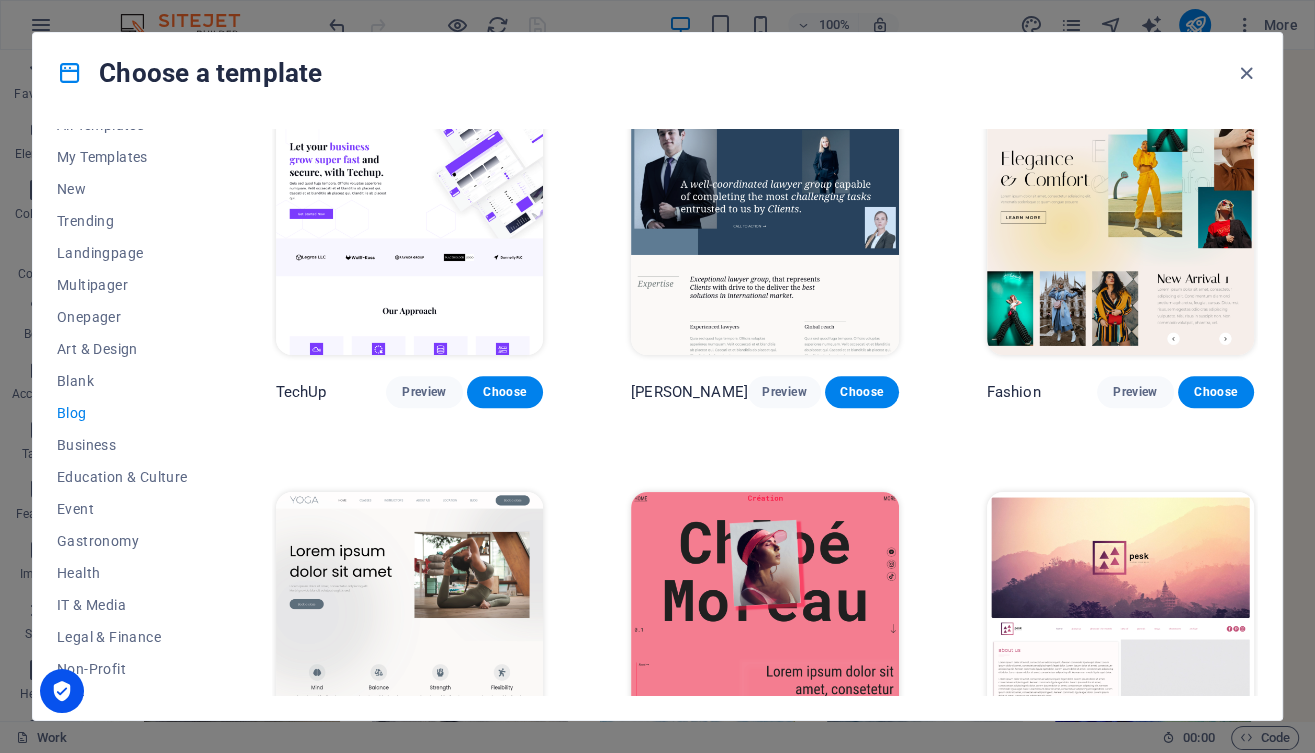 scroll, scrollTop: 1560, scrollLeft: 0, axis: vertical 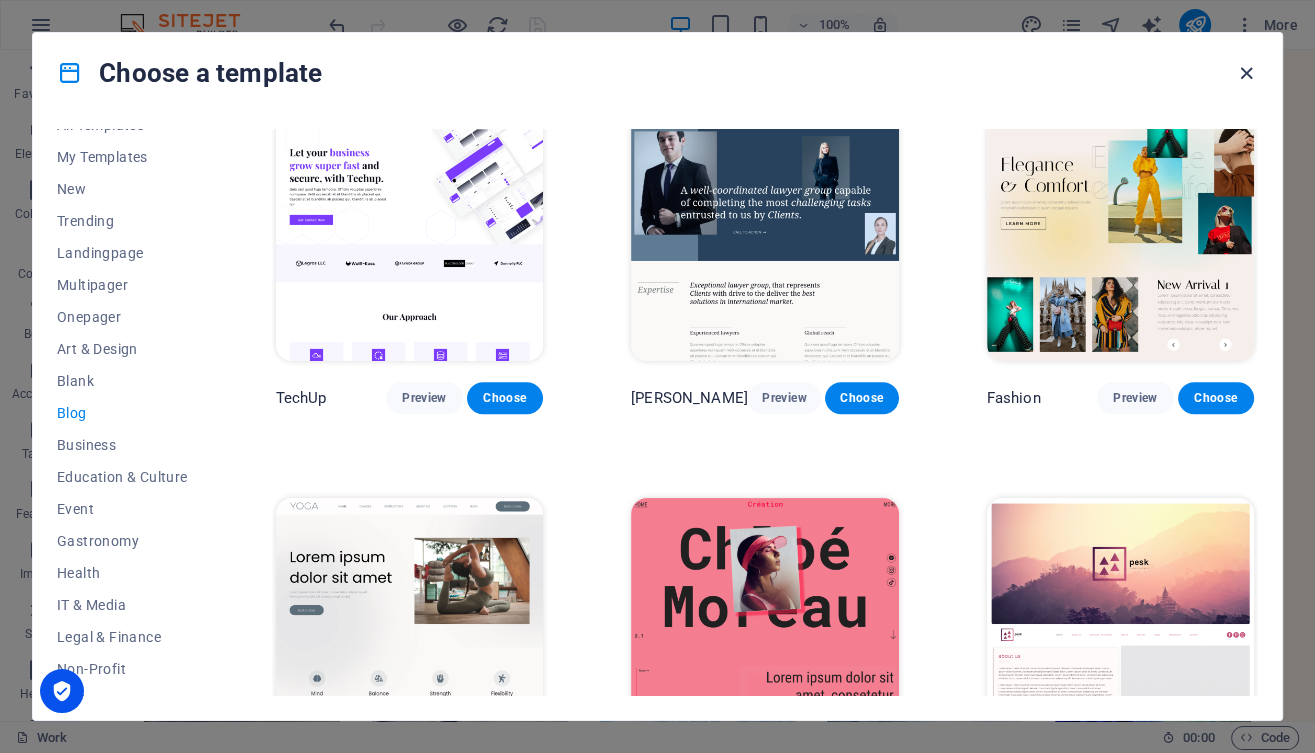 click at bounding box center (1246, 73) 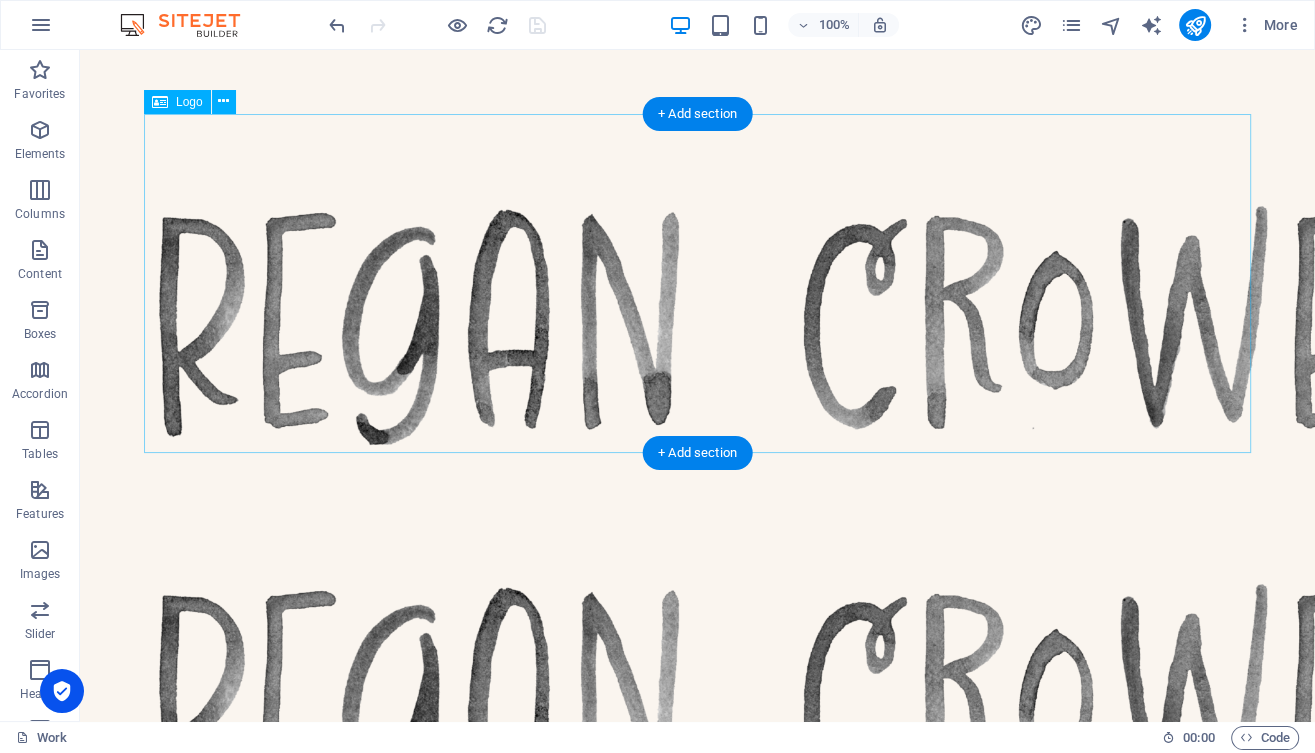 scroll, scrollTop: 0, scrollLeft: 0, axis: both 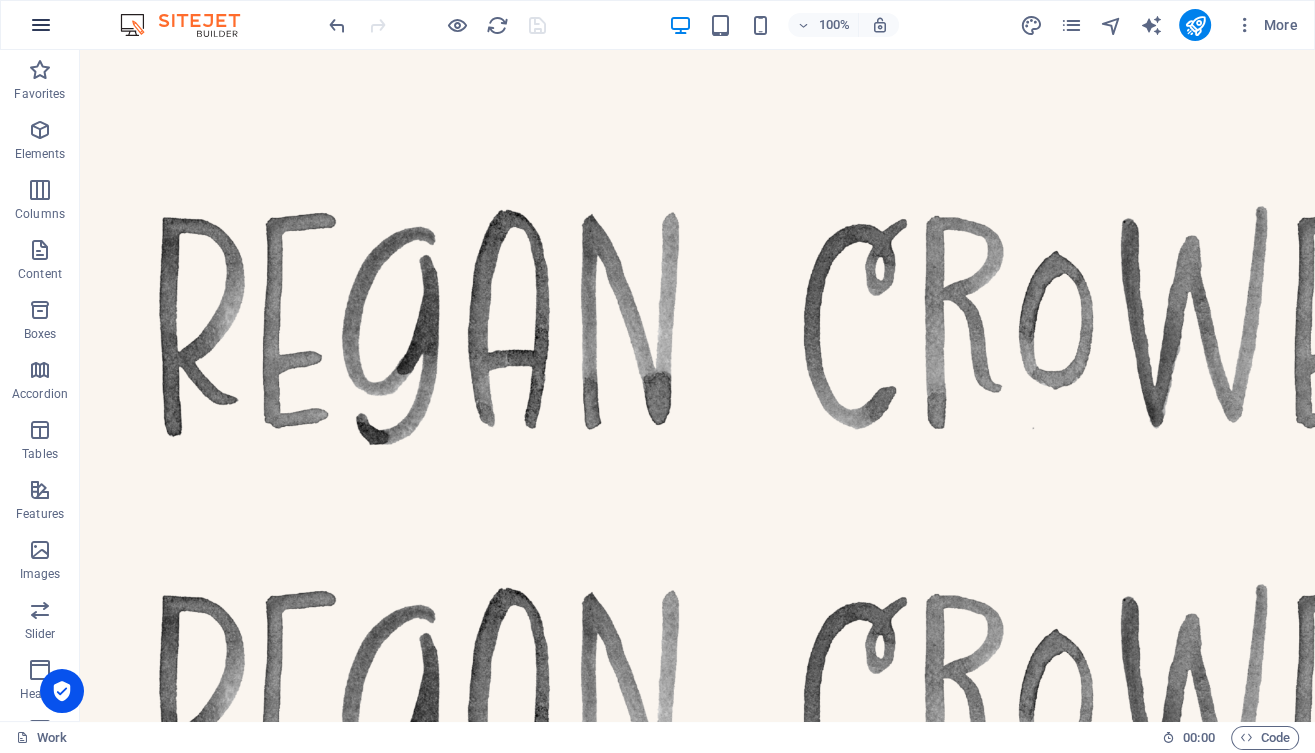 click at bounding box center [41, 25] 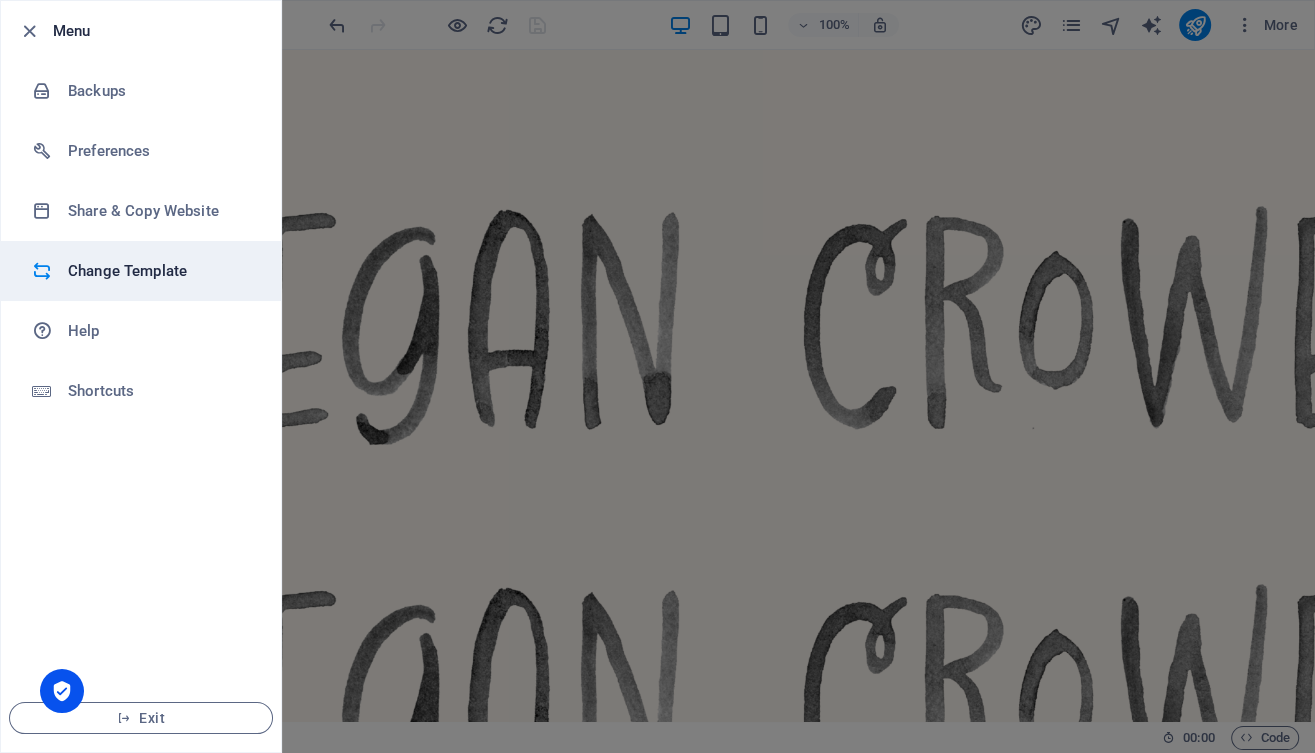 click on "Change Template" at bounding box center [160, 271] 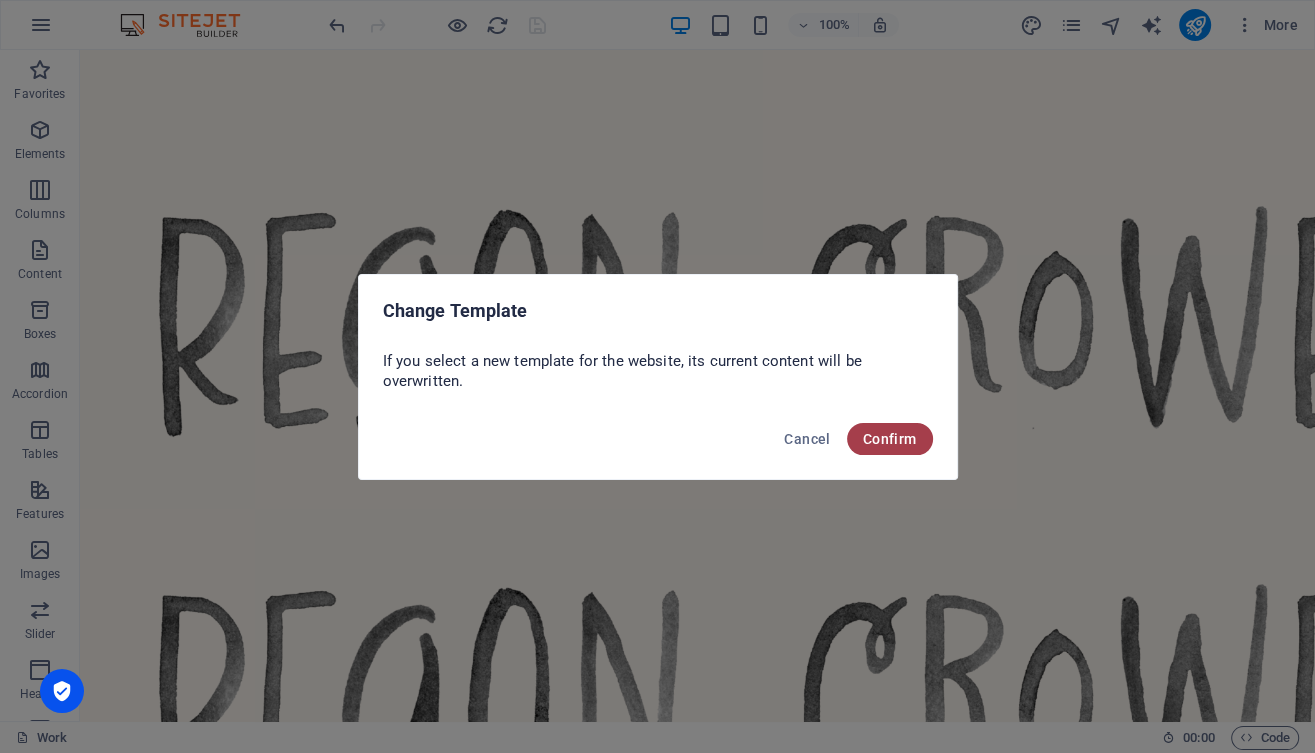 click on "Confirm" at bounding box center [890, 439] 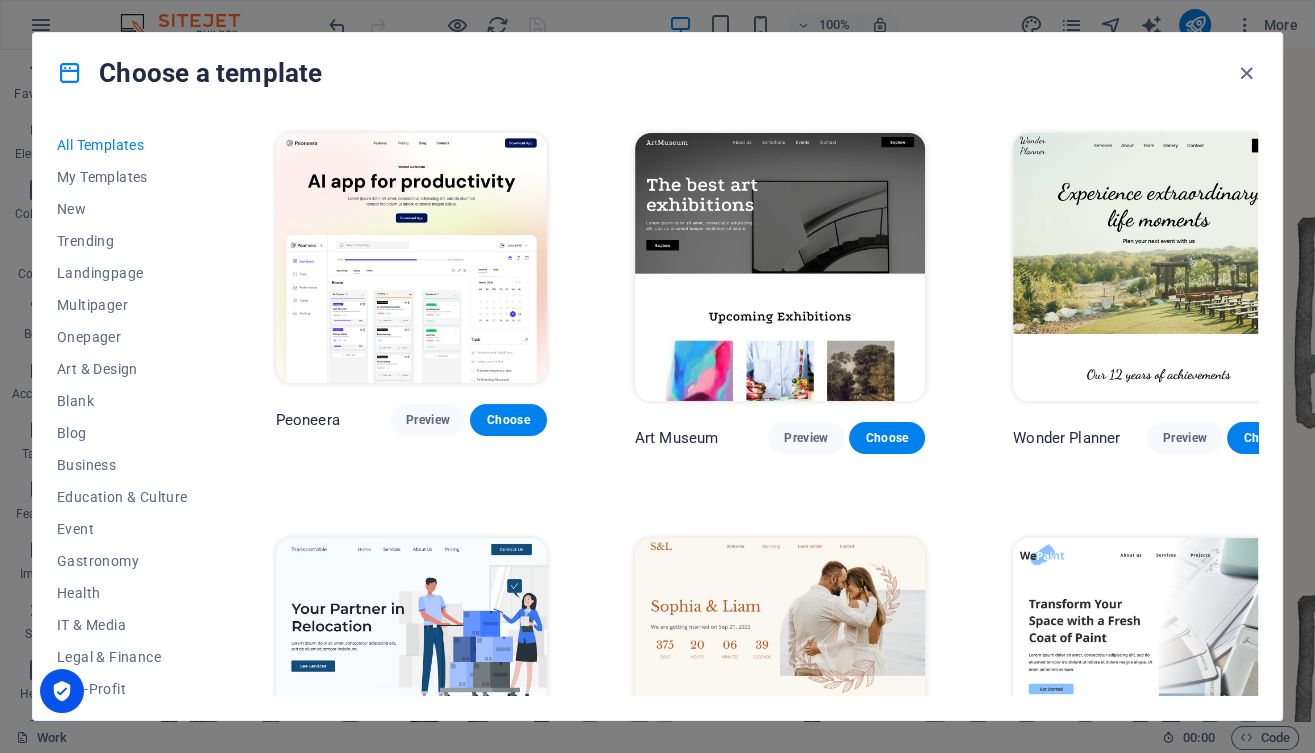 scroll, scrollTop: 0, scrollLeft: 0, axis: both 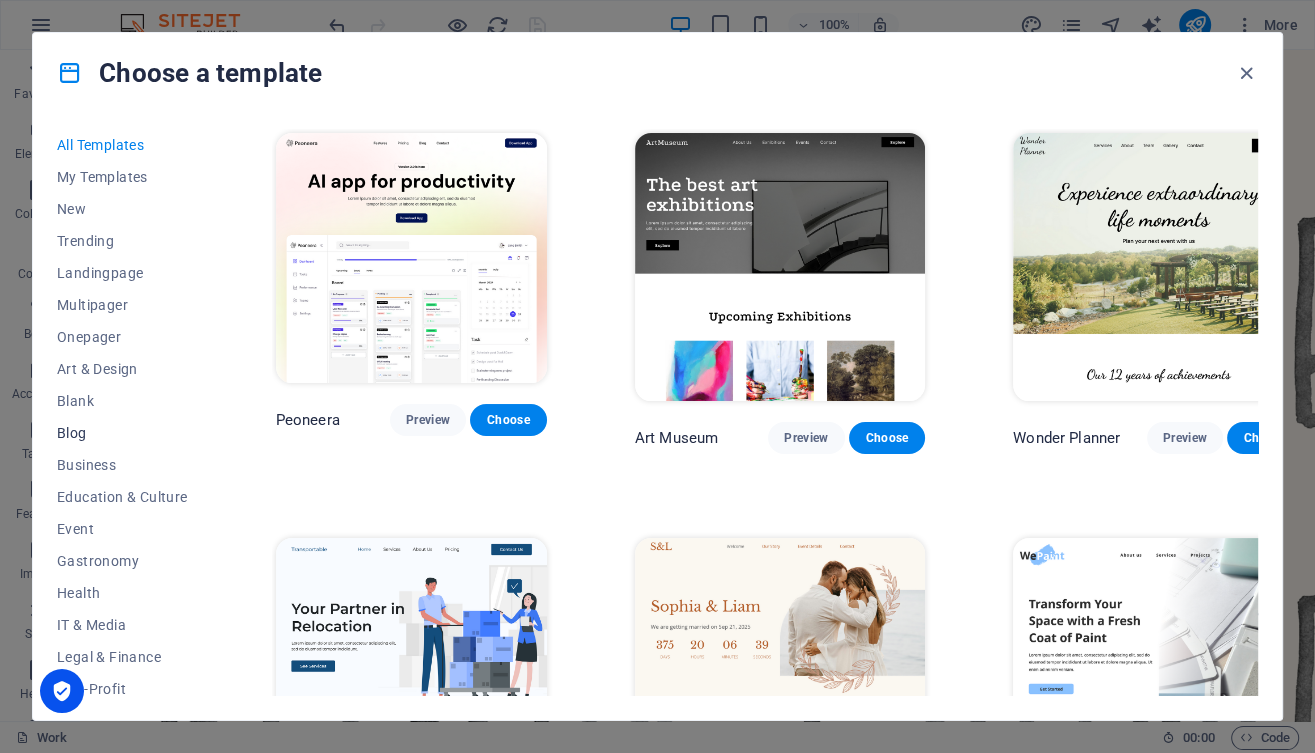 click on "Blog" at bounding box center (122, 433) 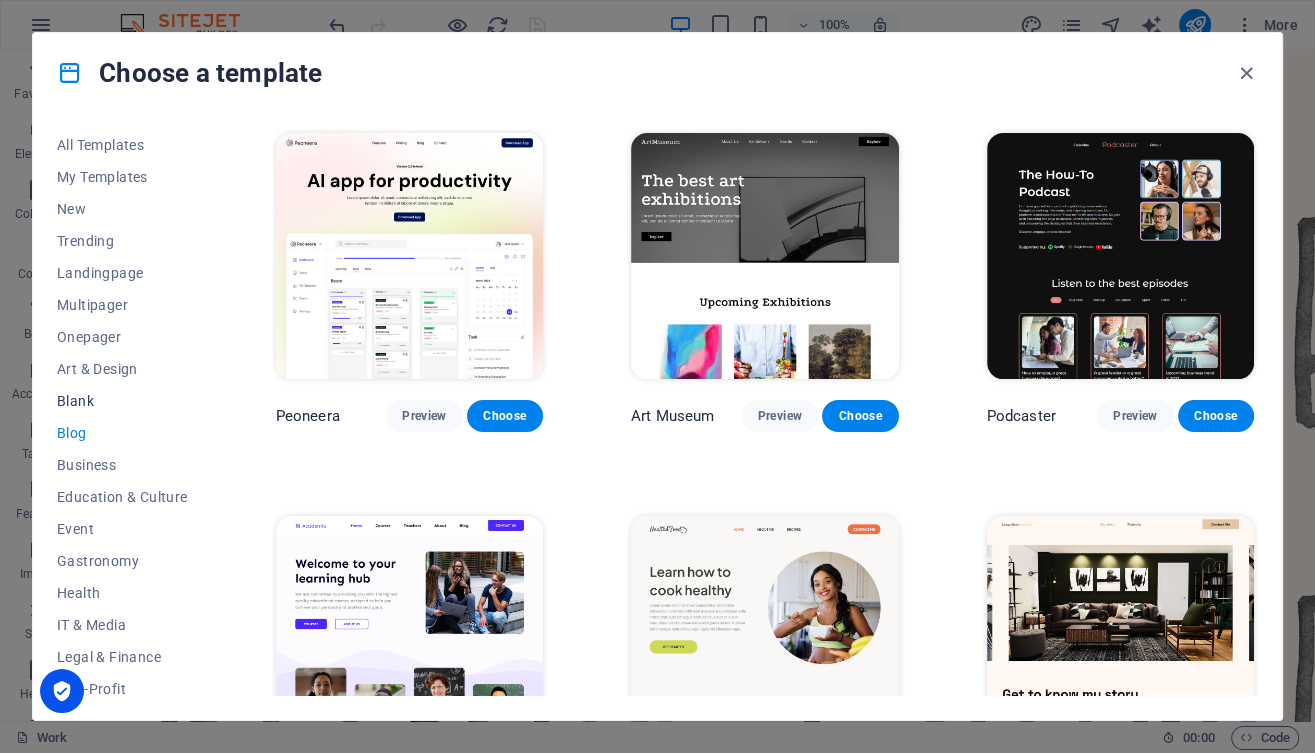 click on "Blank" at bounding box center [122, 401] 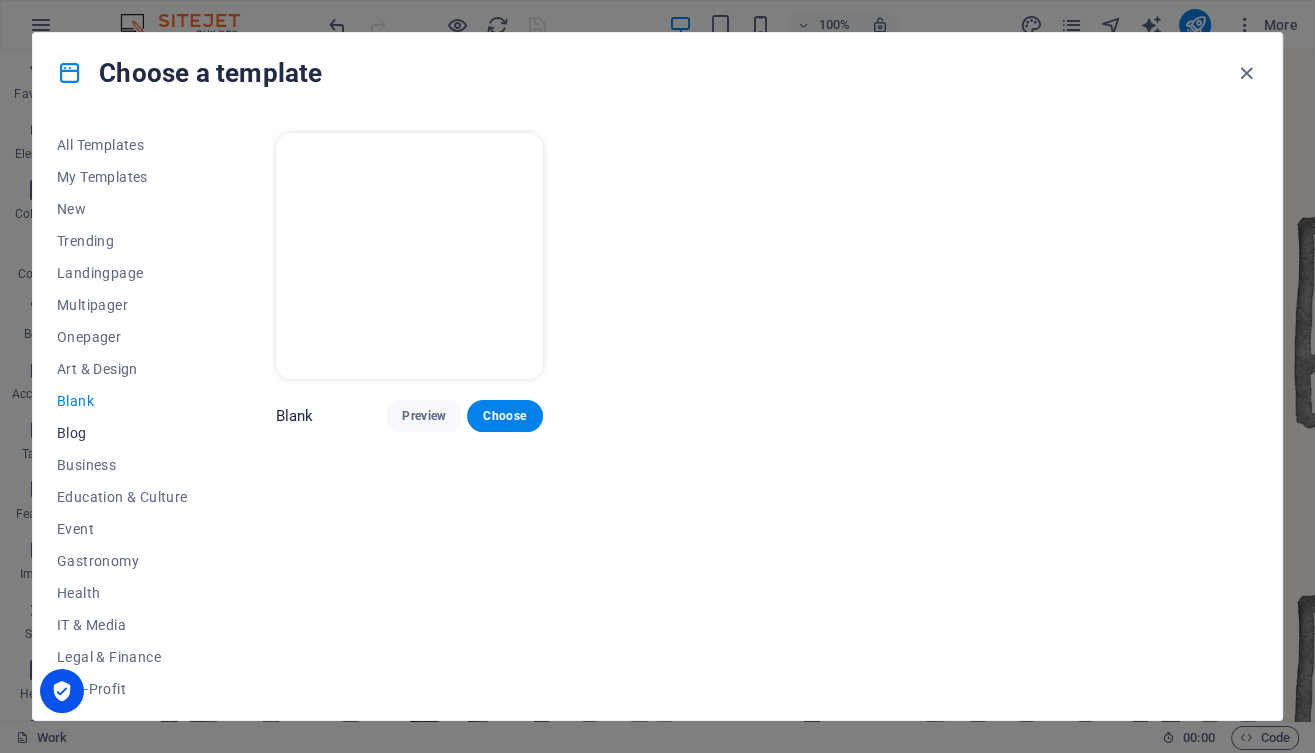 click on "Blog" at bounding box center (122, 433) 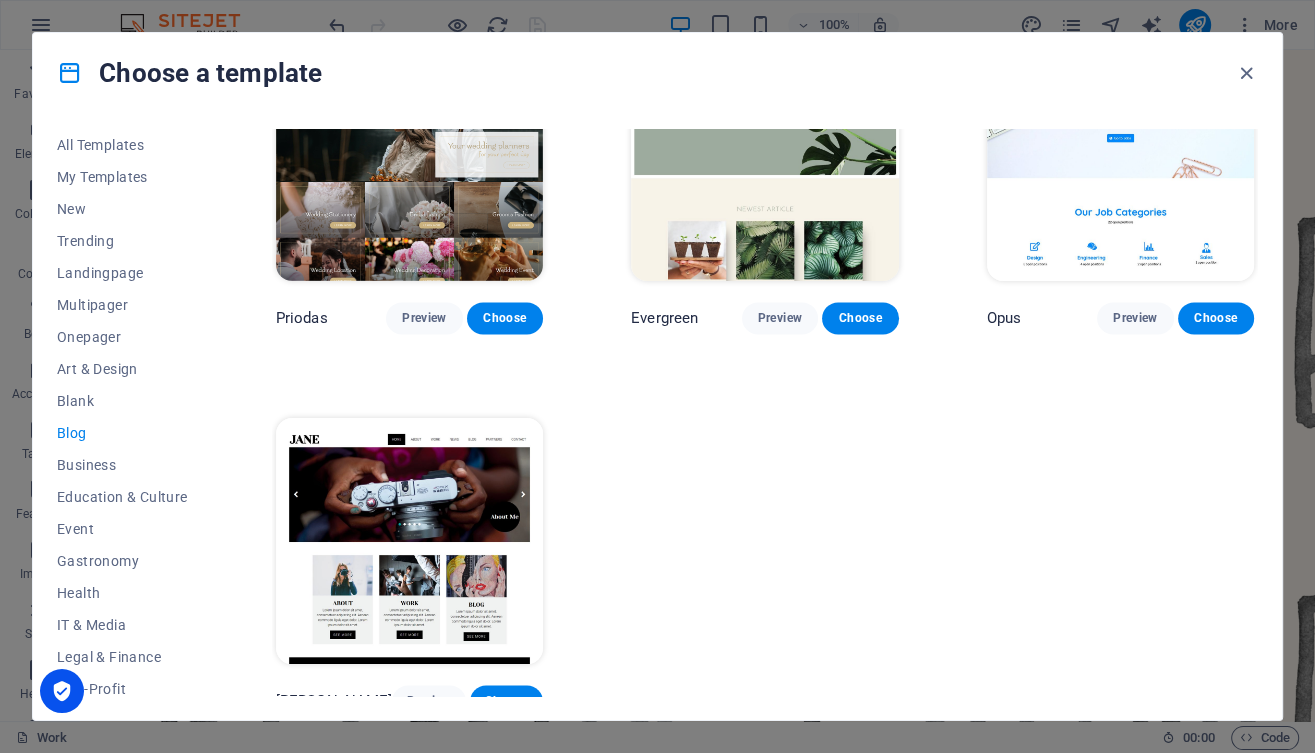 scroll, scrollTop: 2406, scrollLeft: 0, axis: vertical 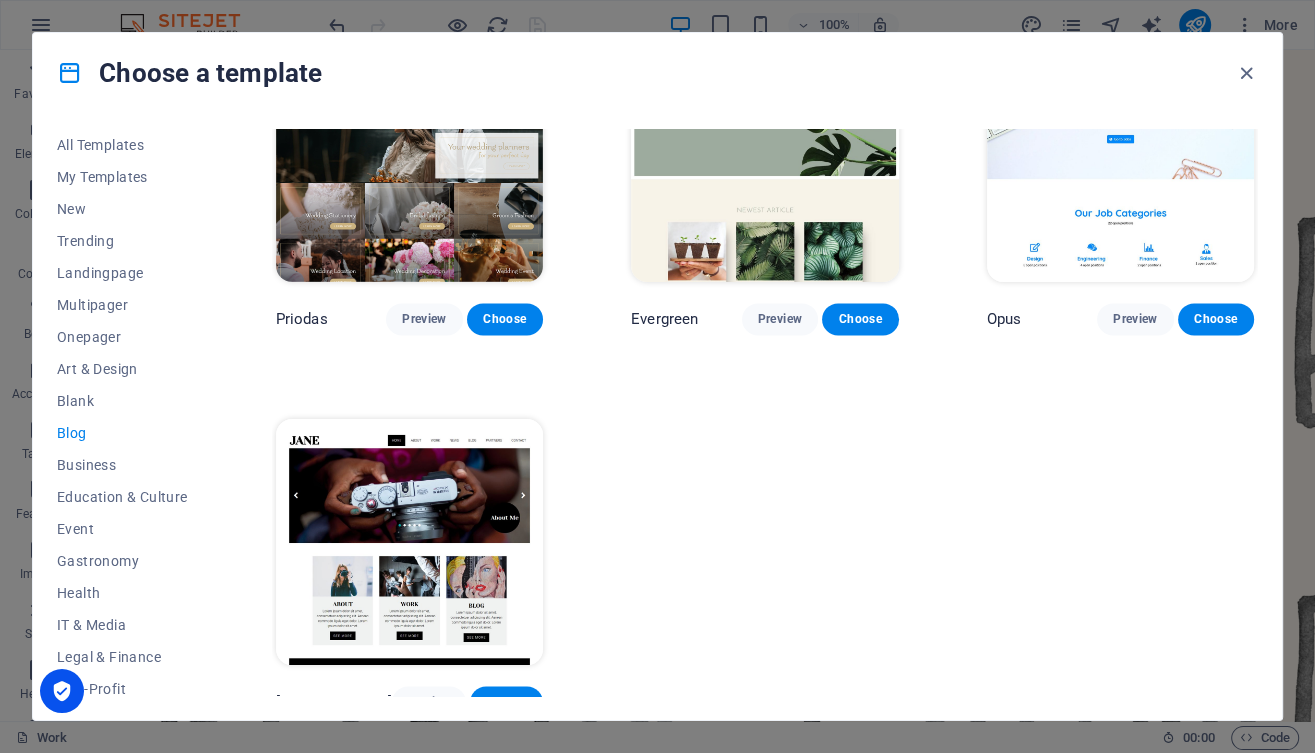 click at bounding box center [409, 542] 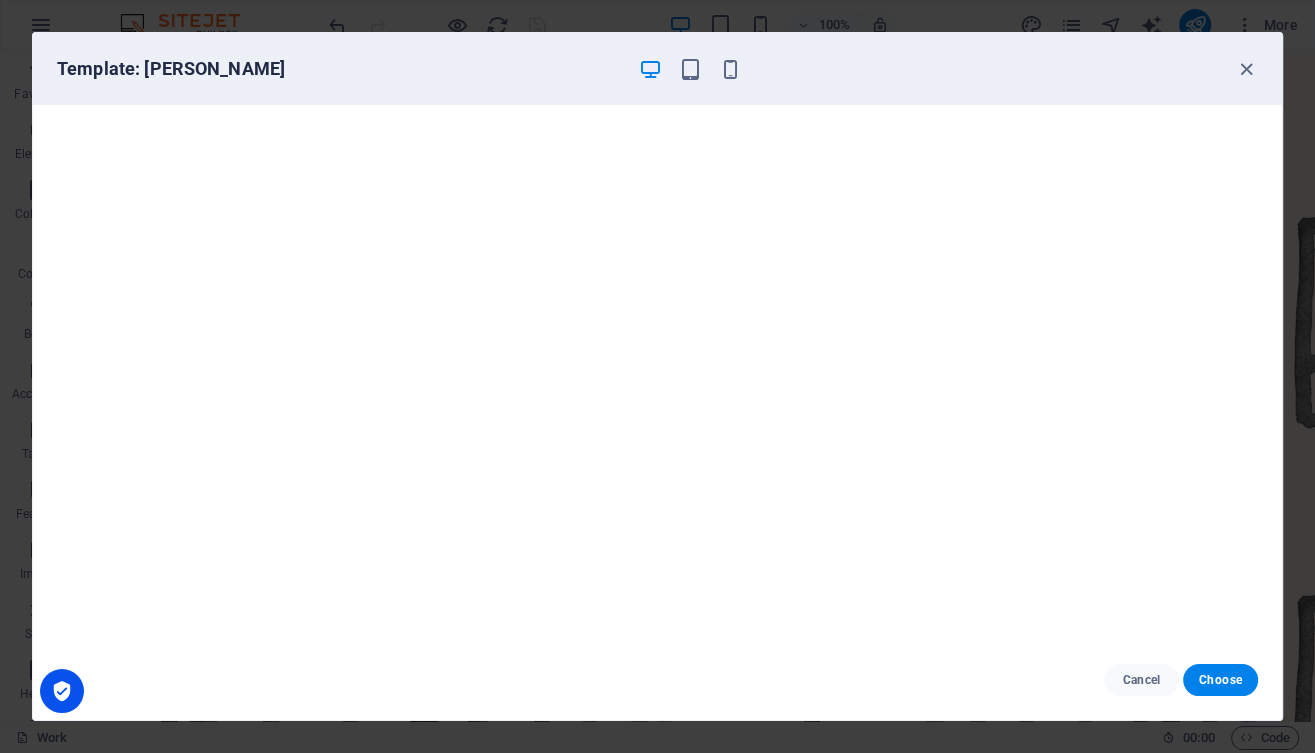 scroll, scrollTop: 0, scrollLeft: 0, axis: both 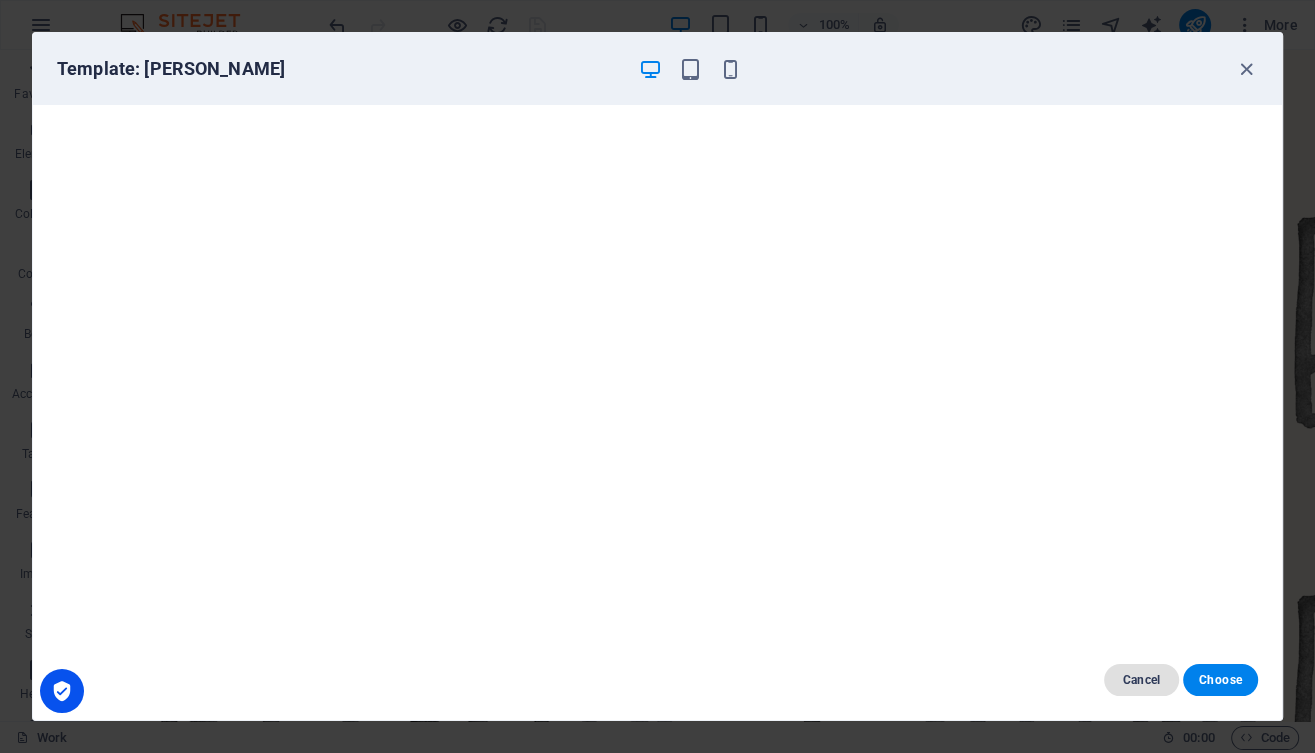 click on "Cancel" at bounding box center [1141, 680] 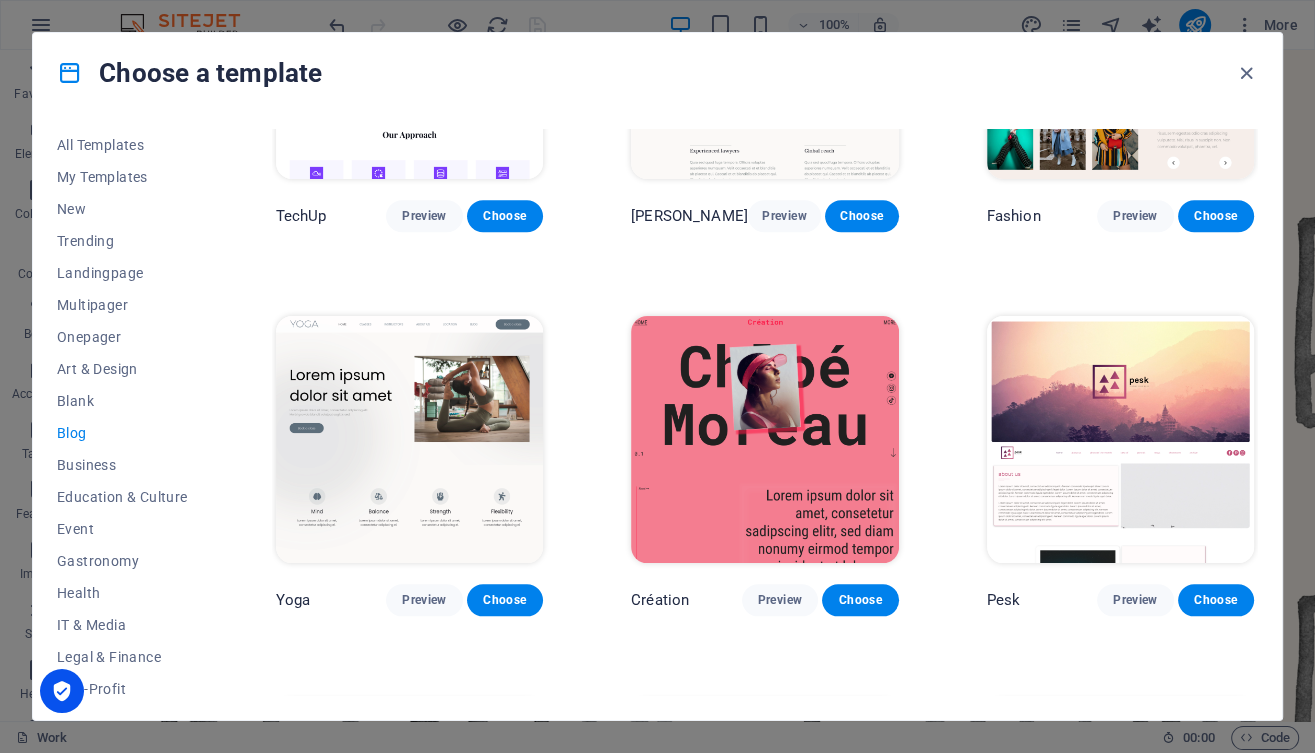 scroll, scrollTop: 1750, scrollLeft: 0, axis: vertical 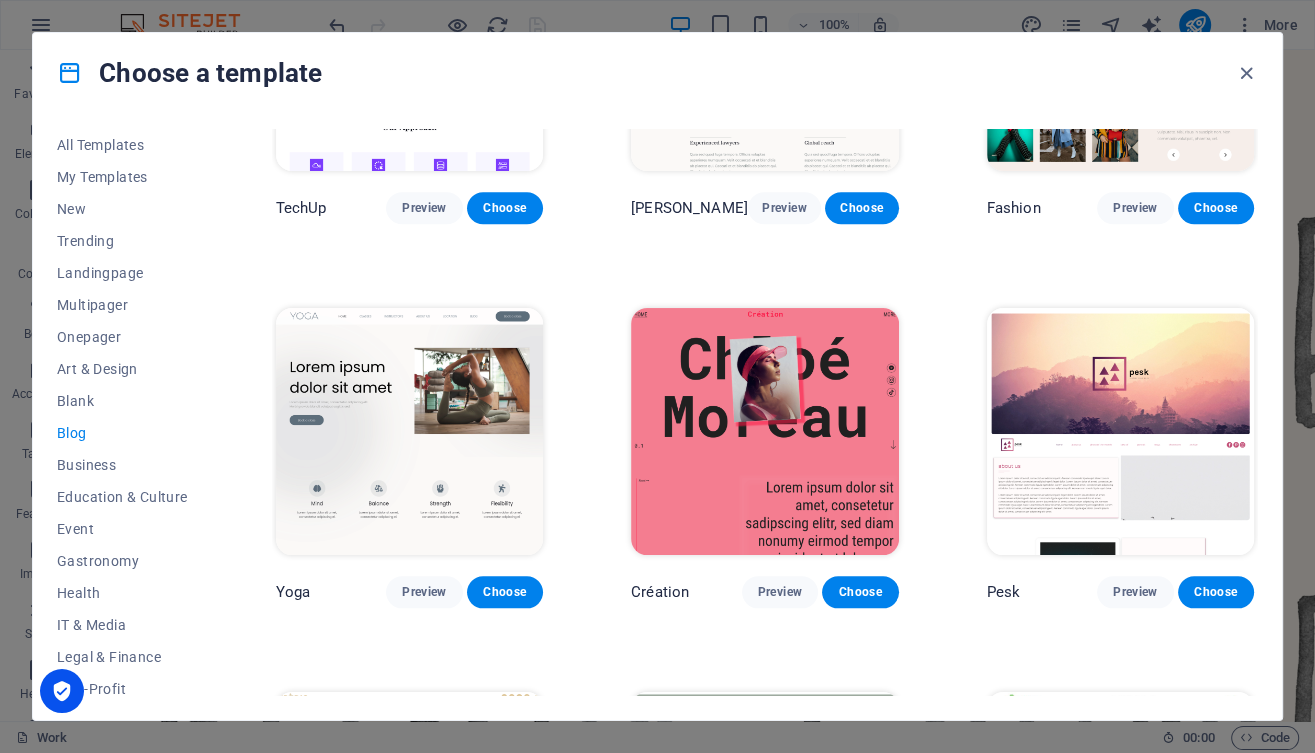 click at bounding box center [764, 431] 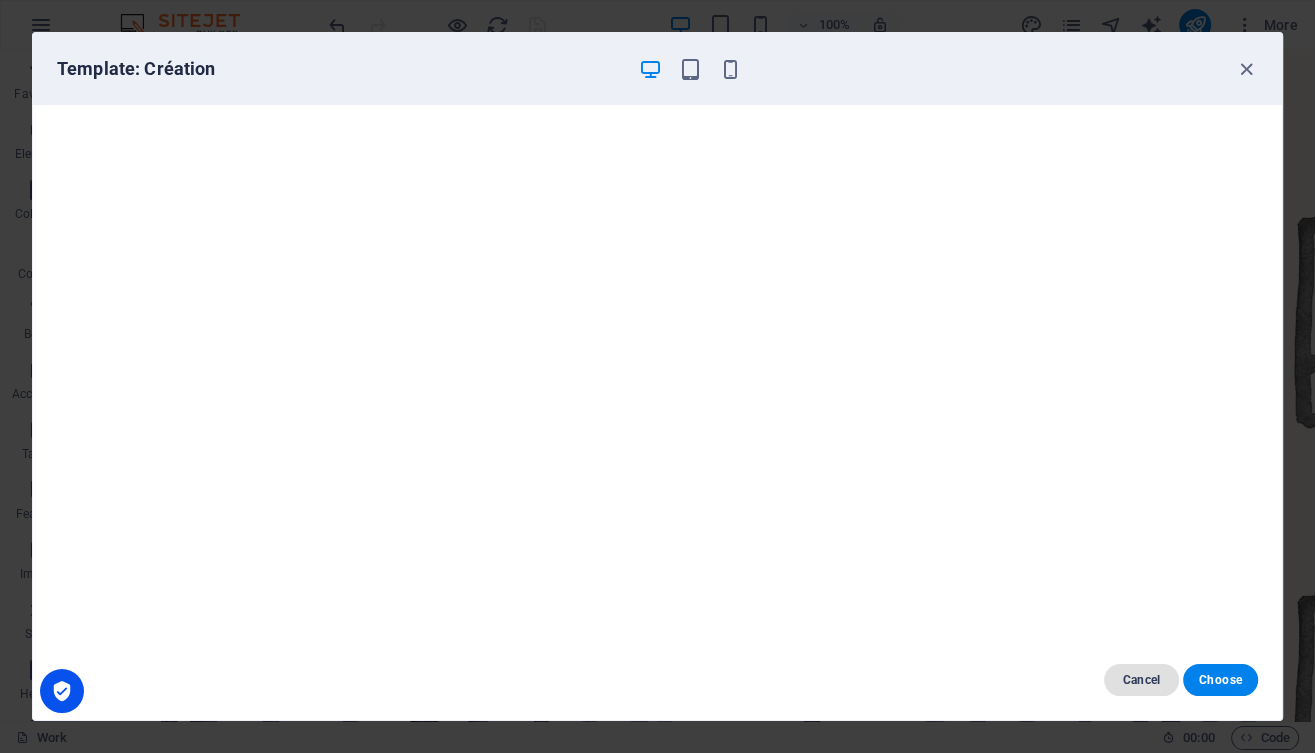 click on "Cancel" at bounding box center (1141, 680) 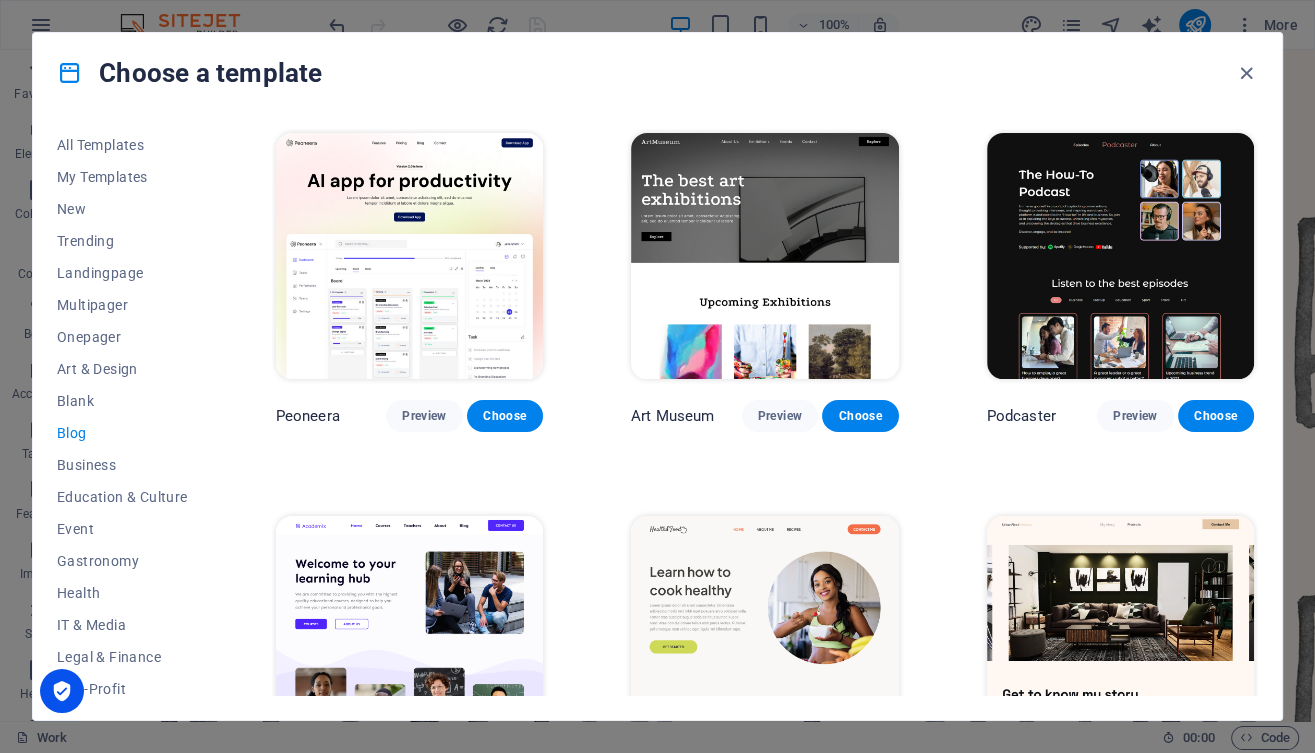 scroll, scrollTop: 0, scrollLeft: 0, axis: both 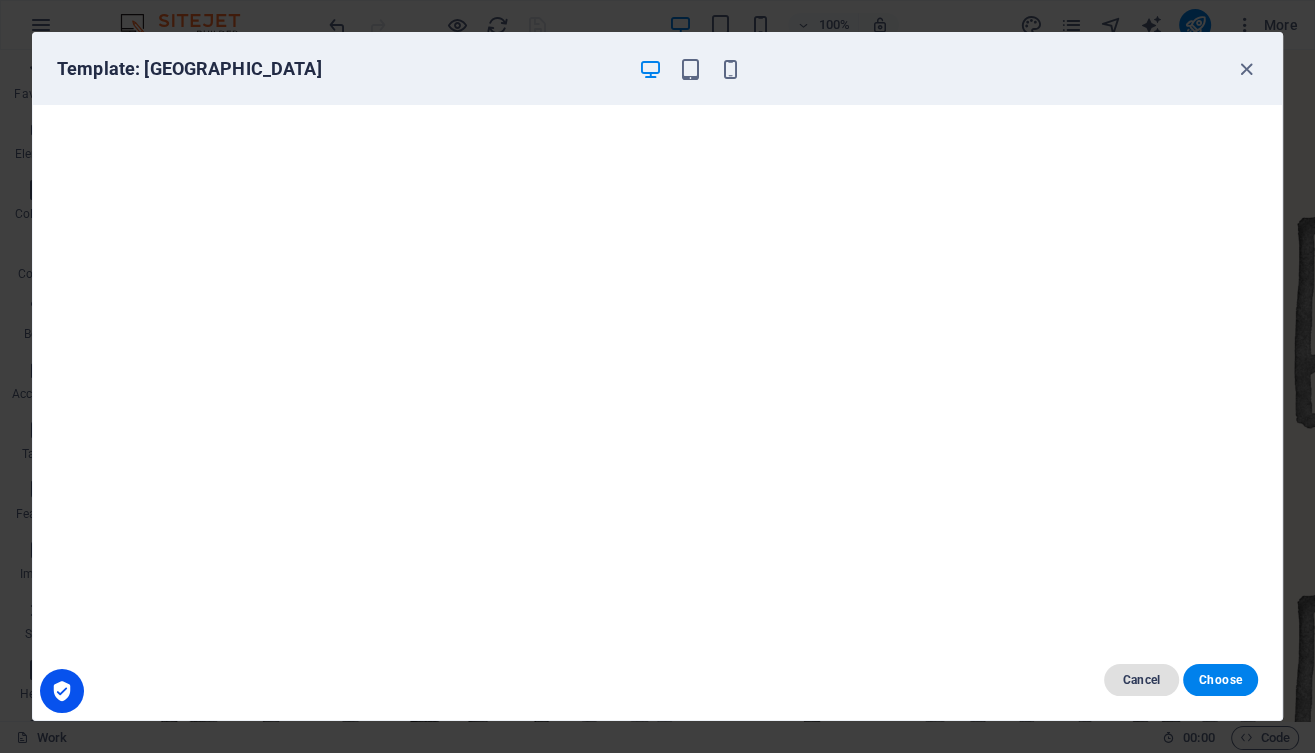 click on "Cancel" at bounding box center [1141, 680] 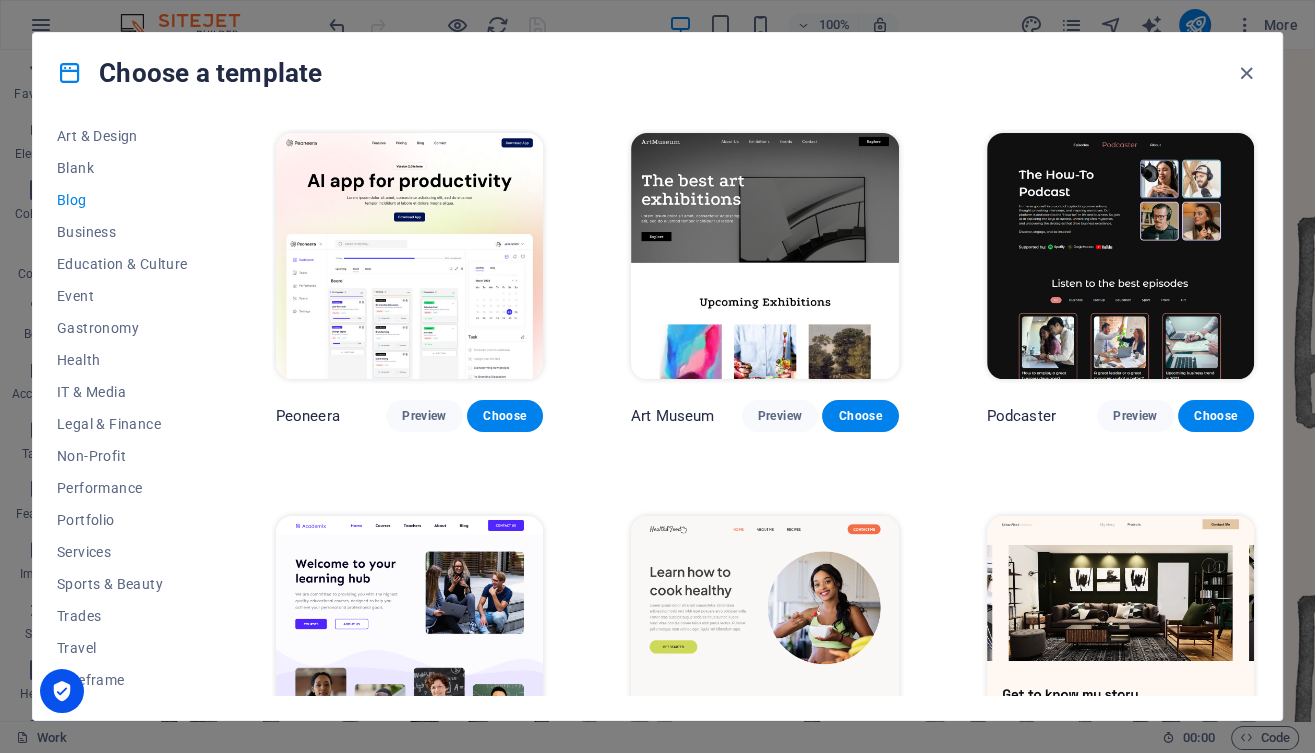 scroll, scrollTop: 233, scrollLeft: 0, axis: vertical 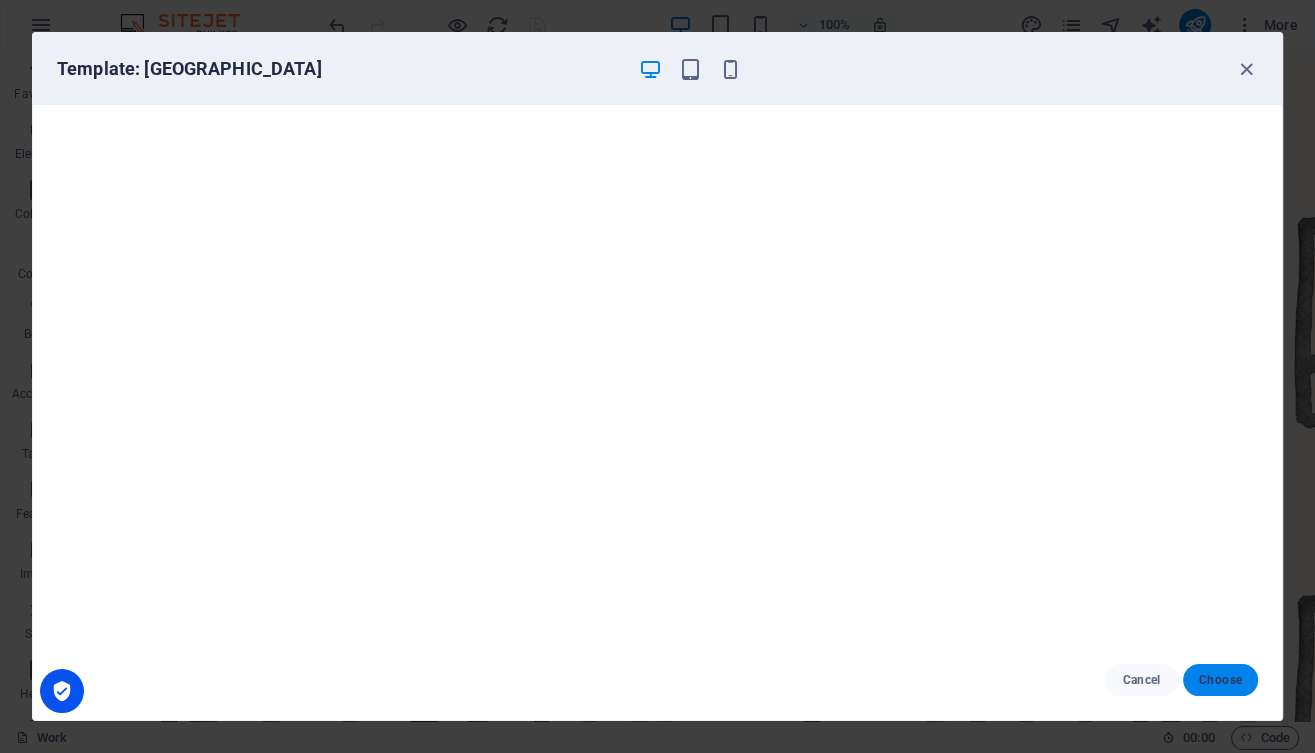 click on "Choose" at bounding box center [1220, 680] 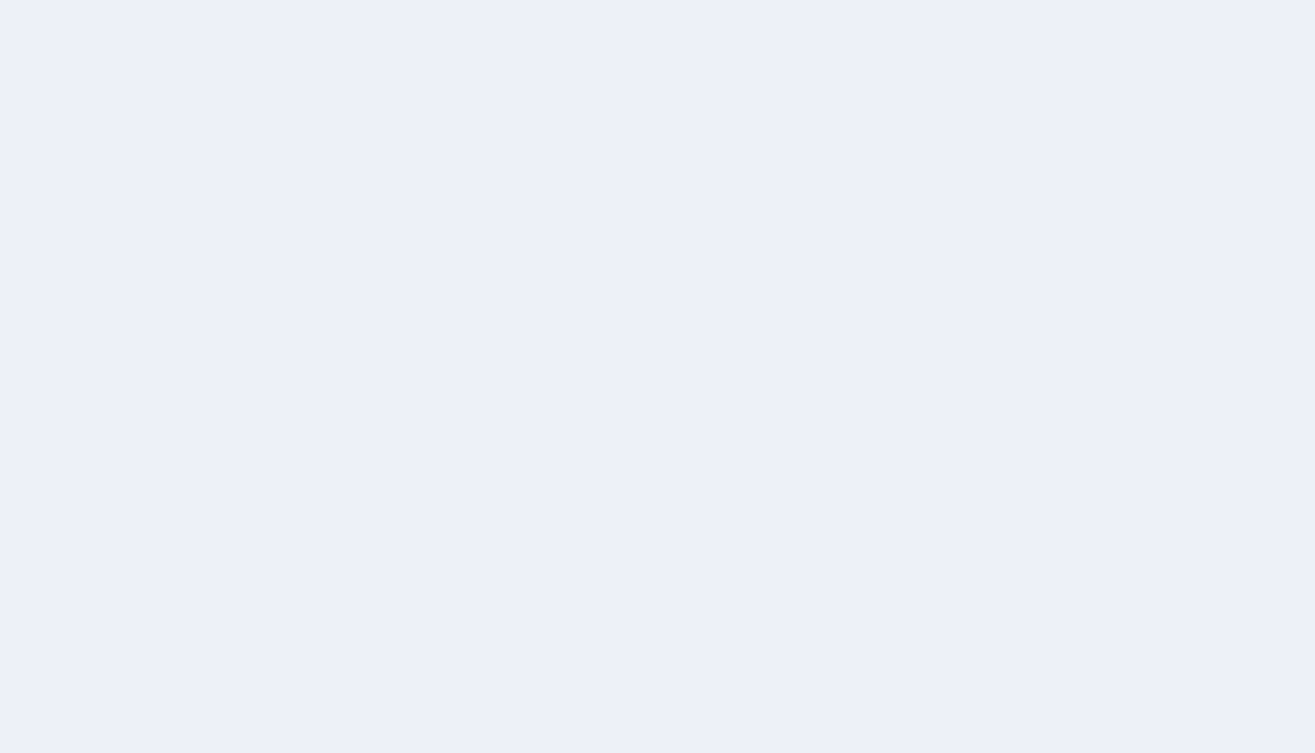 scroll, scrollTop: 0, scrollLeft: 0, axis: both 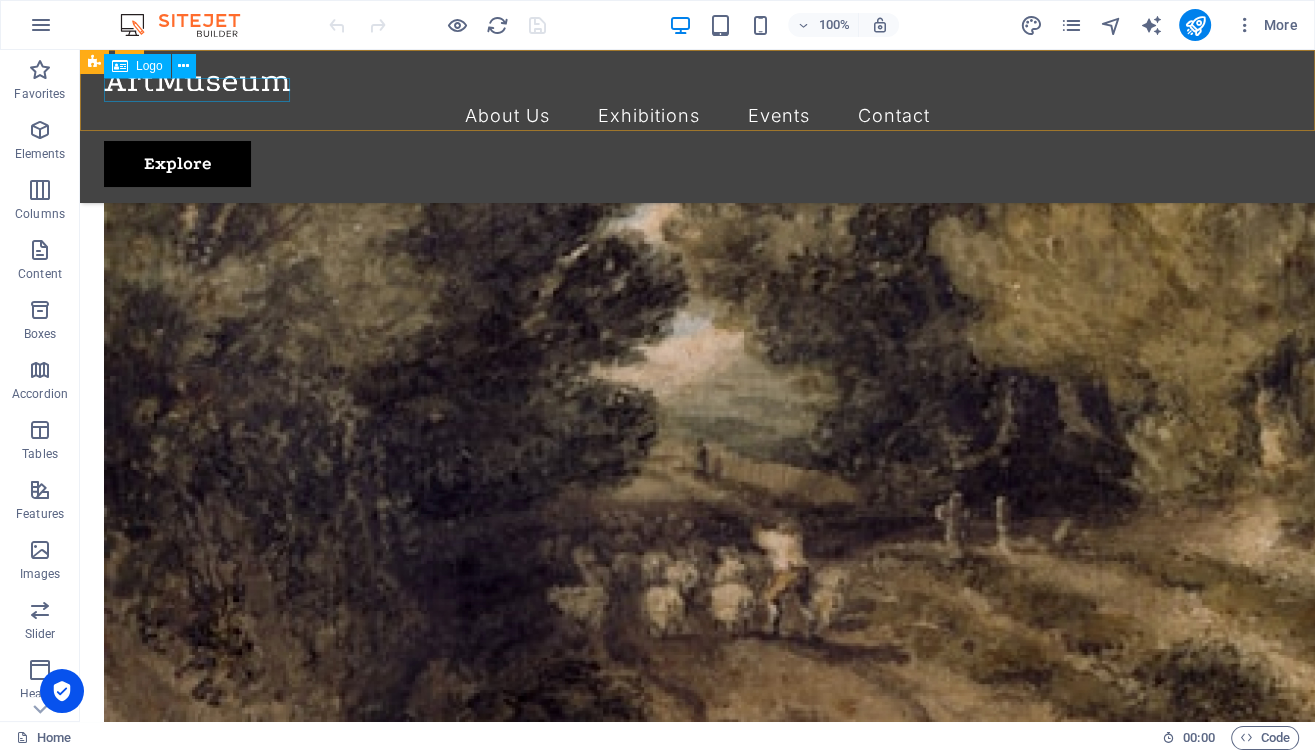 click at bounding box center (697, 78) 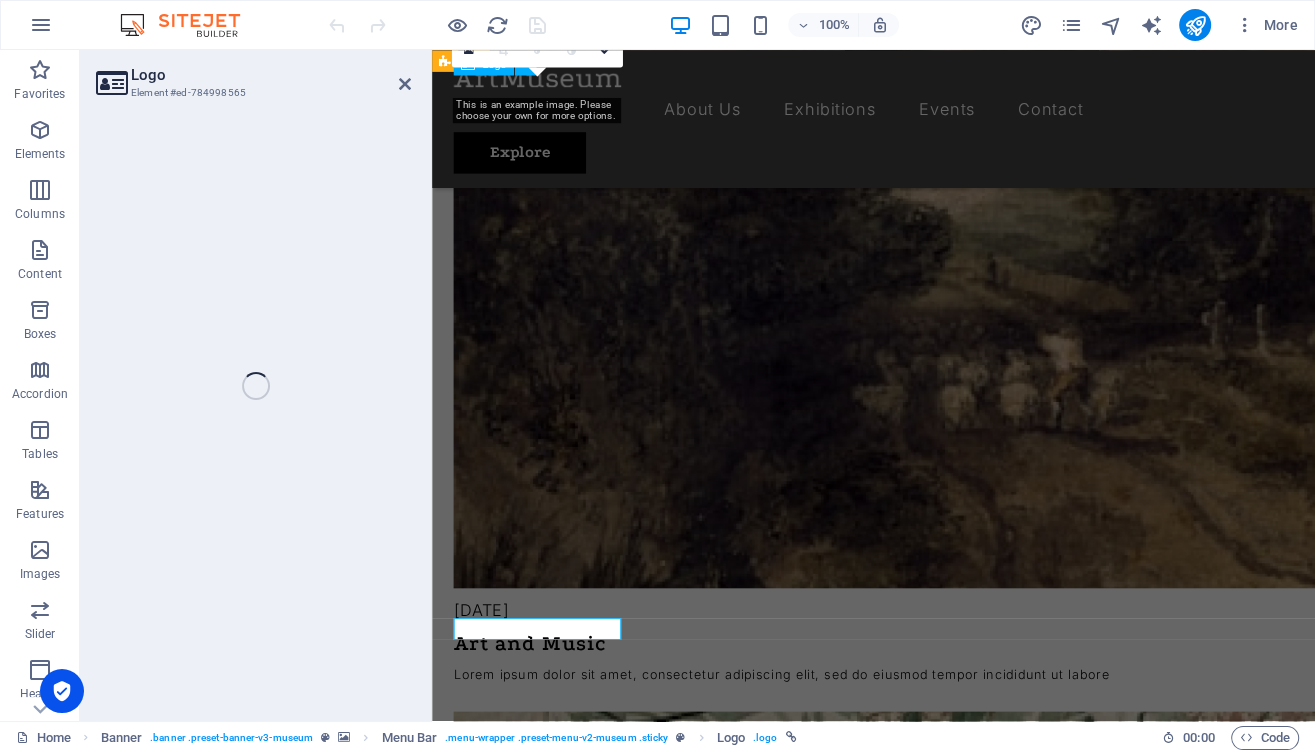 select on "px" 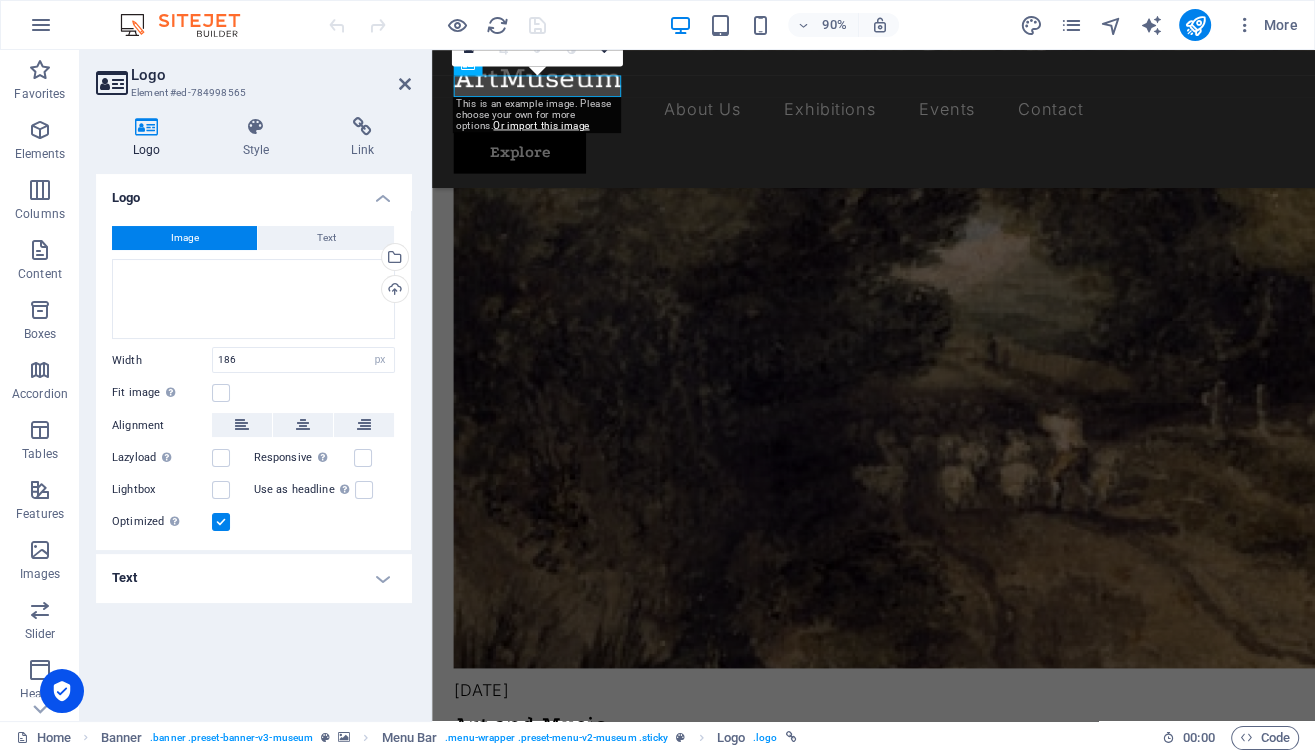 scroll, scrollTop: 4274, scrollLeft: 0, axis: vertical 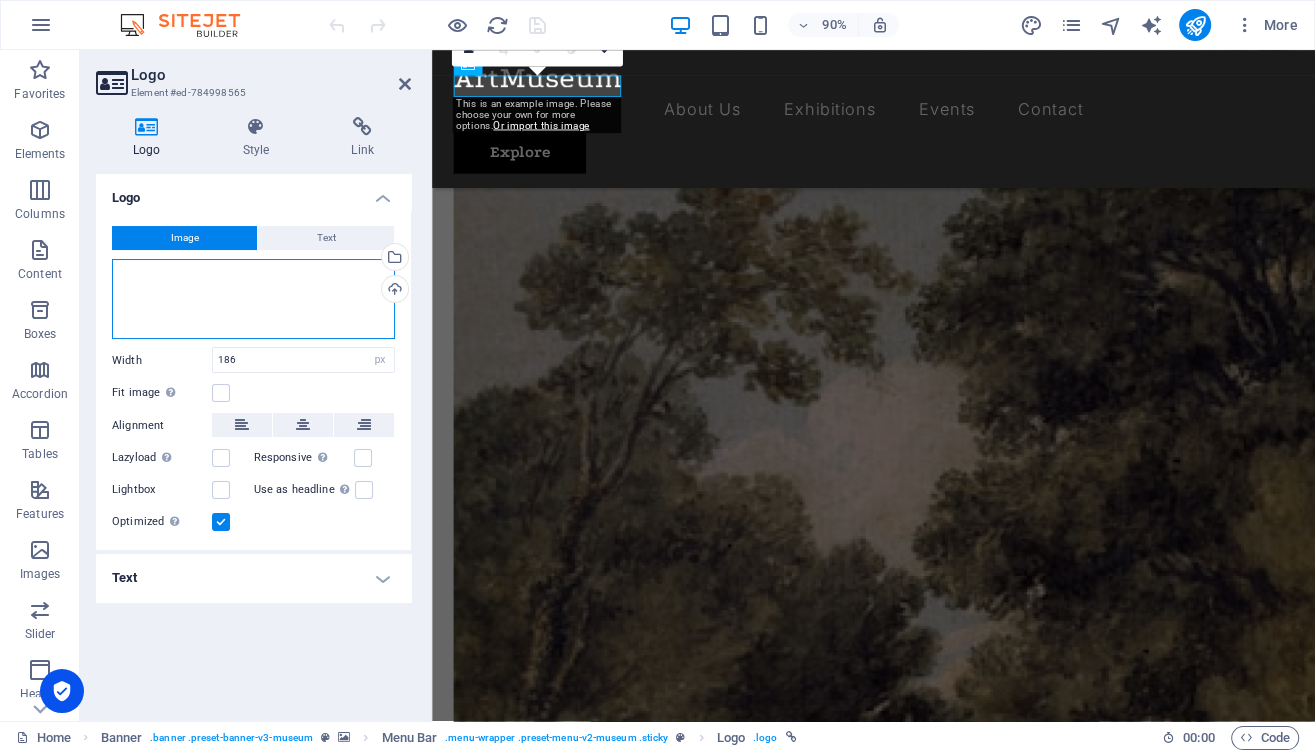 click on "Drag files here, click to choose files or select files from Files or our free stock photos & videos" at bounding box center (253, 299) 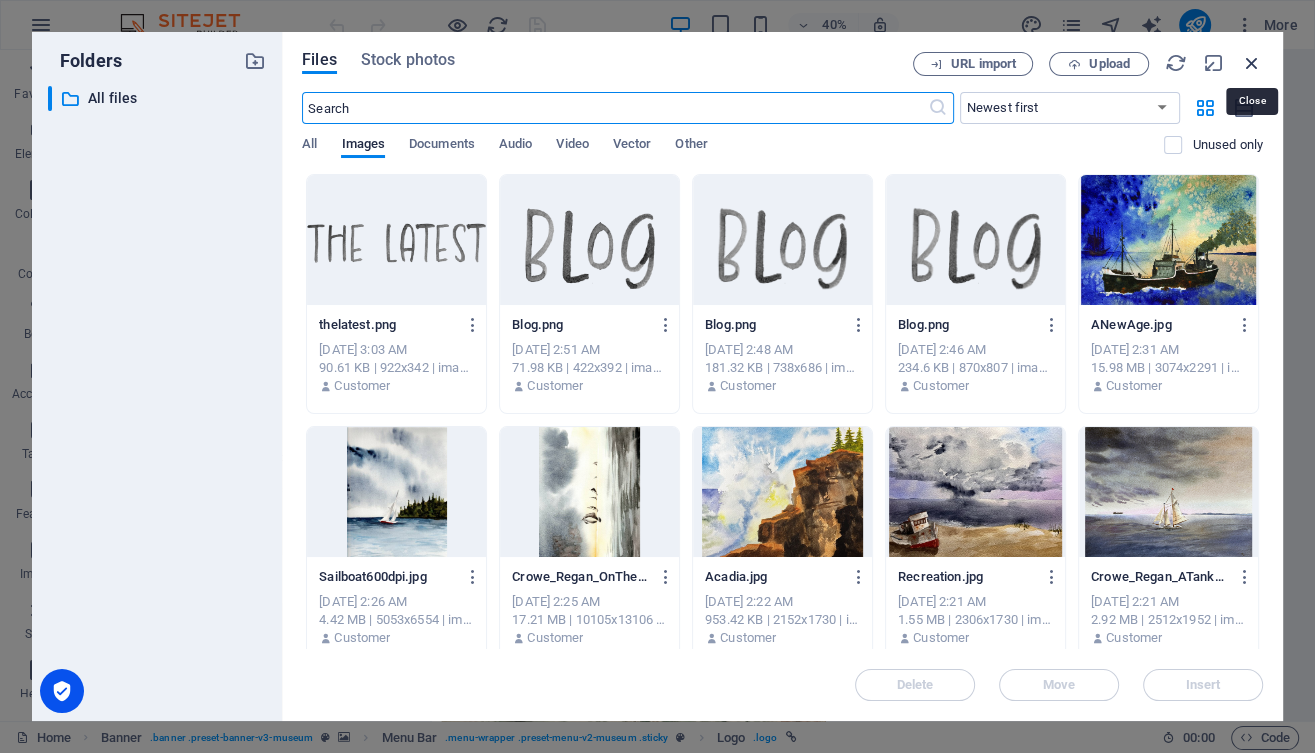 click at bounding box center (1252, 63) 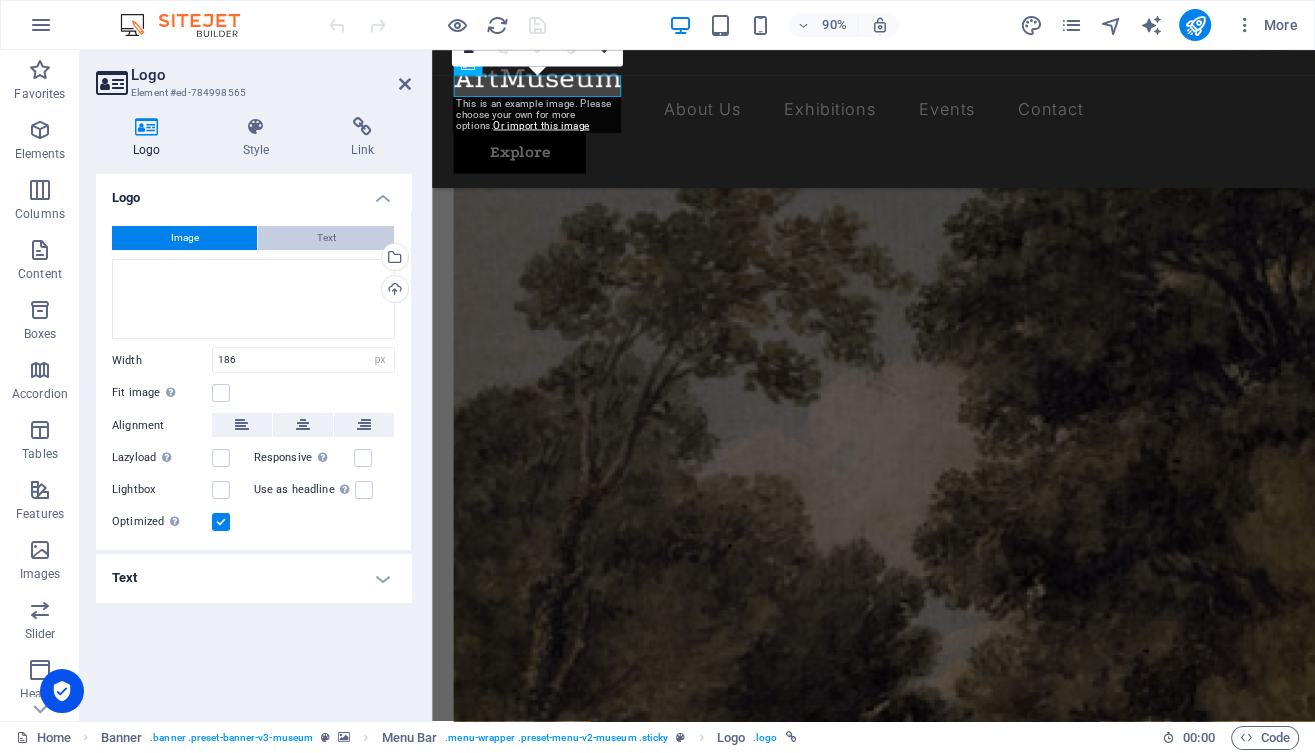 click on "Text" at bounding box center [326, 238] 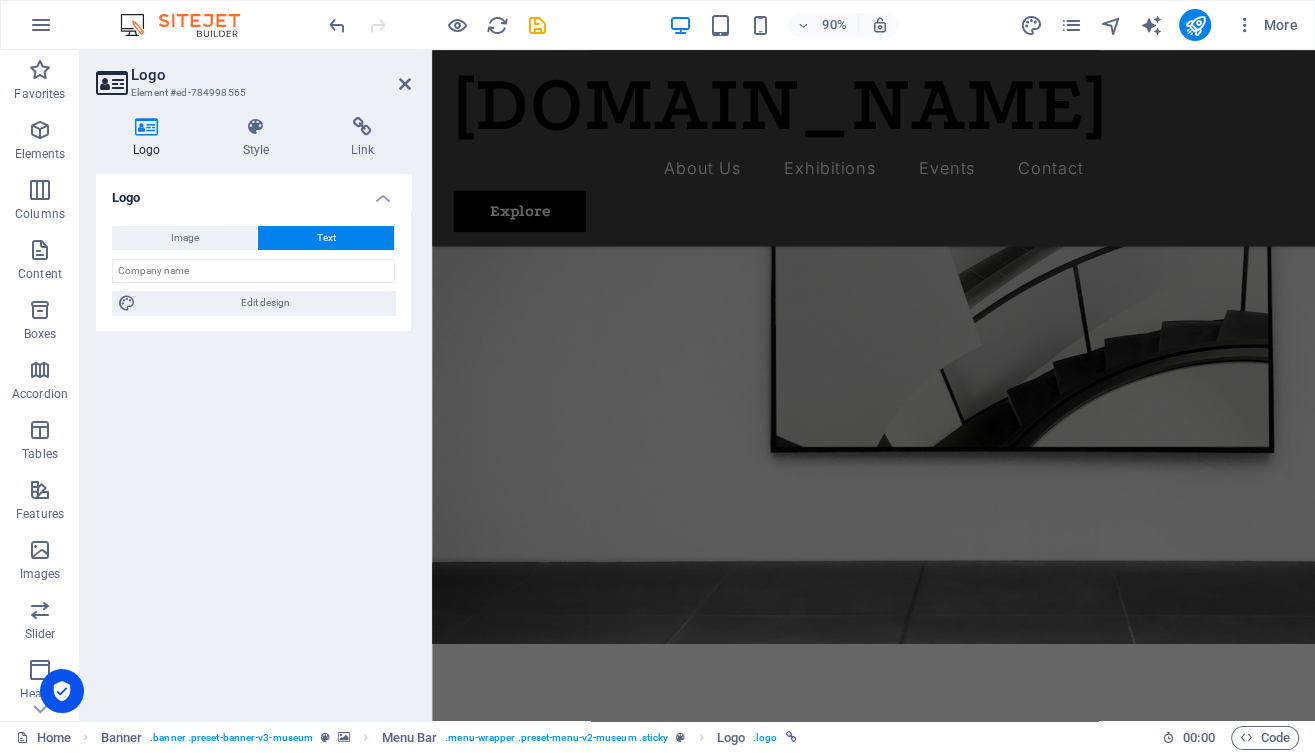 scroll, scrollTop: 0, scrollLeft: 0, axis: both 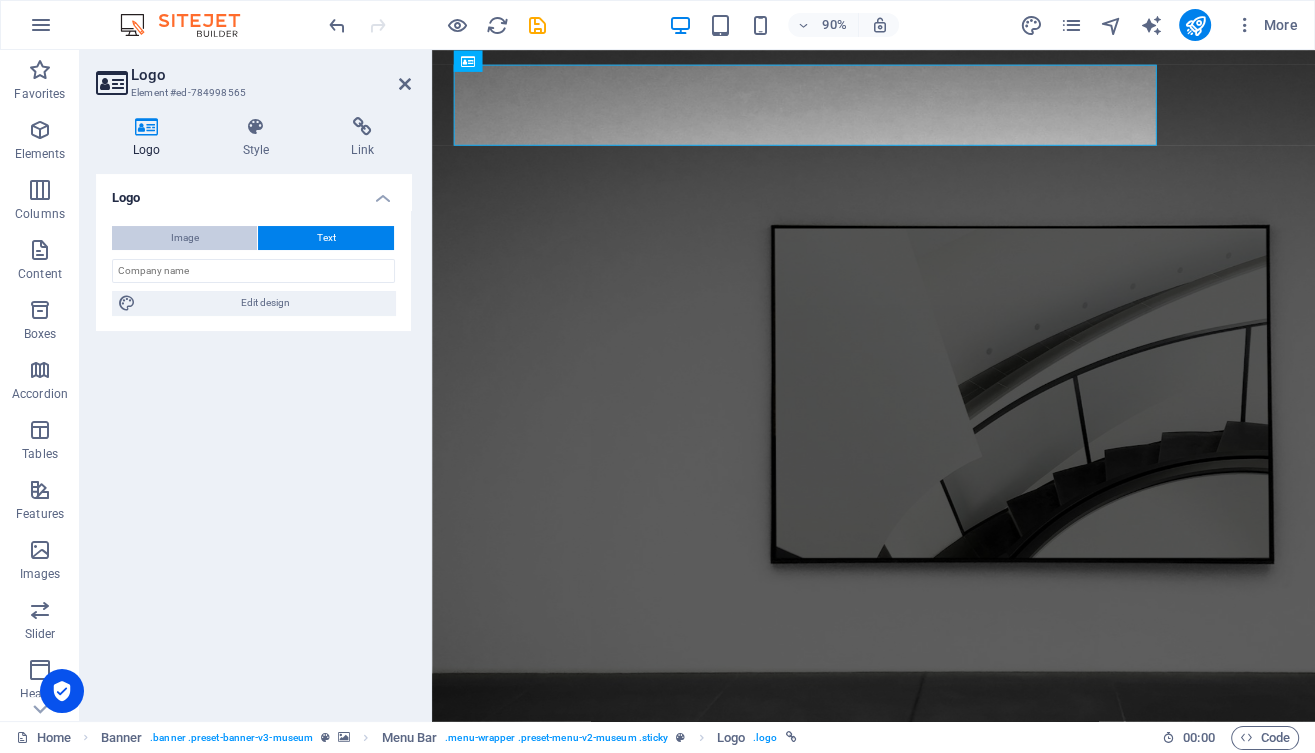 click on "Image" at bounding box center (184, 238) 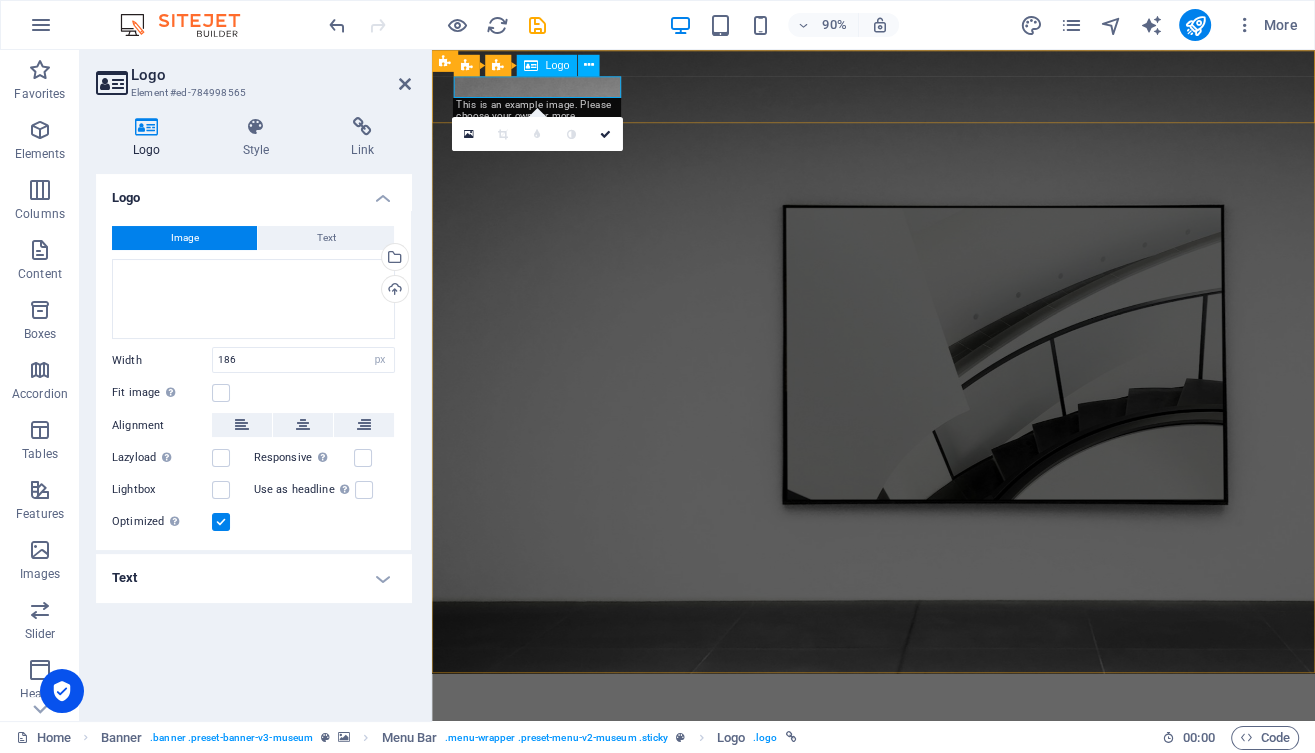 click at bounding box center (922, 771) 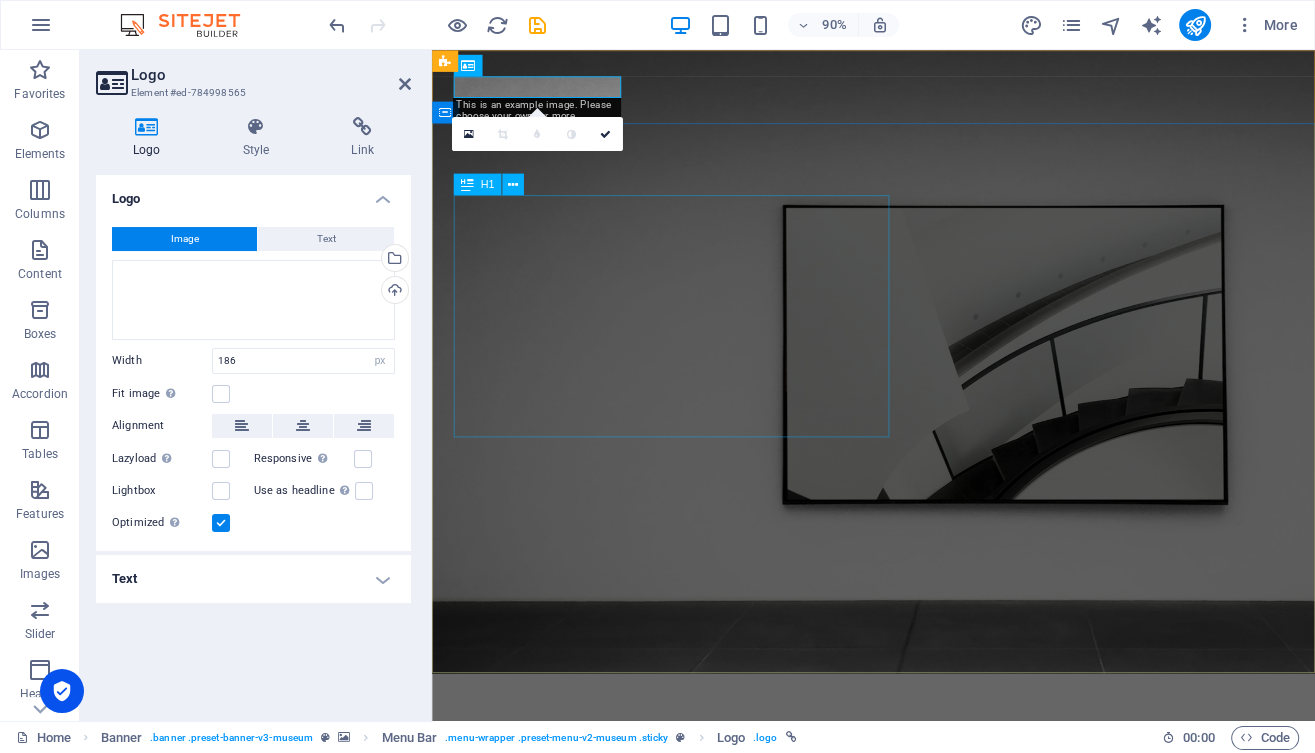 click on "The best art exhibitions" at bounding box center [922, 1066] 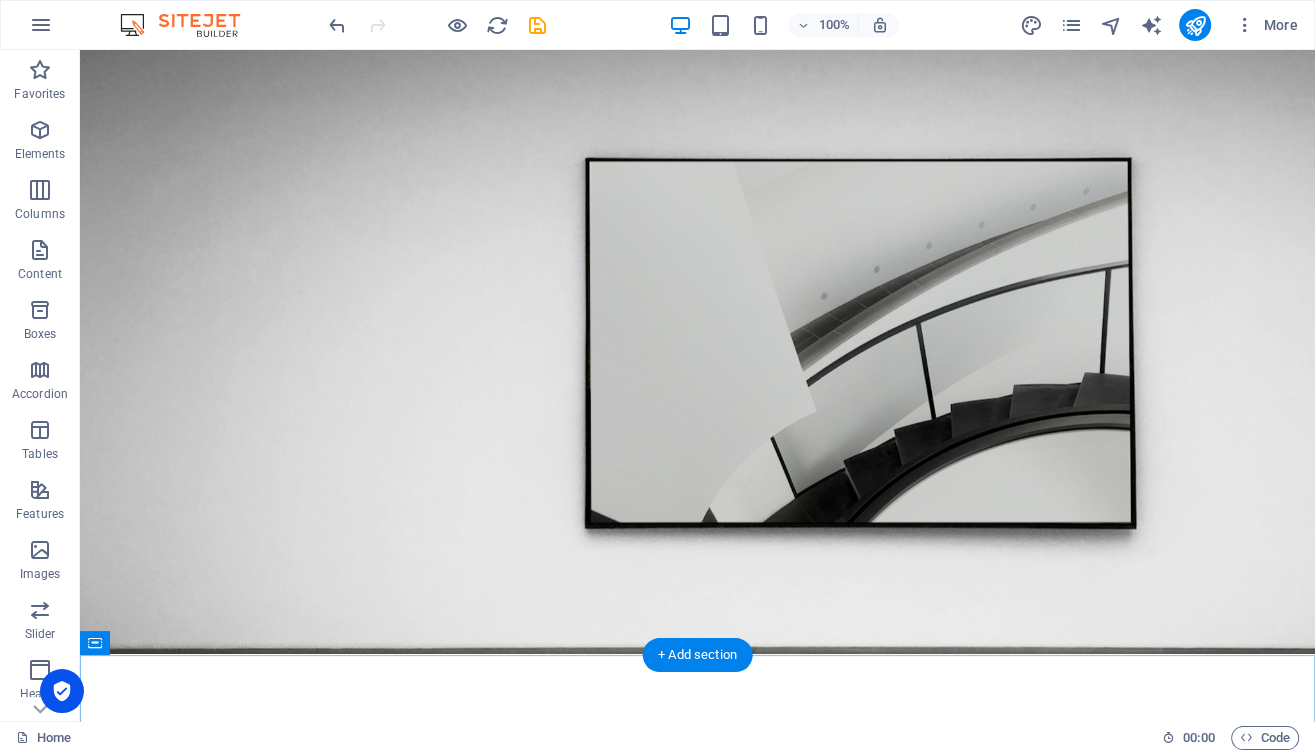 scroll, scrollTop: 0, scrollLeft: 0, axis: both 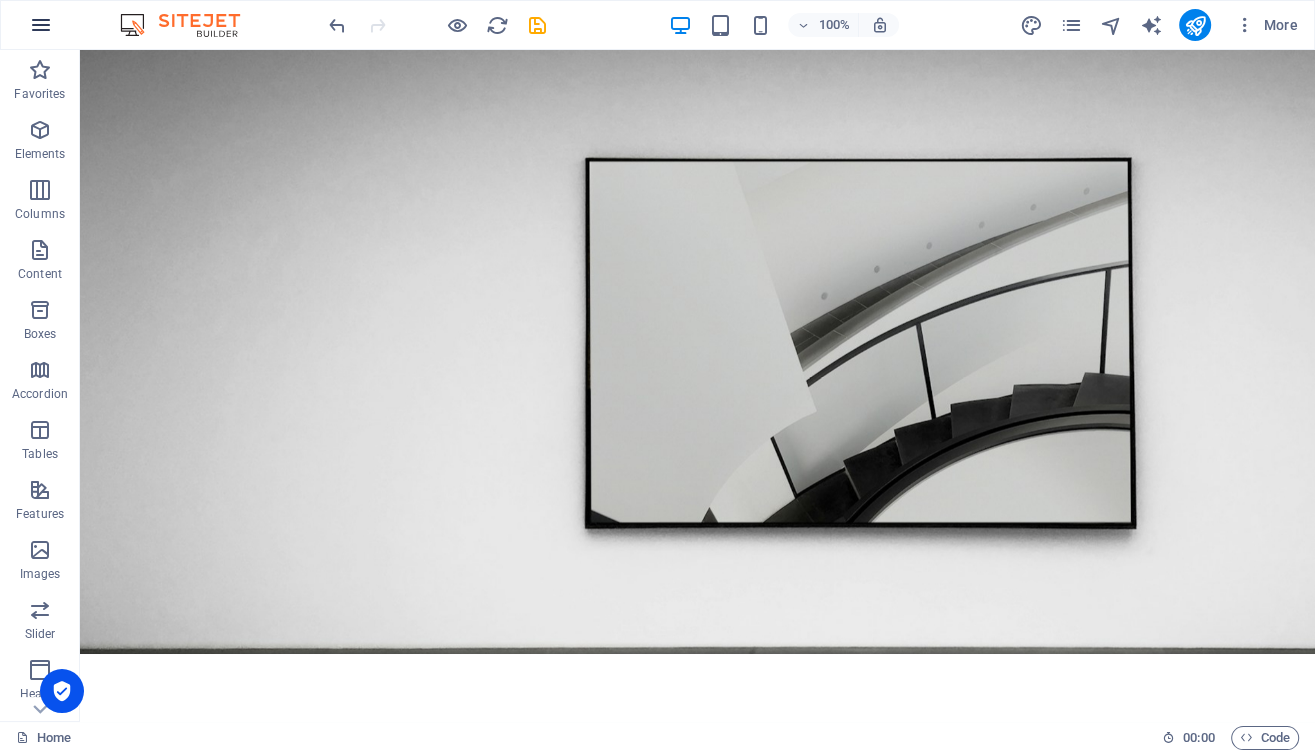 click at bounding box center (41, 25) 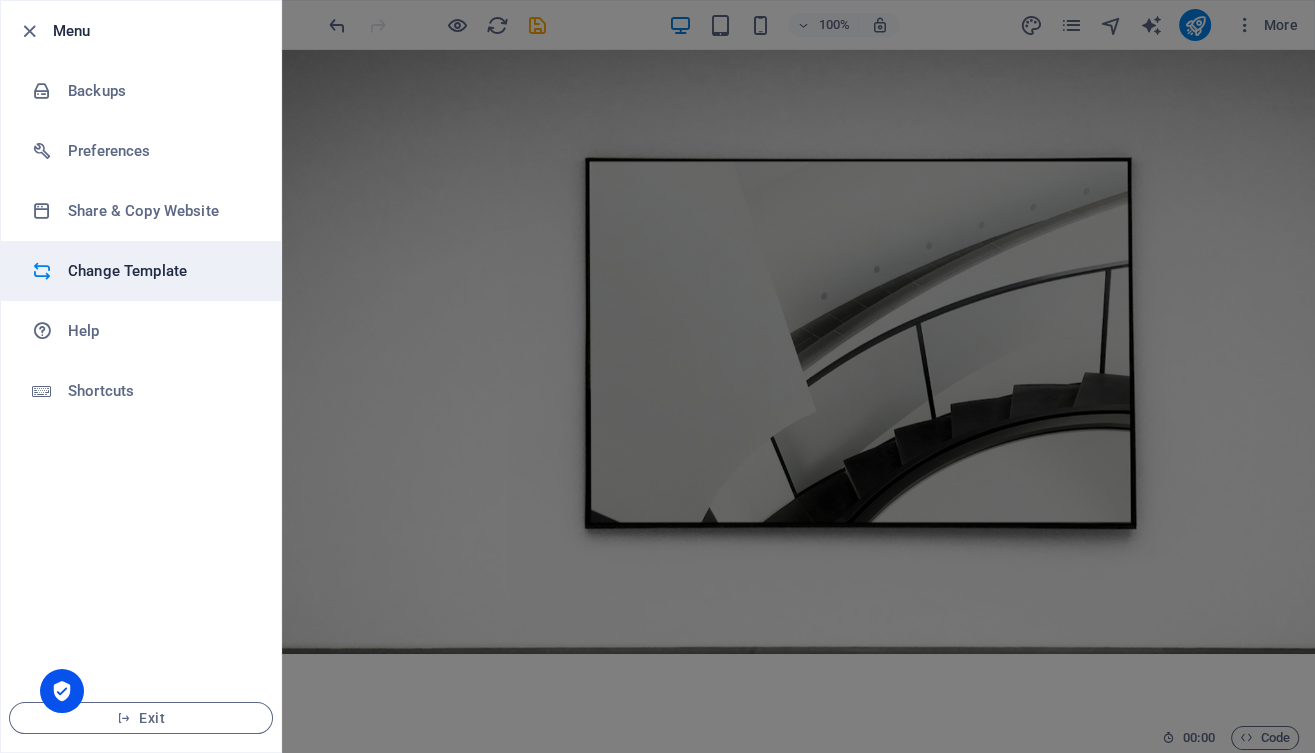 click on "Change Template" at bounding box center [160, 271] 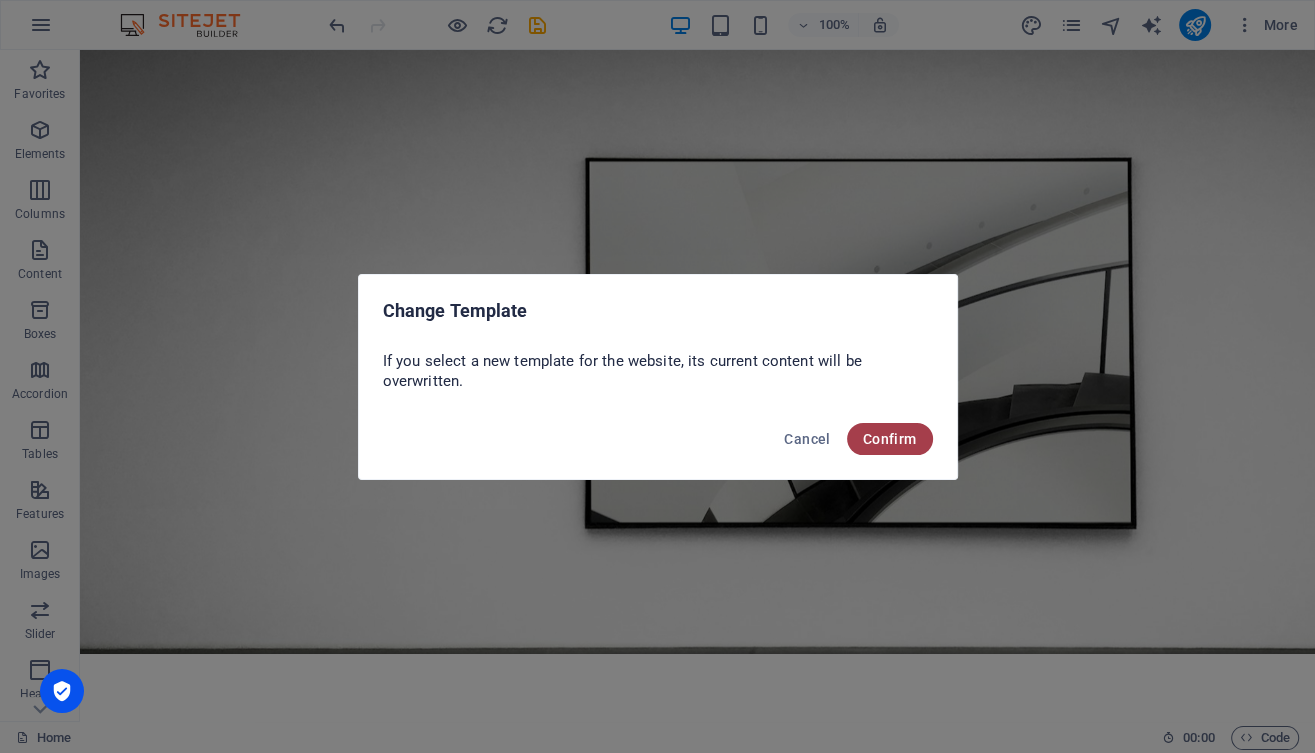 click on "Confirm" at bounding box center (890, 439) 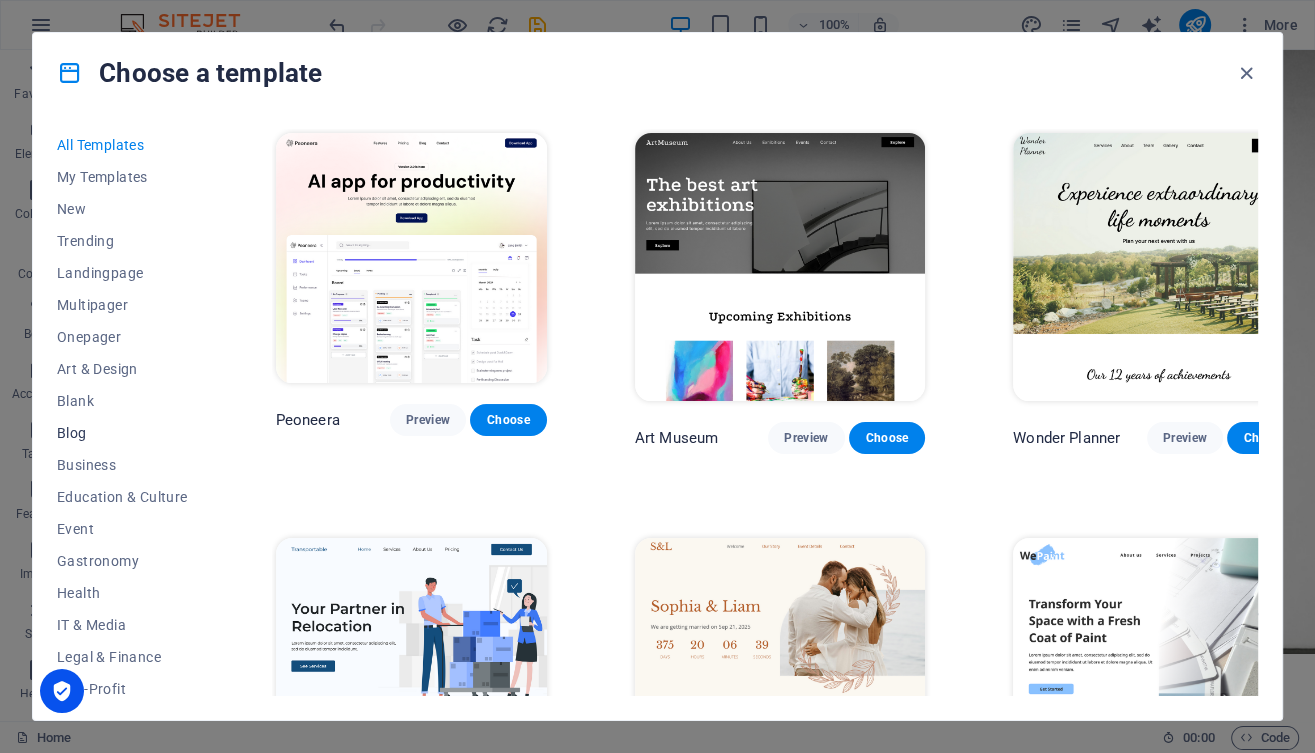 click on "Blog" at bounding box center (122, 433) 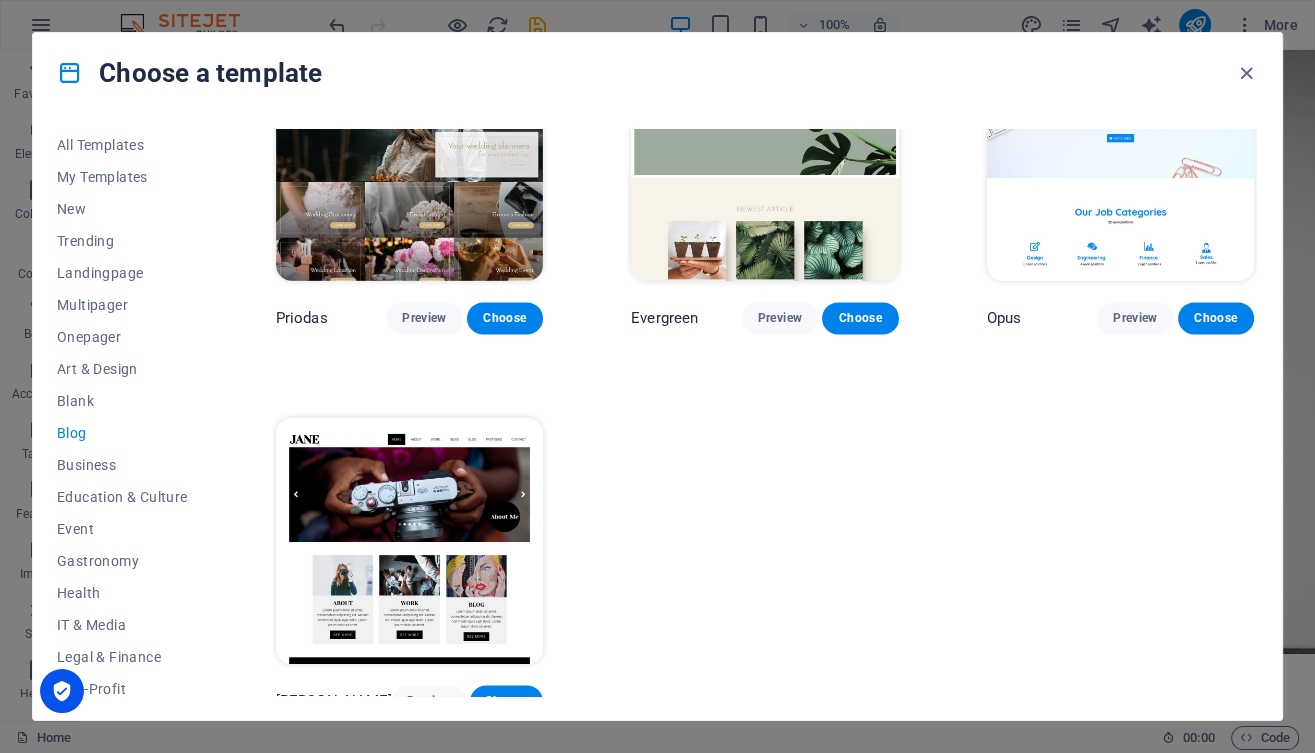 scroll, scrollTop: 2406, scrollLeft: 0, axis: vertical 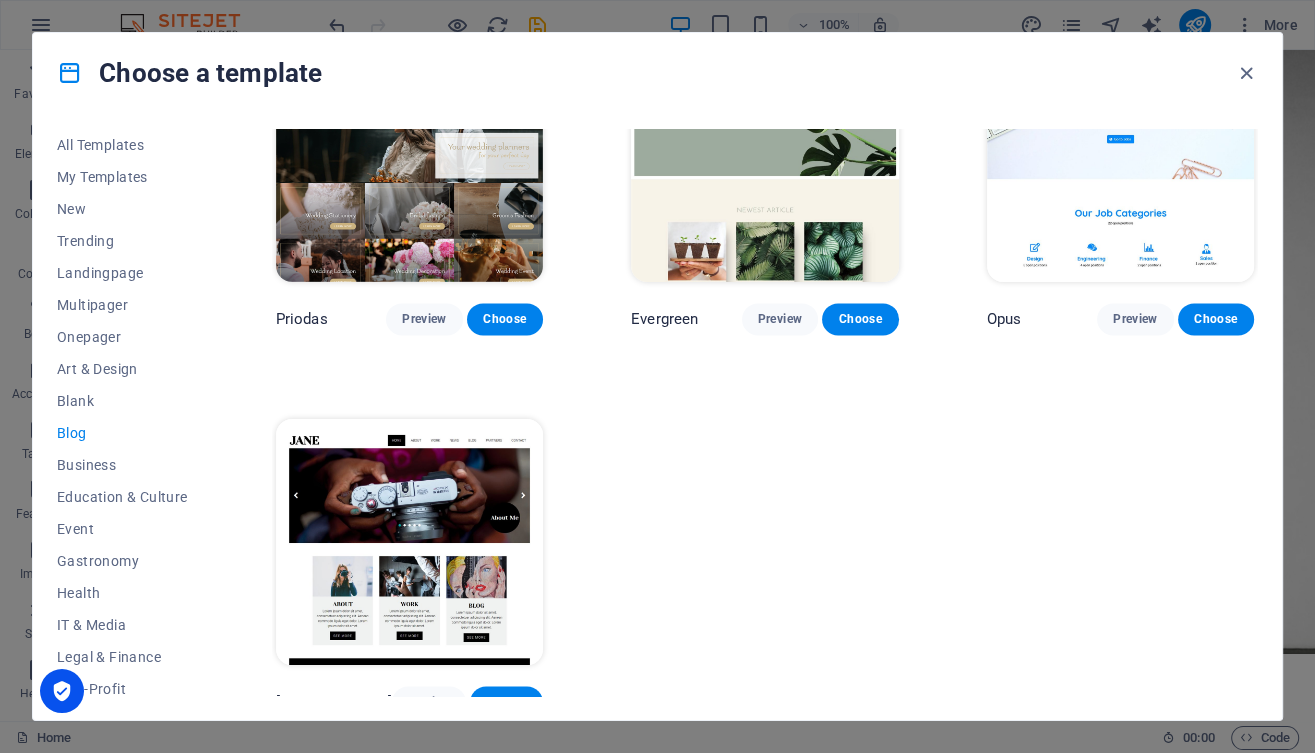 click at bounding box center (409, 542) 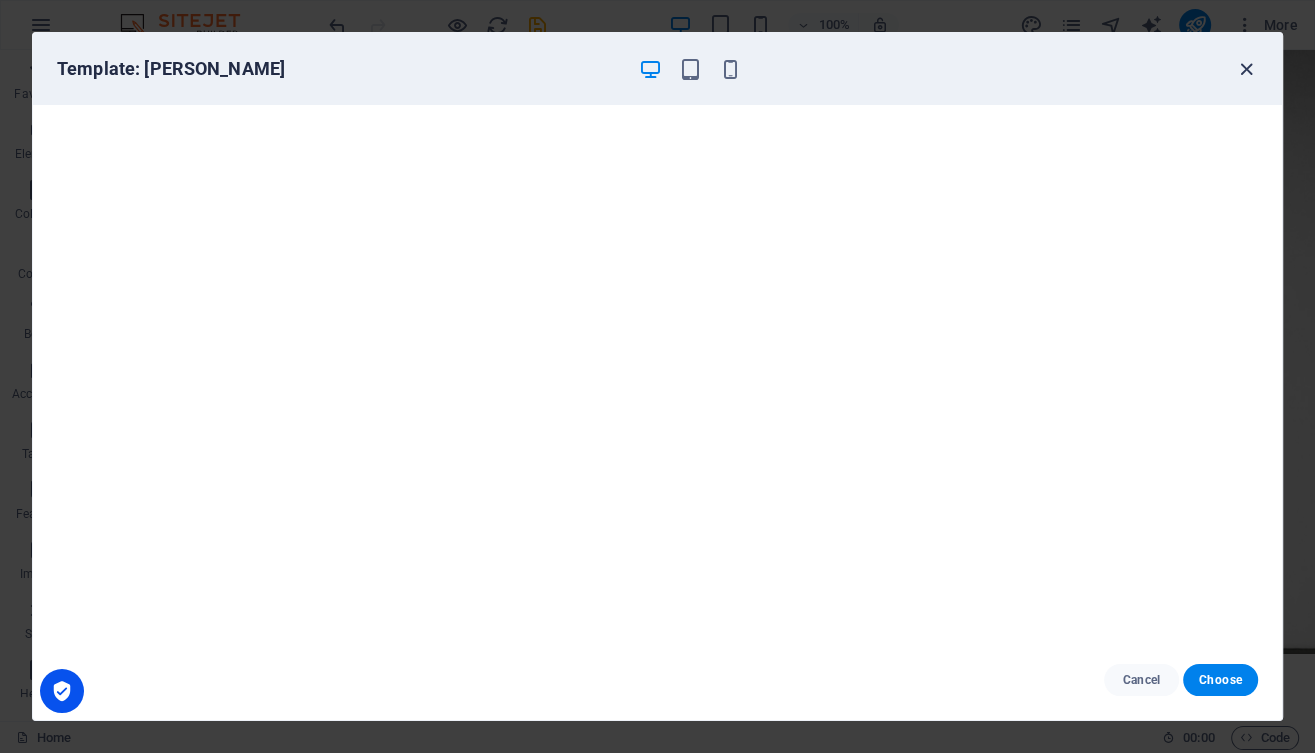click at bounding box center [1246, 69] 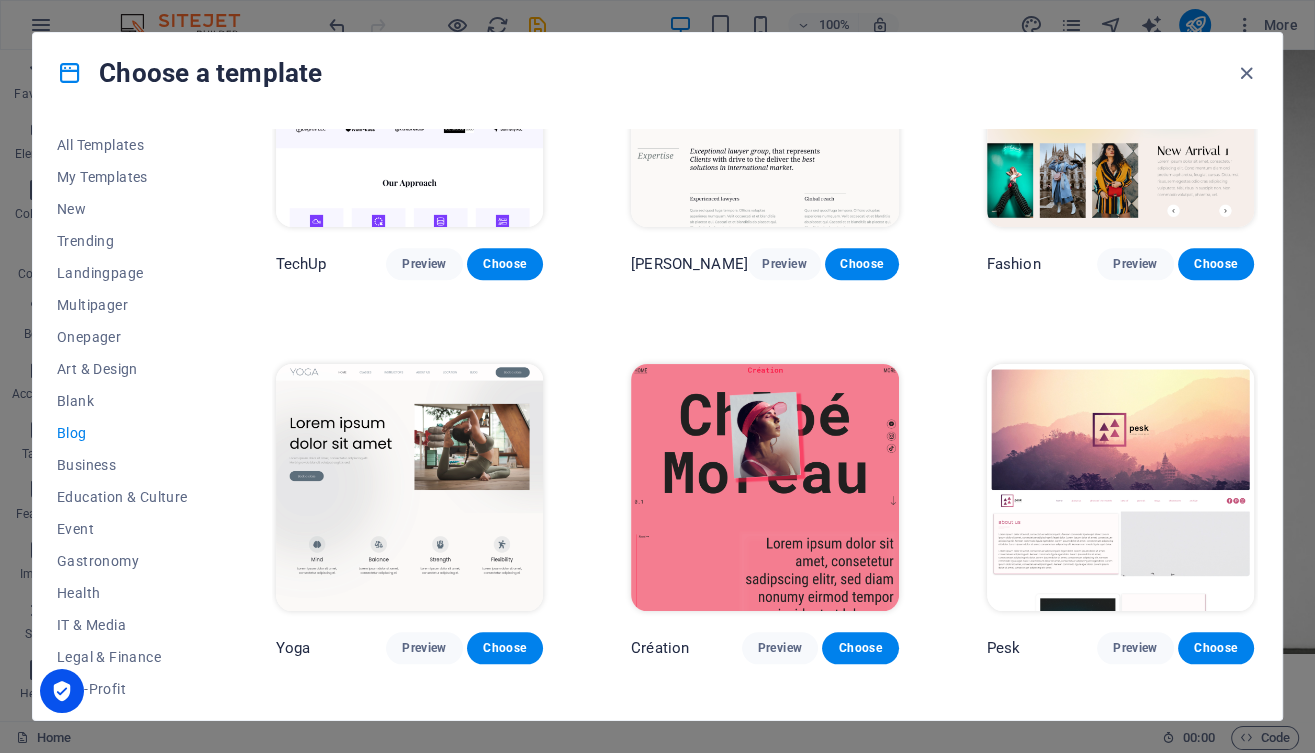 scroll, scrollTop: 1693, scrollLeft: 0, axis: vertical 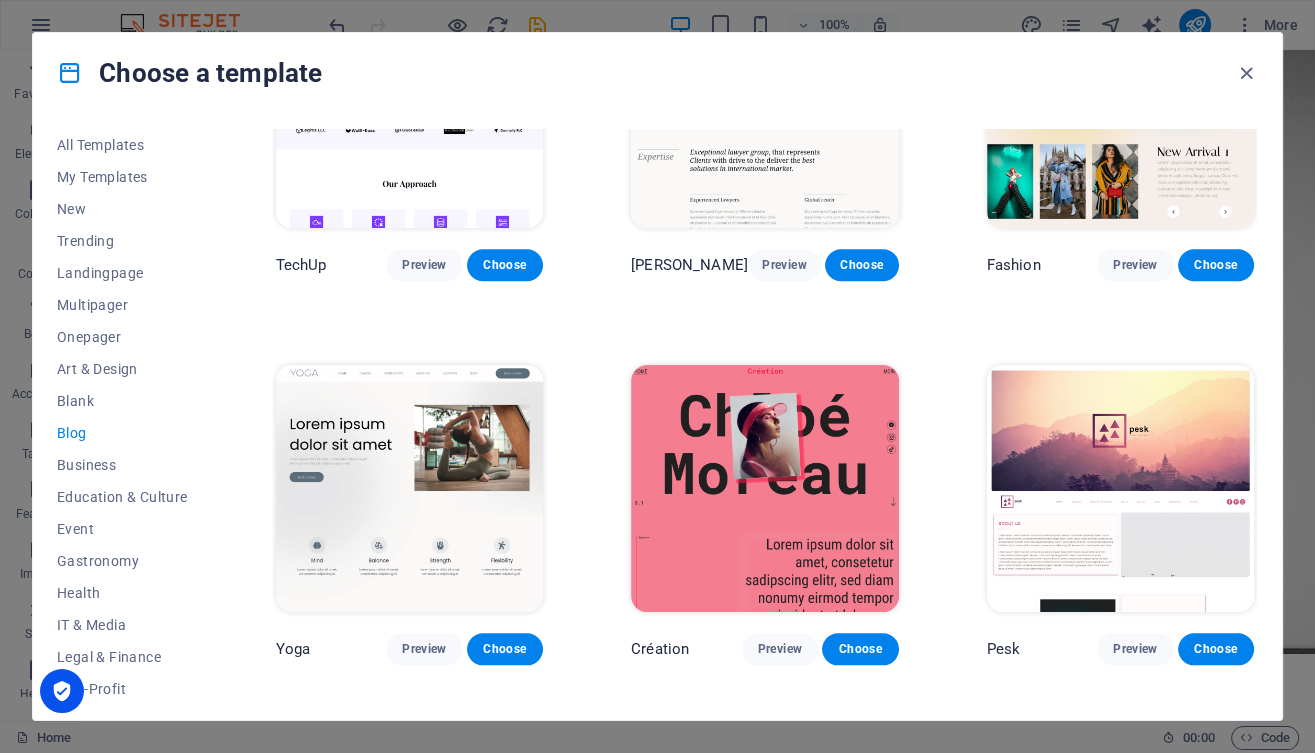 click at bounding box center [1120, 488] 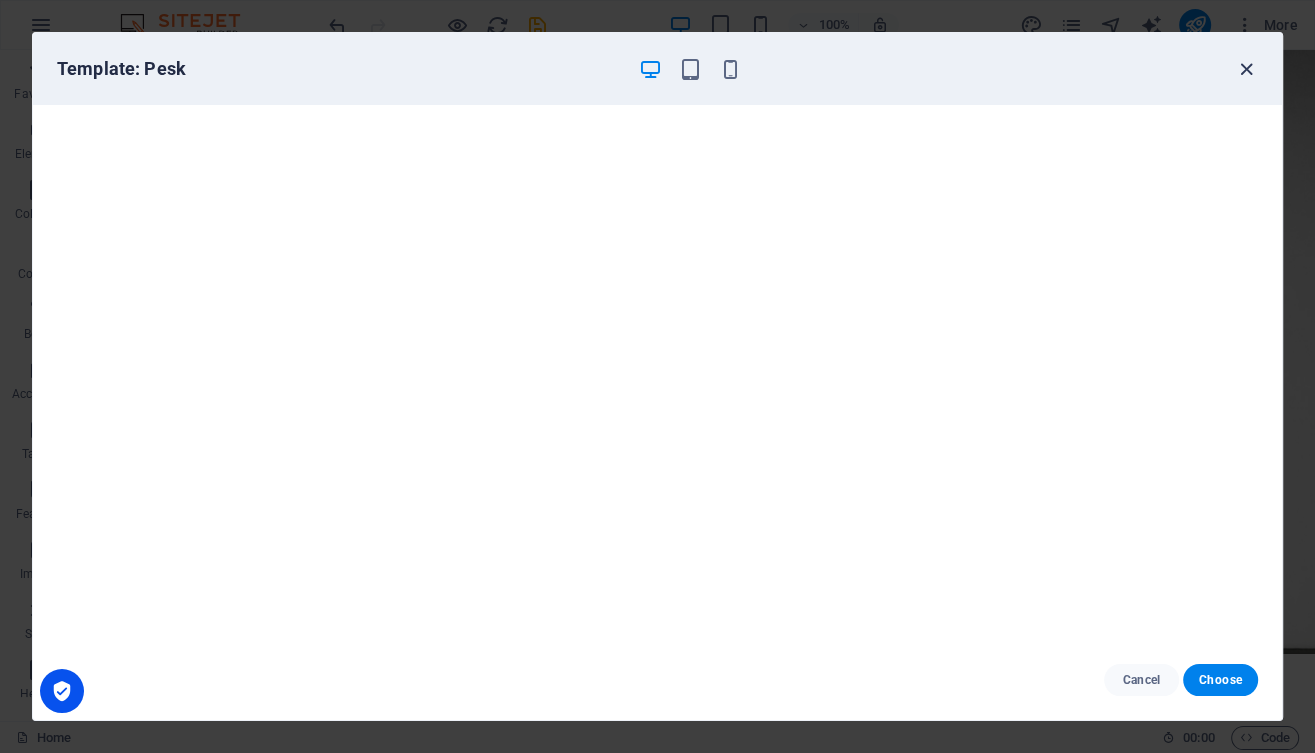 click at bounding box center [1246, 69] 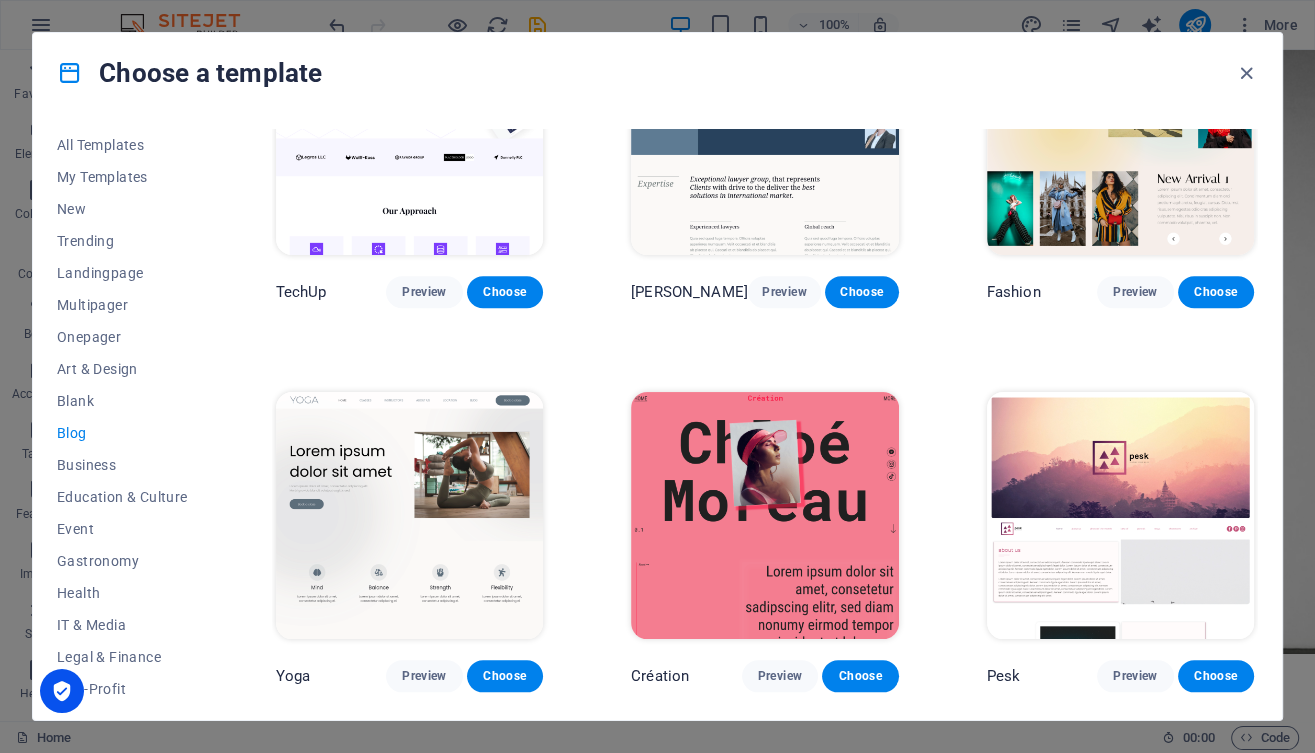 scroll, scrollTop: 1659, scrollLeft: 0, axis: vertical 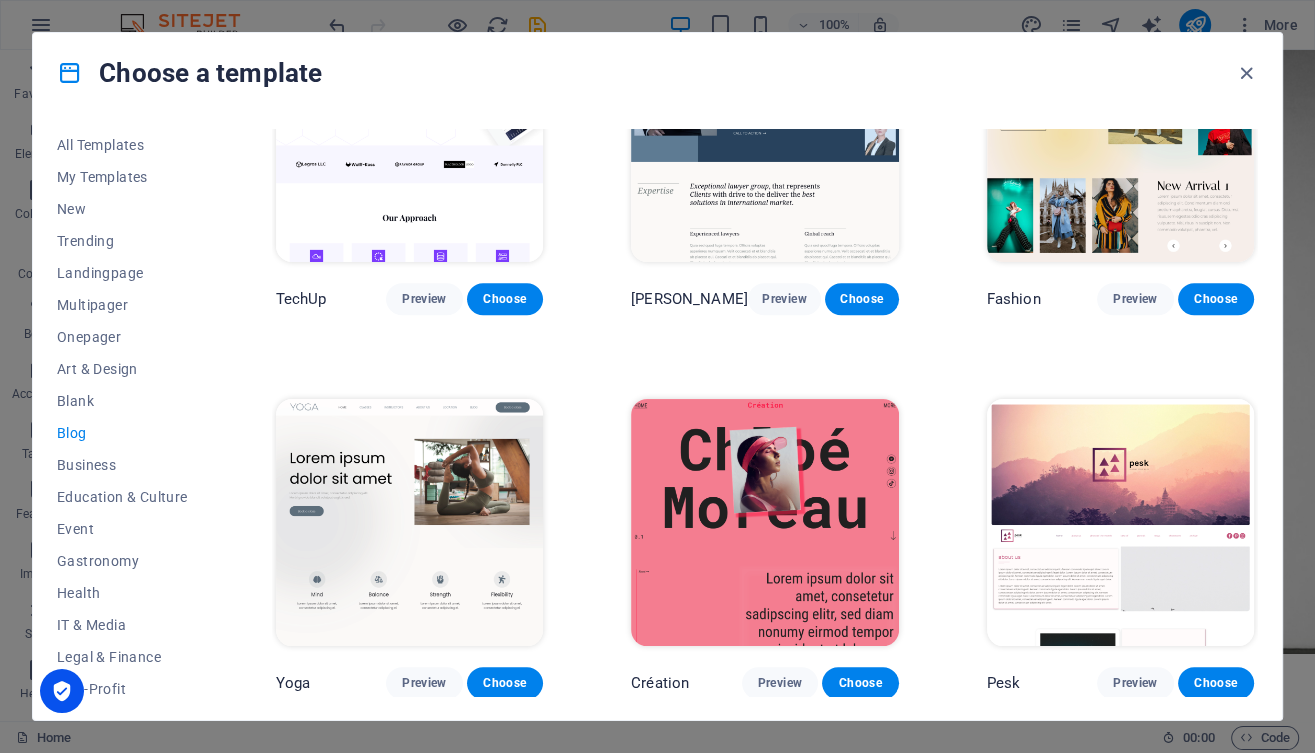 click at bounding box center [764, 522] 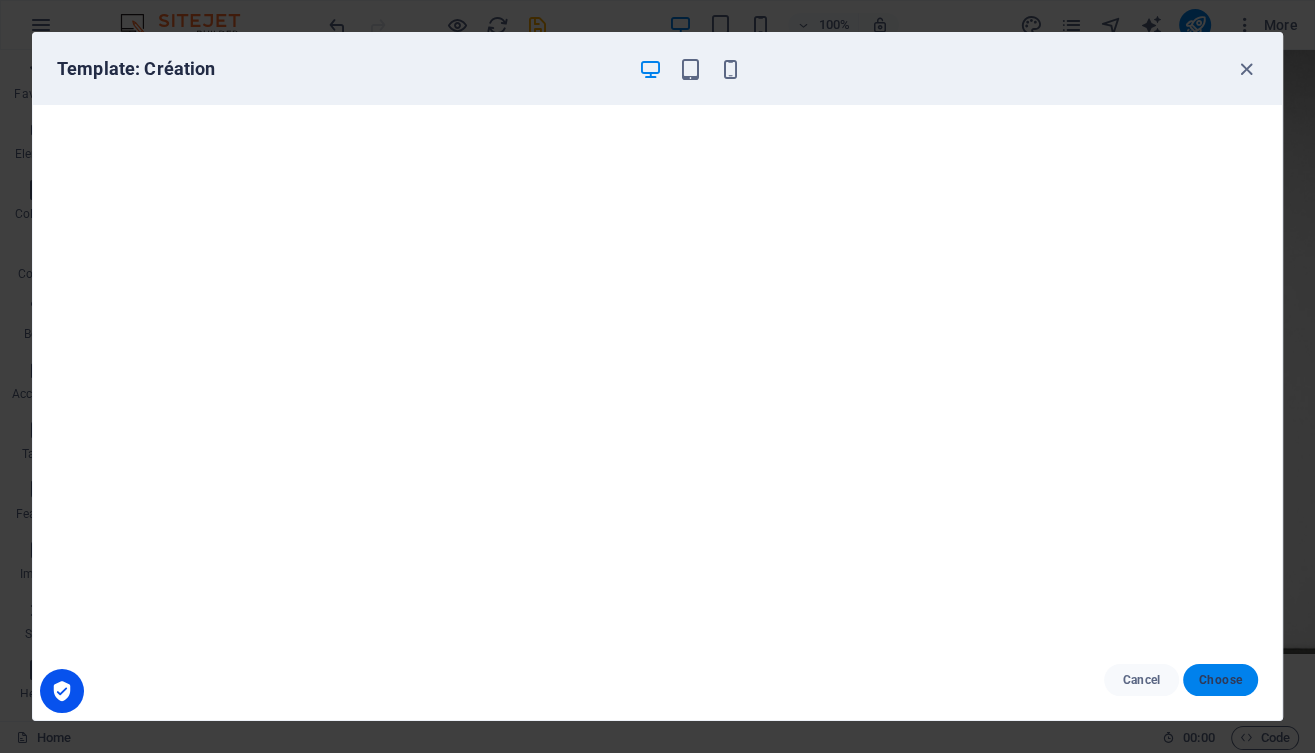 click on "Choose" at bounding box center (1220, 680) 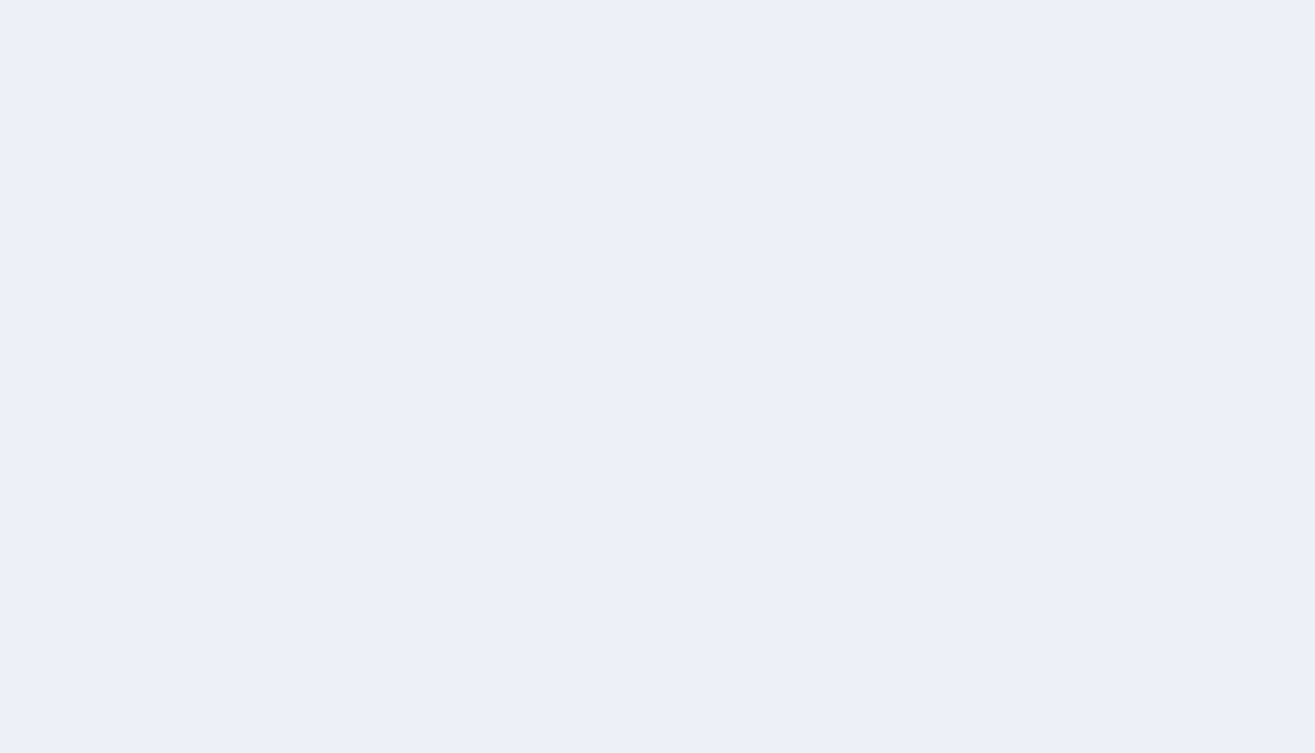 scroll, scrollTop: 0, scrollLeft: 0, axis: both 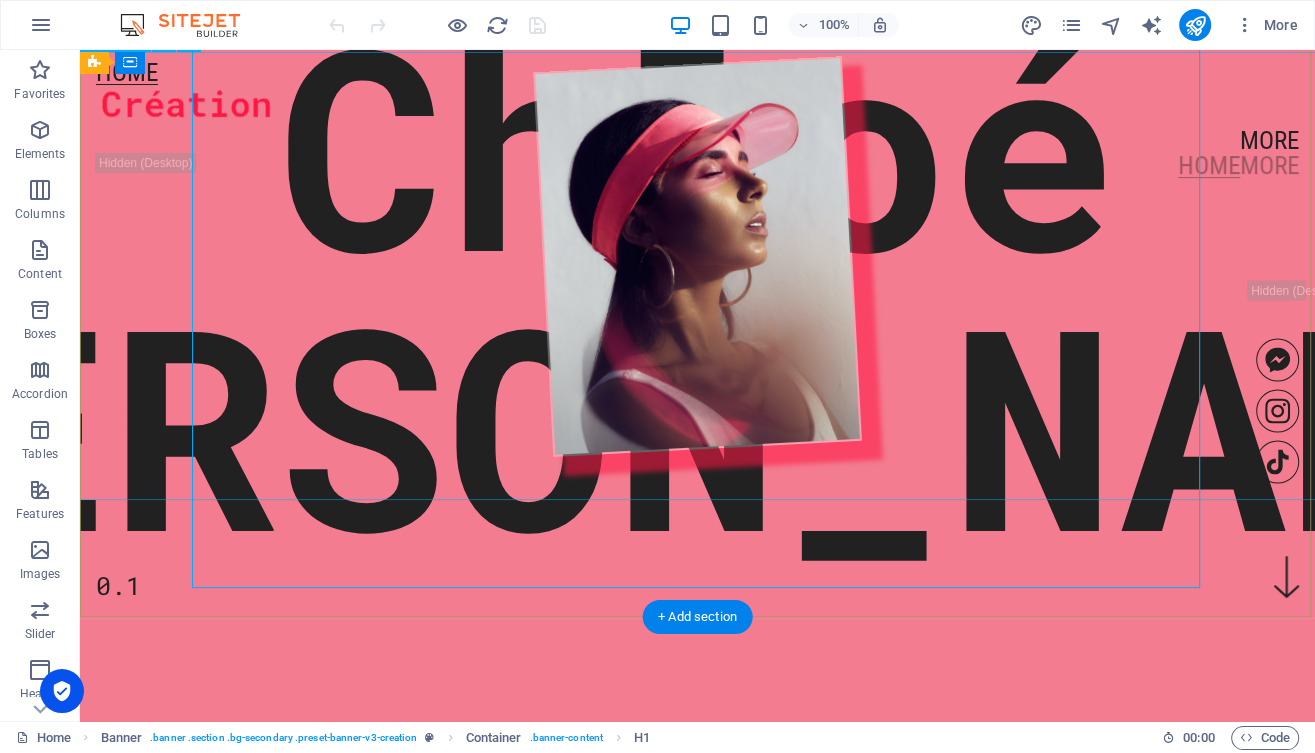 click at bounding box center [697, 256] 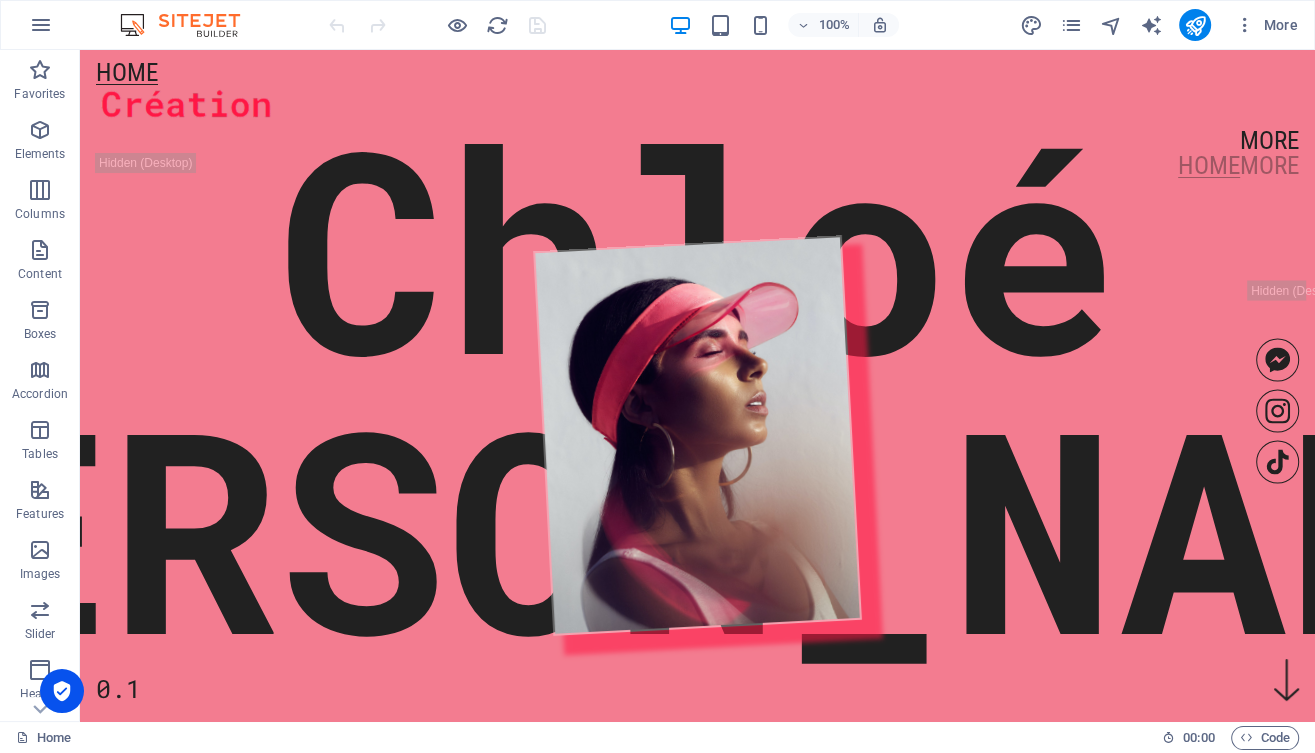 scroll, scrollTop: 0, scrollLeft: 0, axis: both 